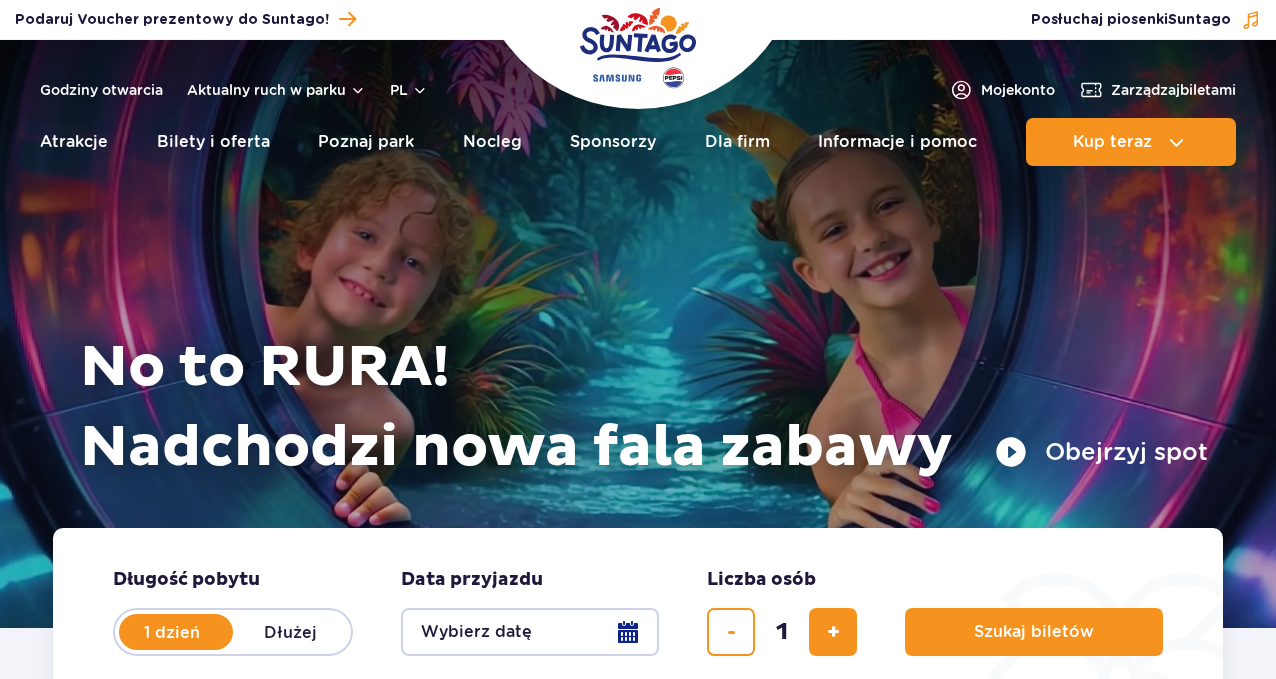 scroll, scrollTop: 0, scrollLeft: 0, axis: both 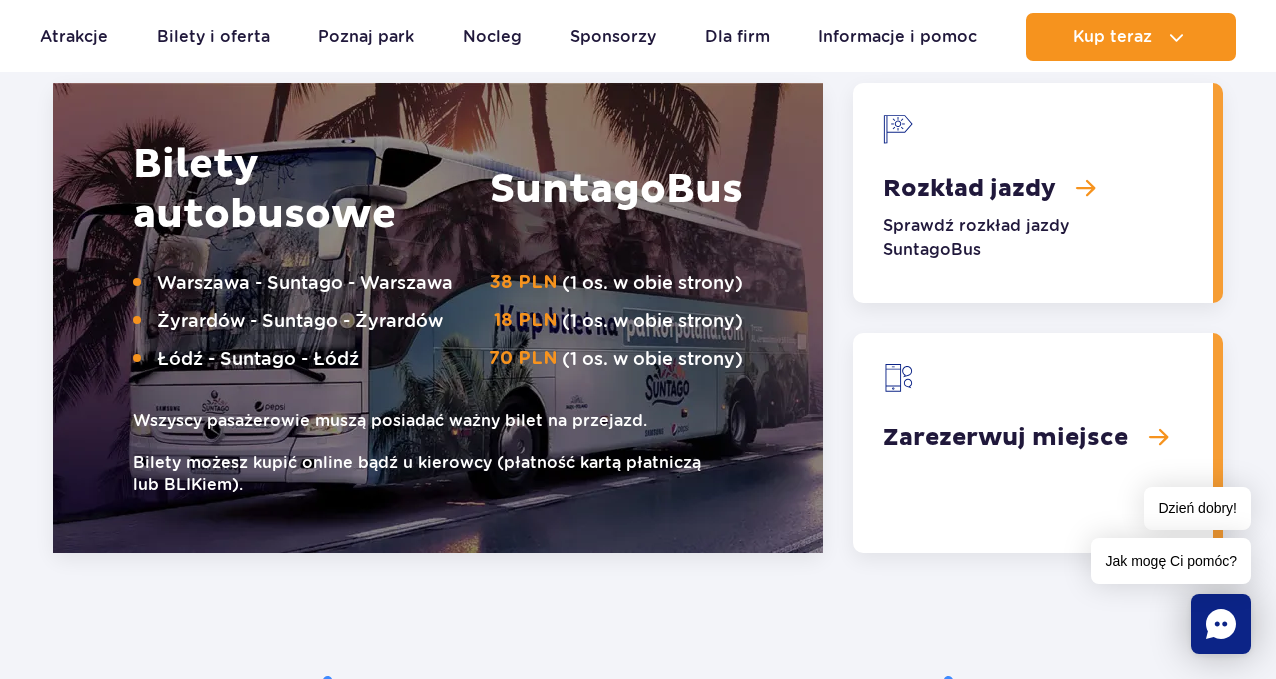 click at bounding box center (1033, 193) 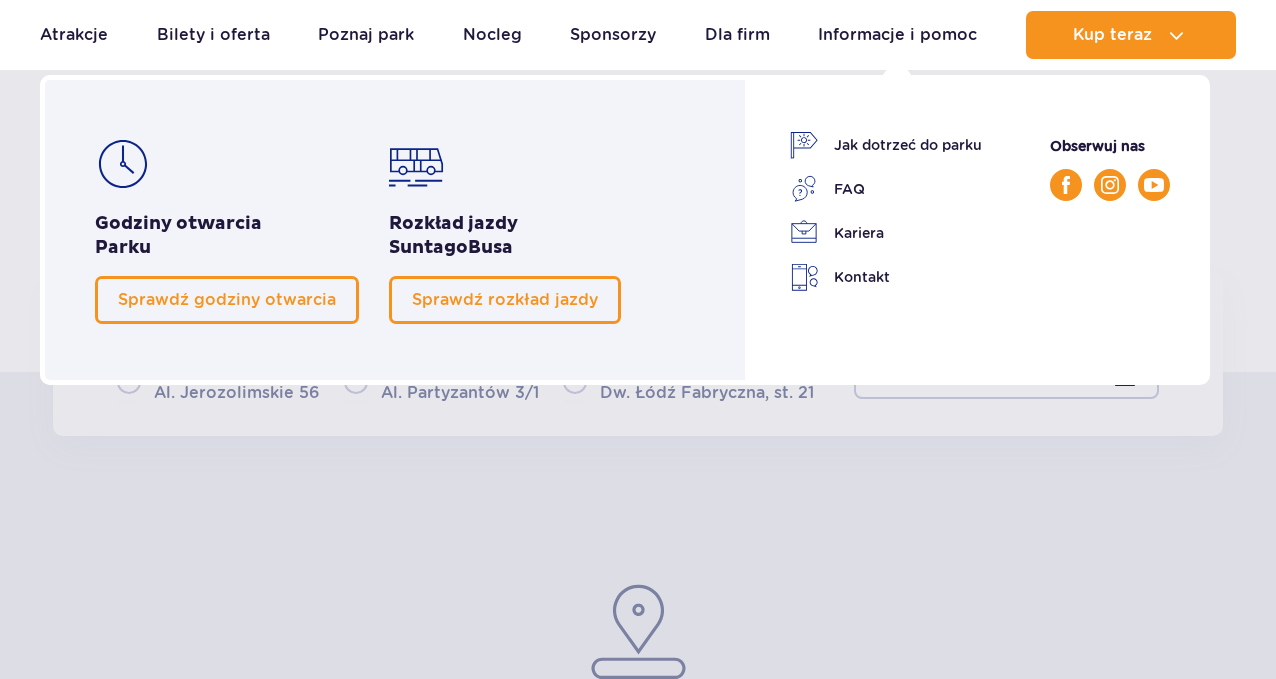 scroll, scrollTop: 200, scrollLeft: 0, axis: vertical 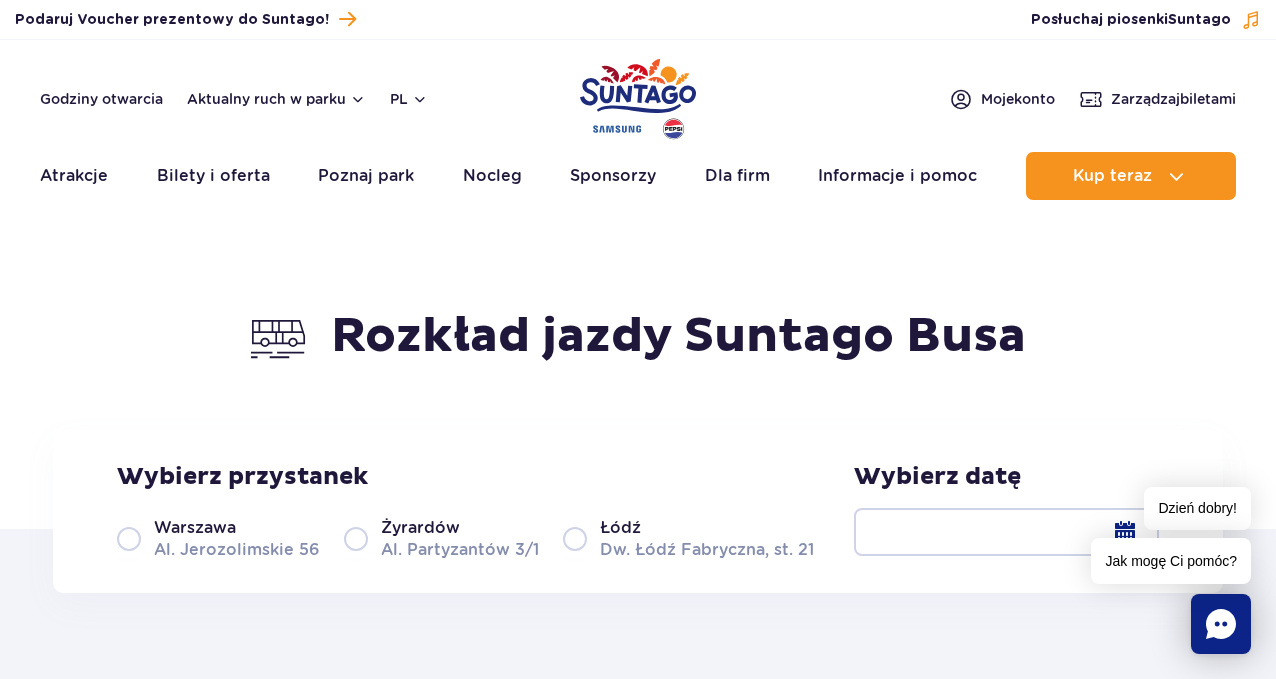 click on "Żyrardów" at bounding box center (420, 528) 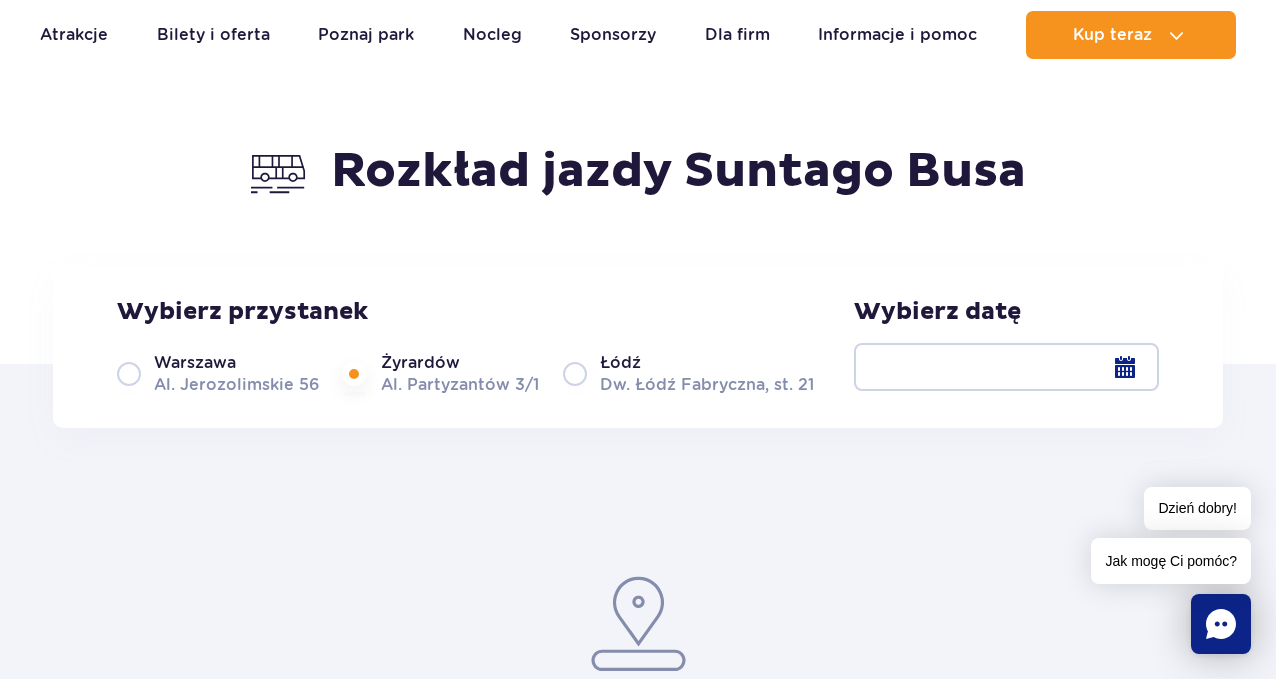 scroll, scrollTop: 200, scrollLeft: 0, axis: vertical 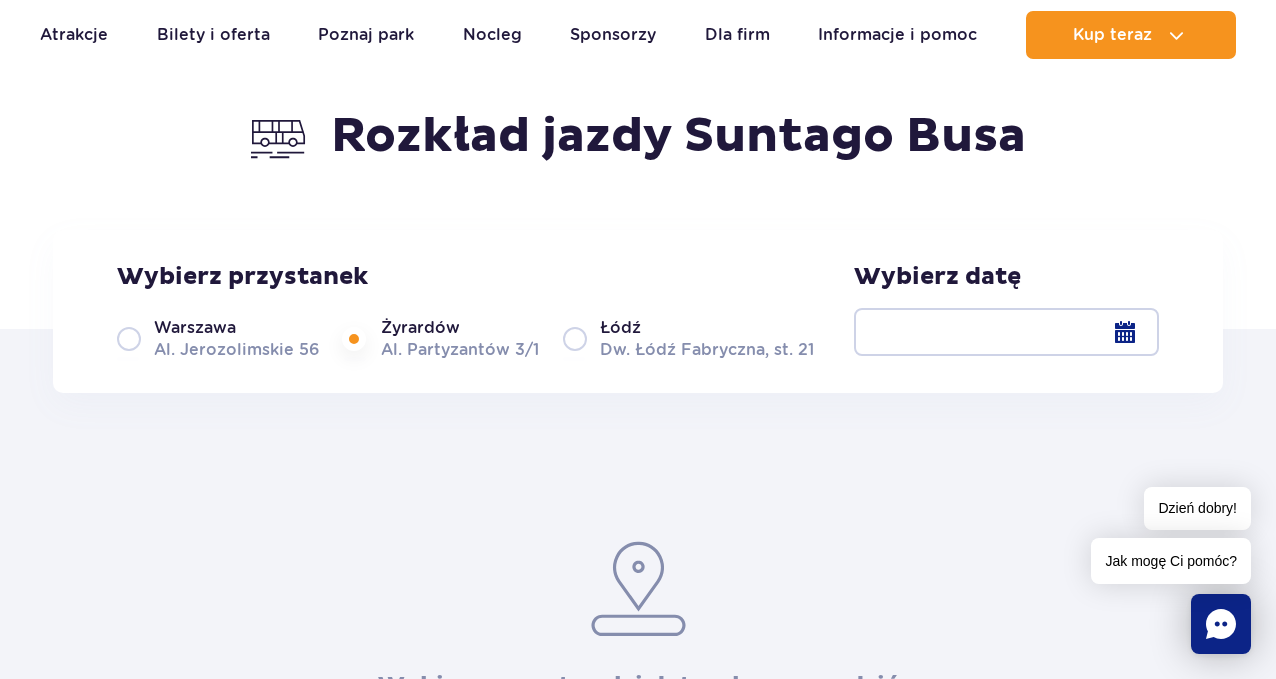 click on "Żyrardów Al. Partyzantów 3/1" at bounding box center (441, 338) 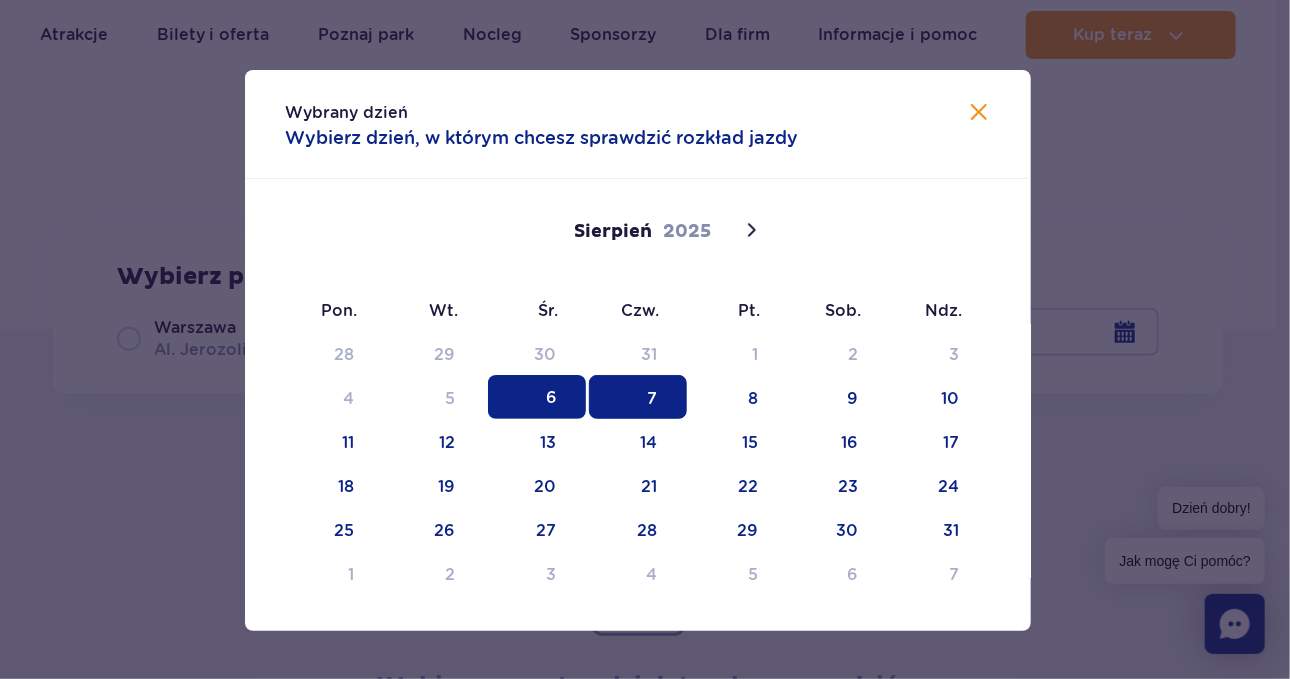 click on "7" at bounding box center (638, 397) 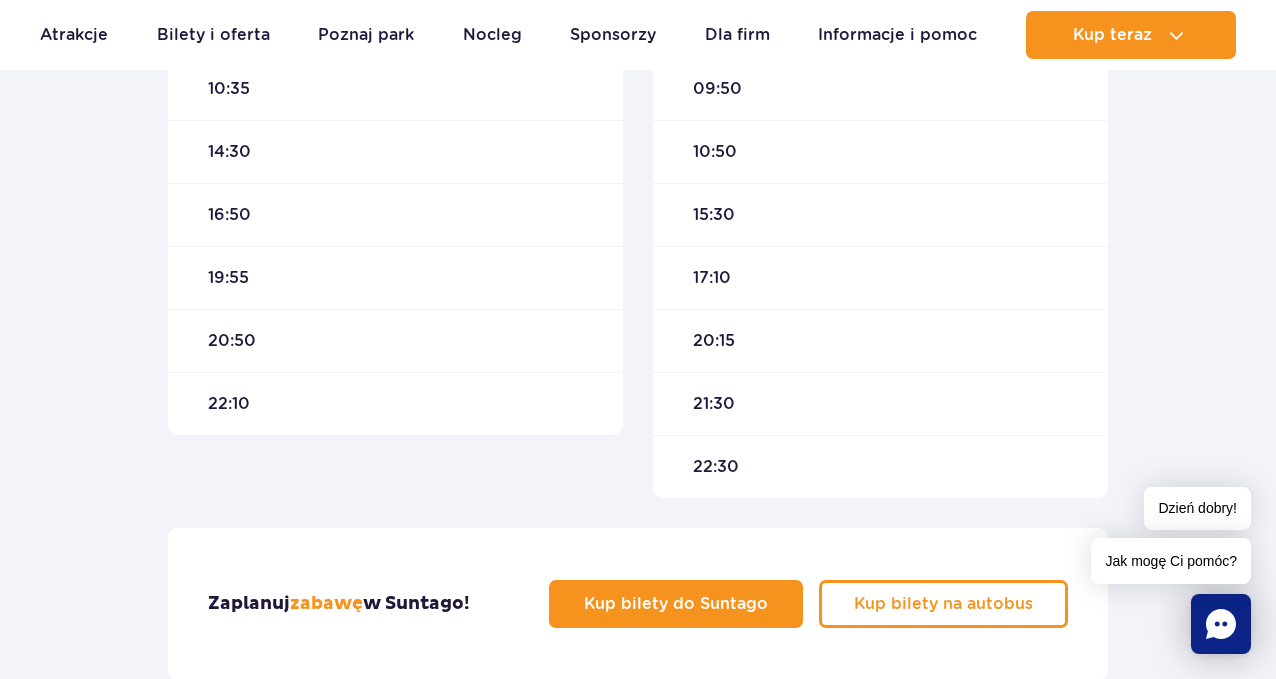 scroll, scrollTop: 900, scrollLeft: 0, axis: vertical 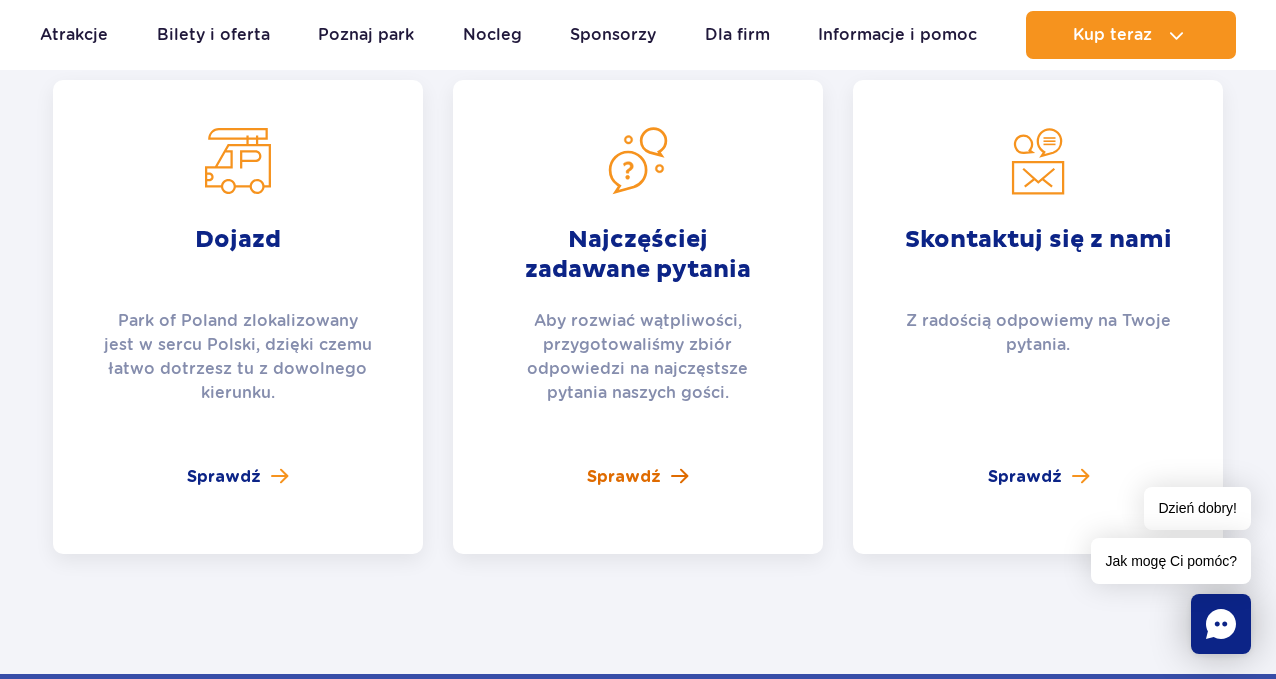 click on "Sprawdź" at bounding box center [624, 477] 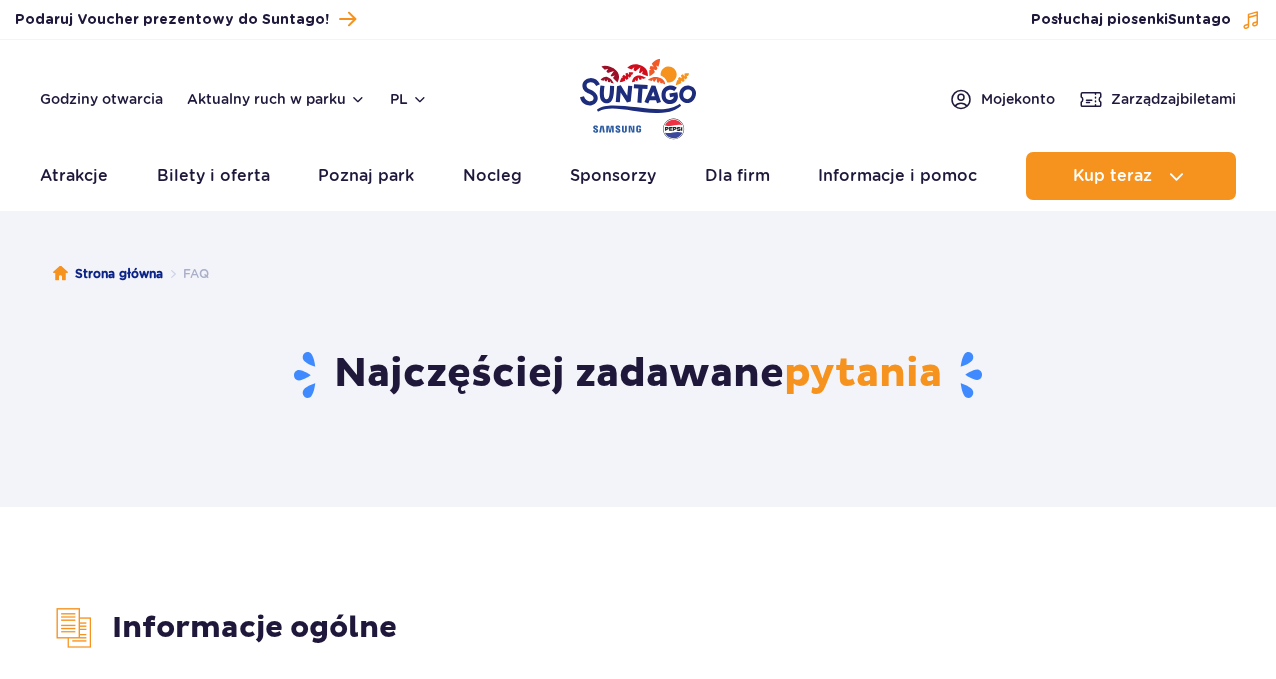 scroll, scrollTop: 0, scrollLeft: 0, axis: both 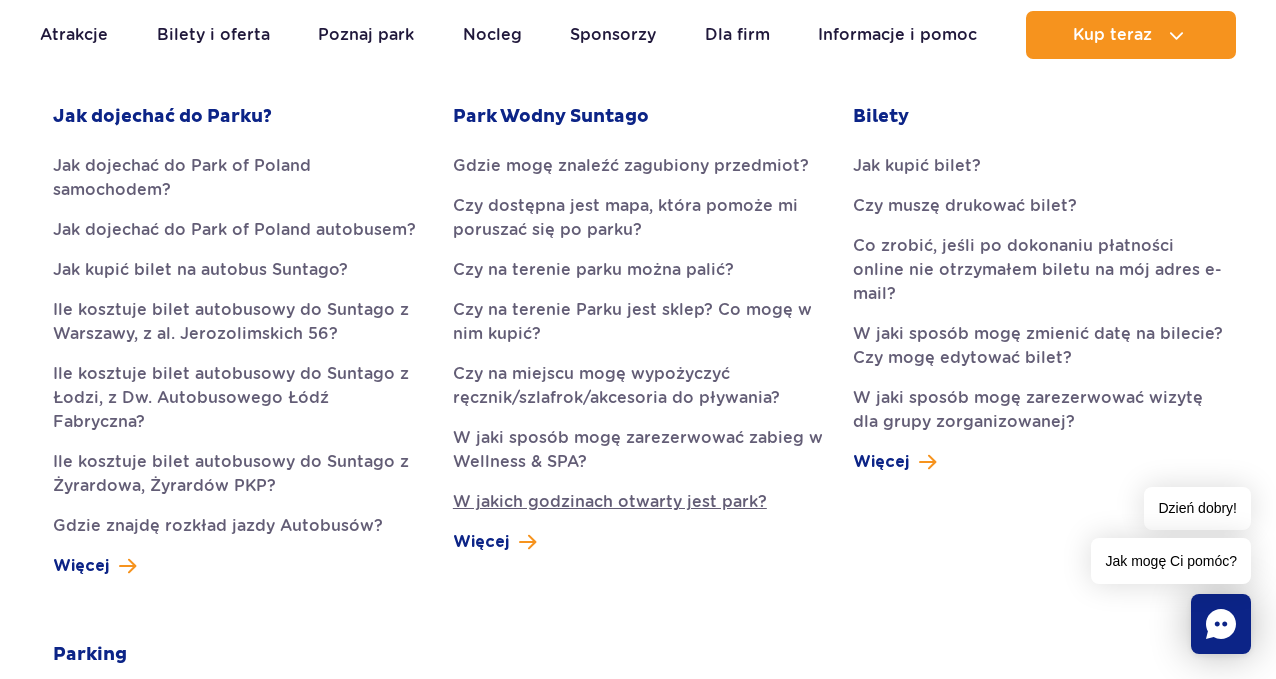 click on "W jakich godzinach otwarty jest park?" at bounding box center (638, 502) 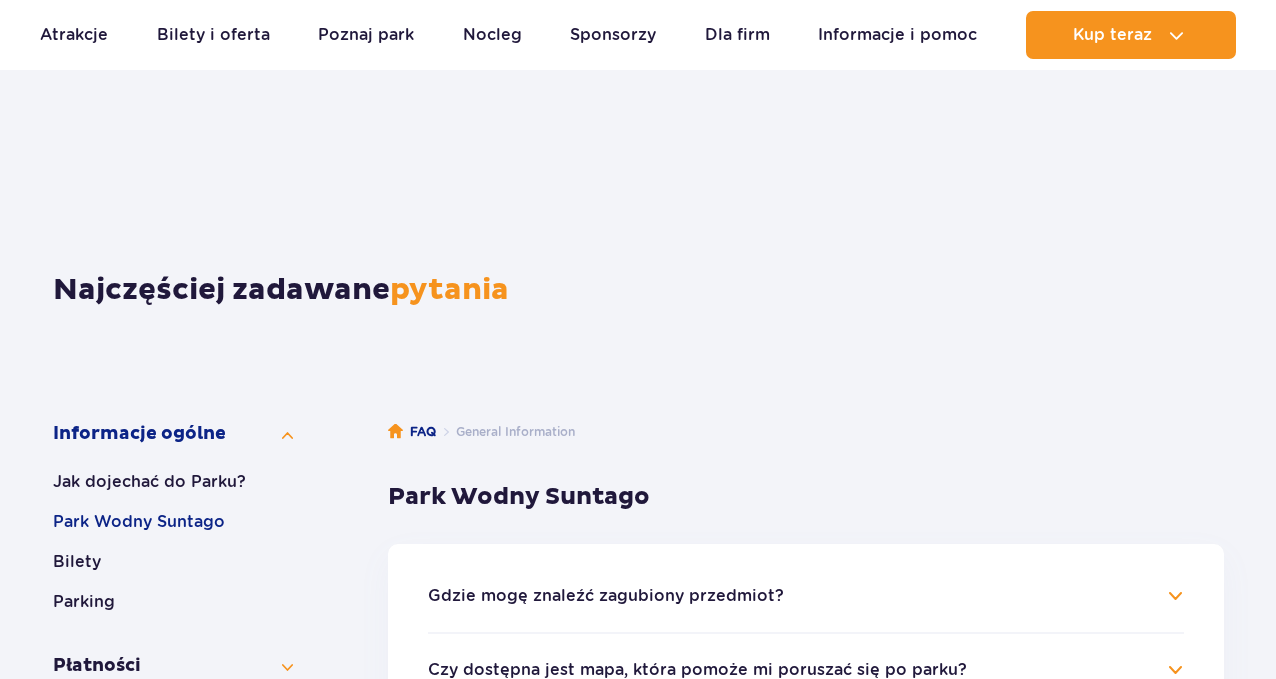 scroll, scrollTop: 889, scrollLeft: 0, axis: vertical 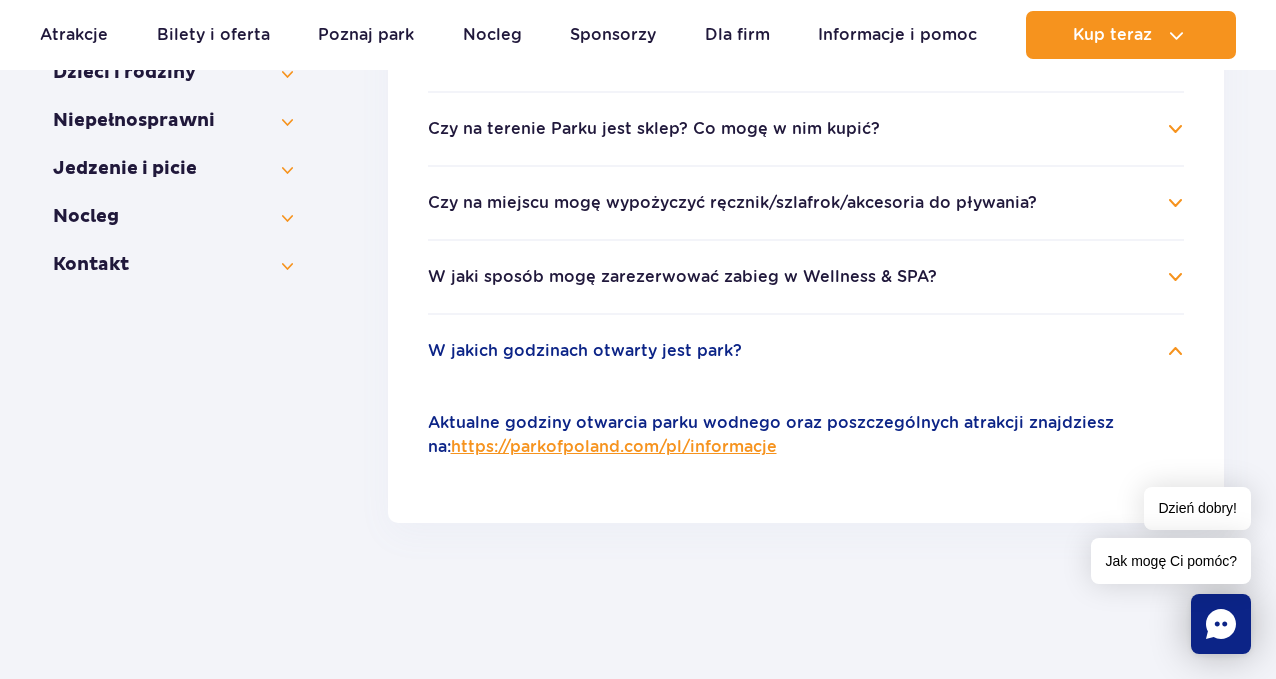 click on "W jakich godzinach otwarty jest park?" at bounding box center [806, 351] 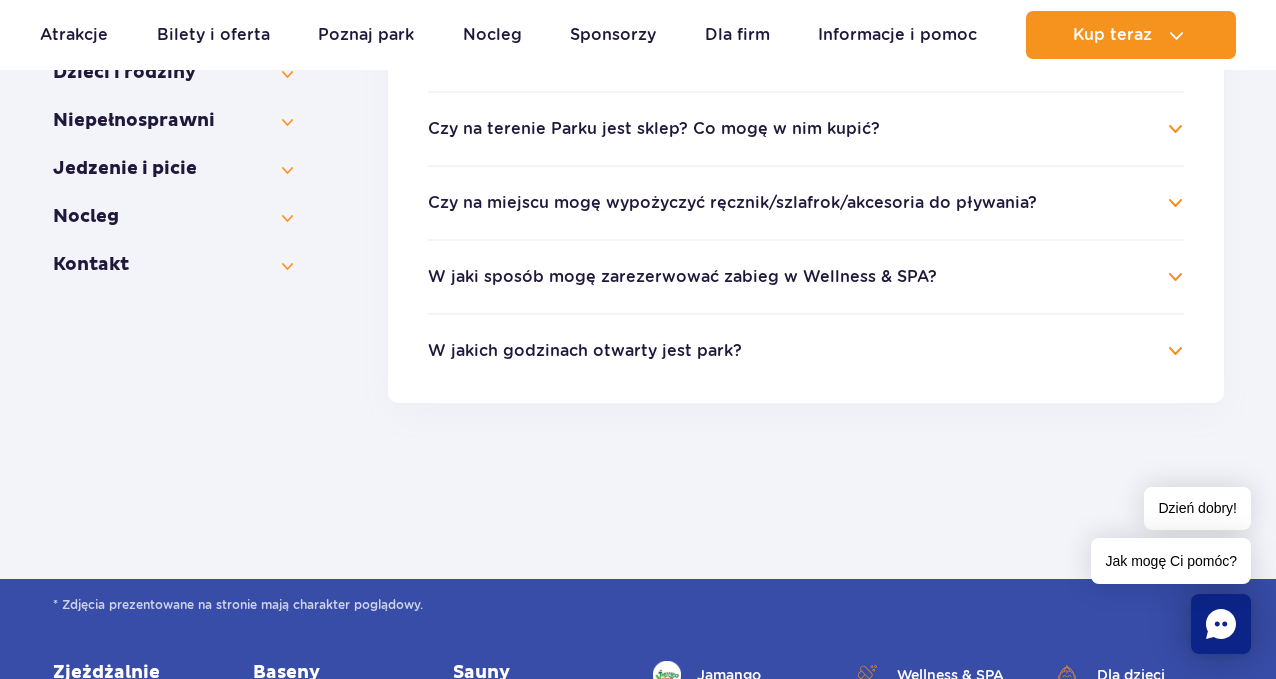 click on "W jakich godzinach otwarty jest park?" at bounding box center (806, 351) 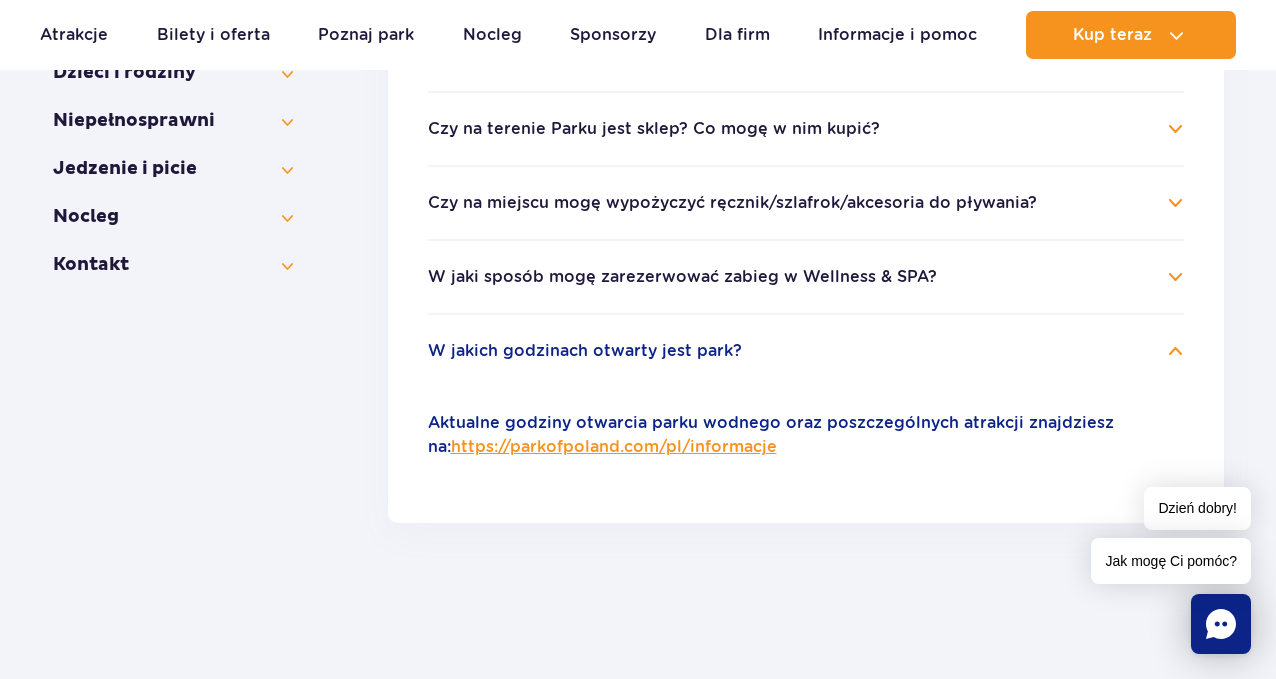 click on "https://parkofpoland.com/pl/informacje" at bounding box center [614, 446] 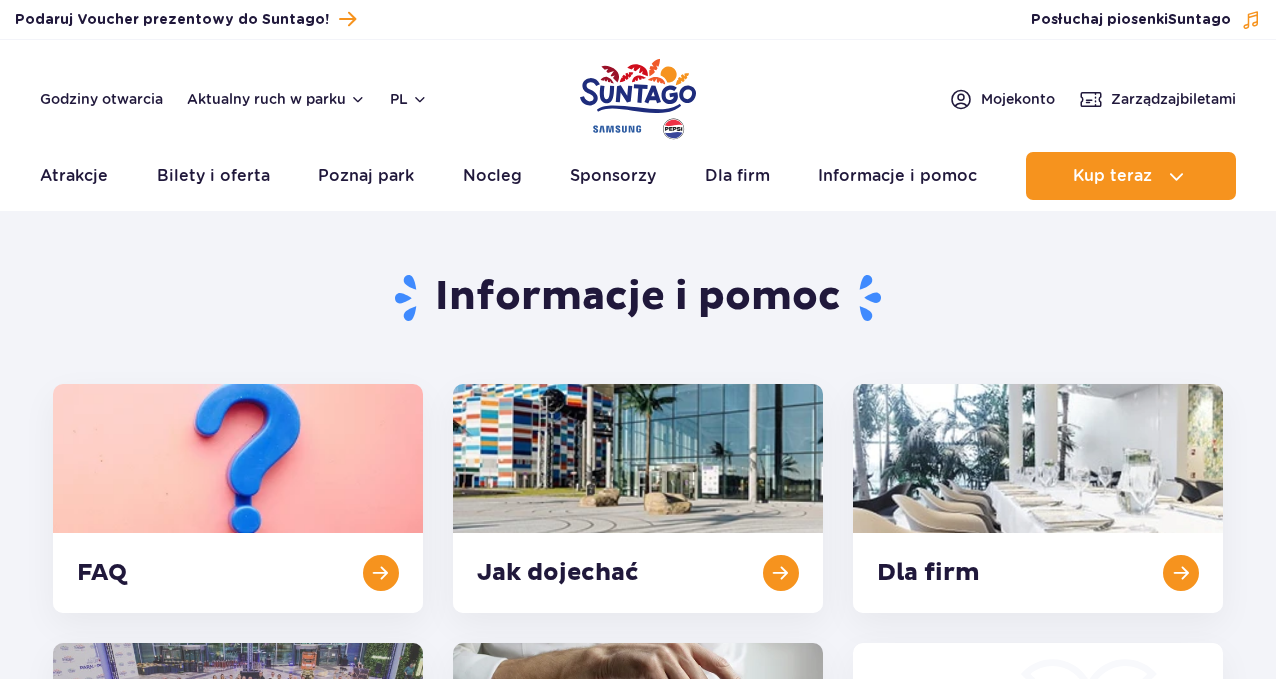 scroll, scrollTop: 0, scrollLeft: 0, axis: both 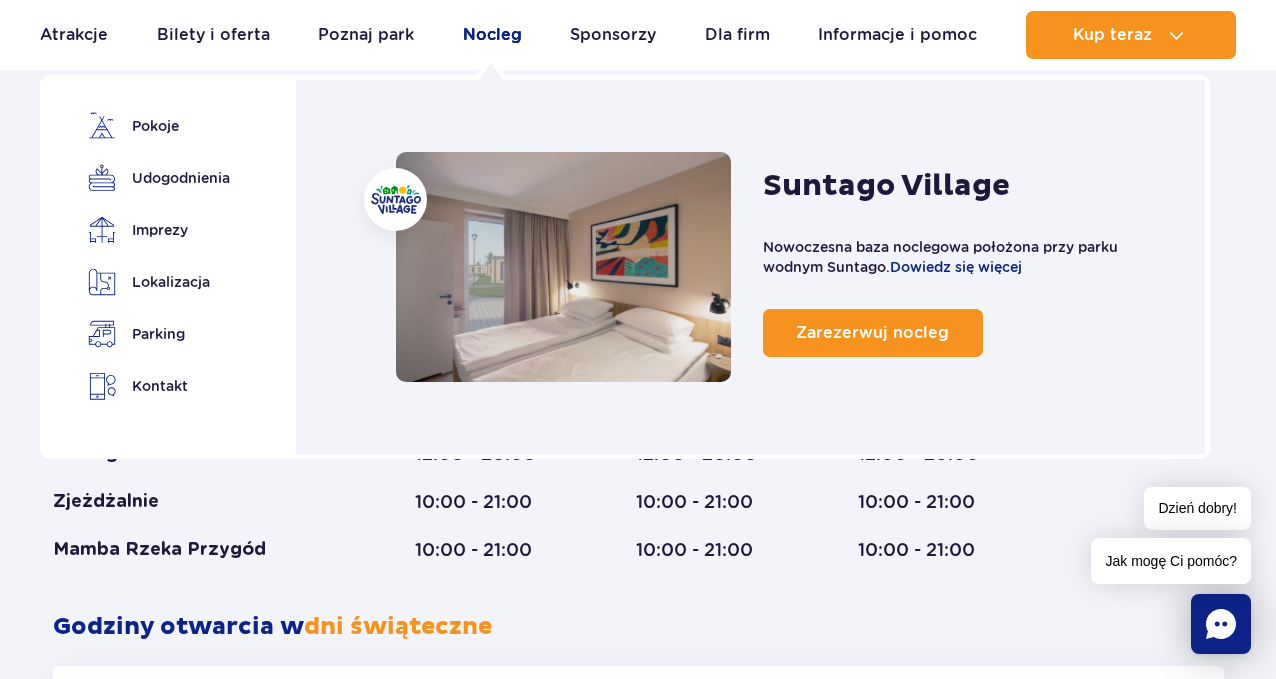 click on "Nocleg" at bounding box center (492, 35) 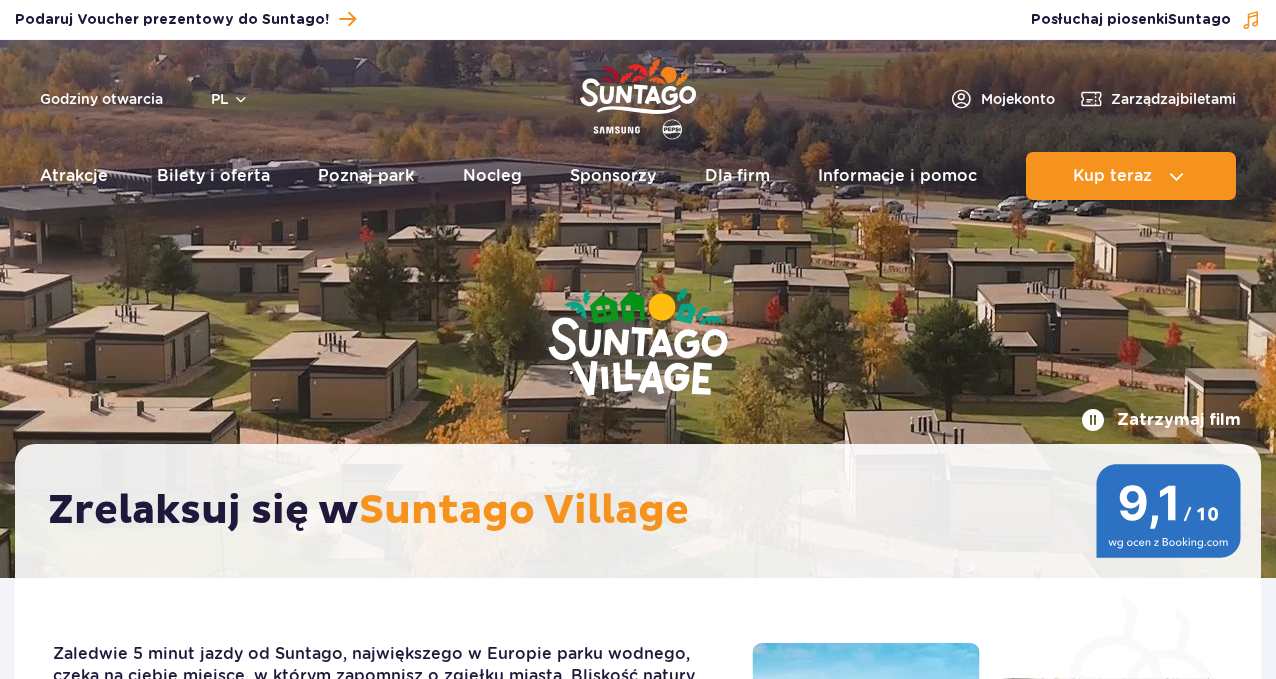 scroll, scrollTop: 0, scrollLeft: 0, axis: both 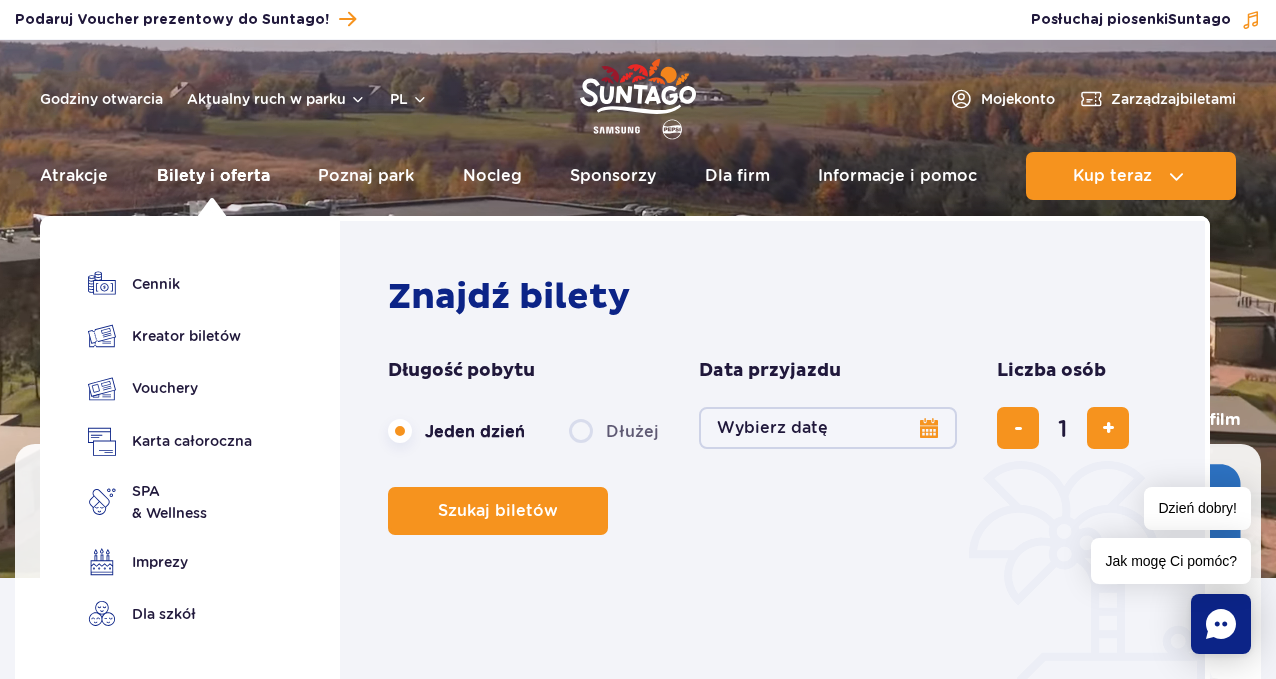 click on "Bilety i oferta" at bounding box center (213, 176) 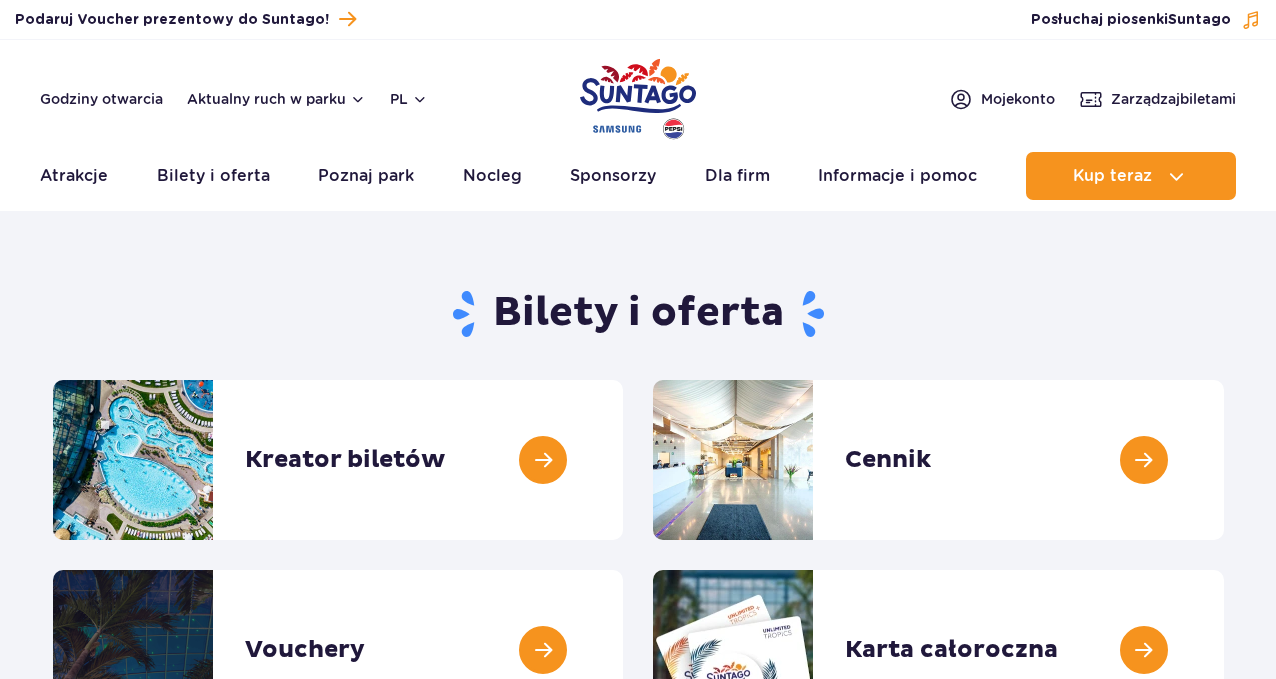 scroll, scrollTop: 0, scrollLeft: 0, axis: both 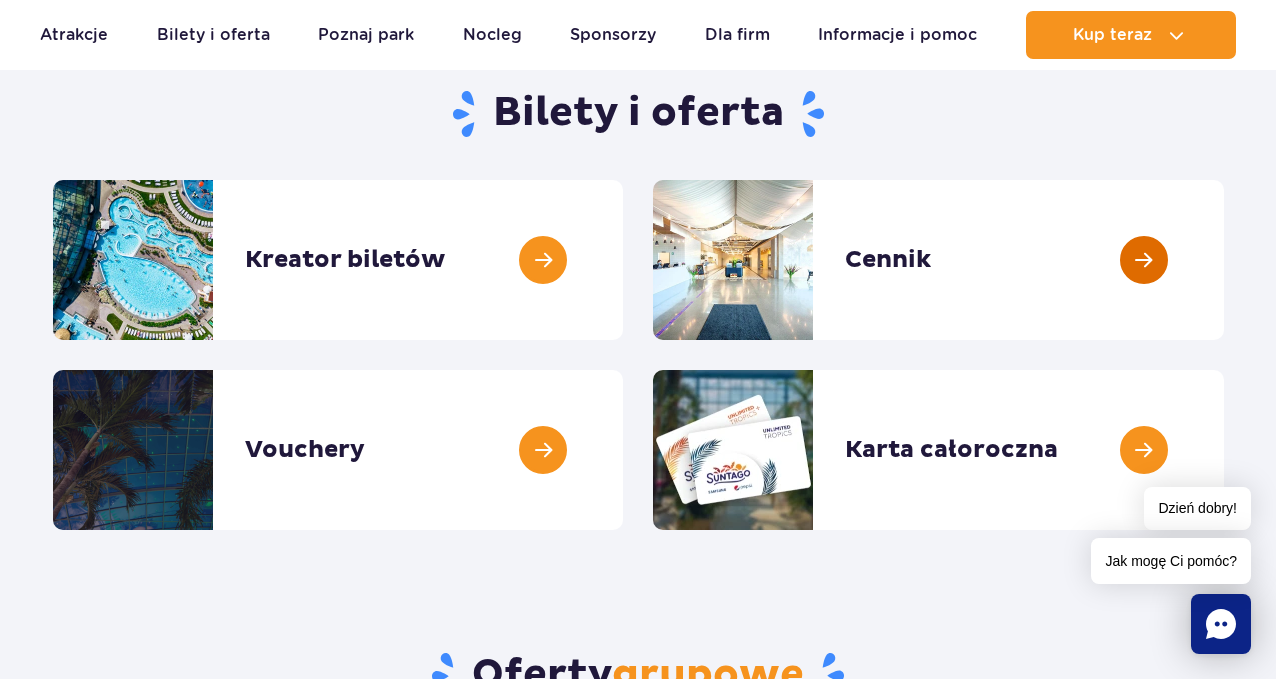 click at bounding box center [1224, 260] 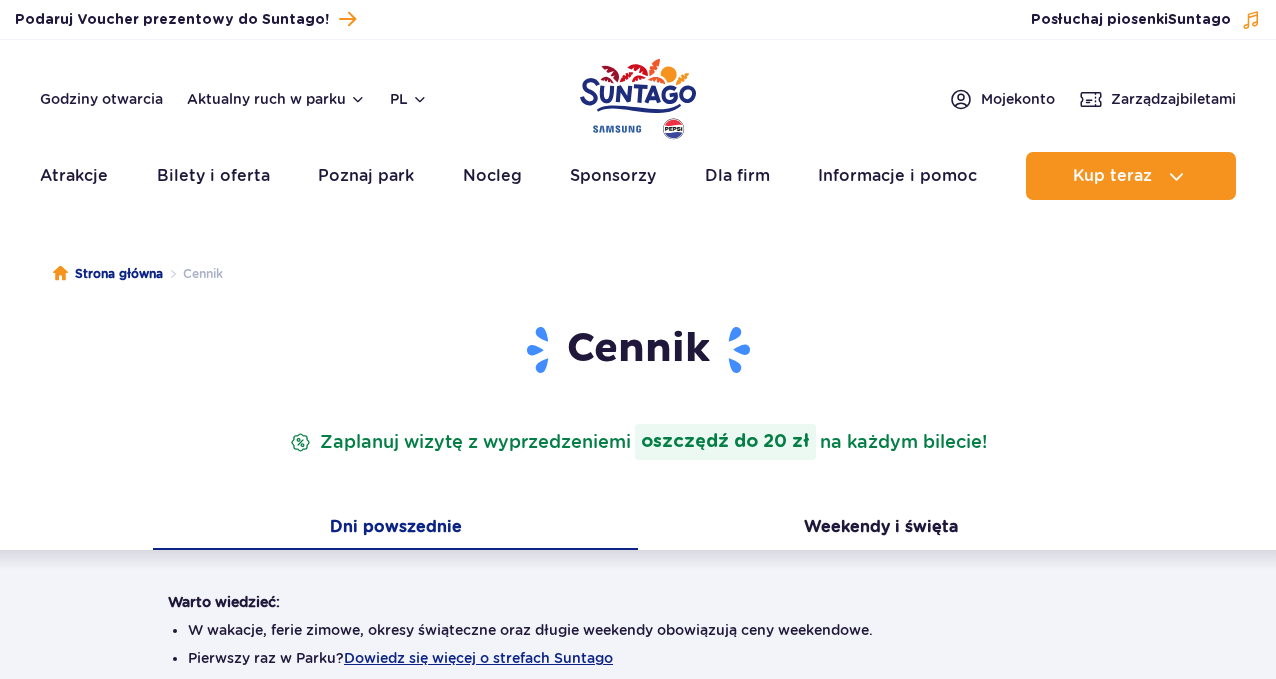 scroll, scrollTop: 0, scrollLeft: 0, axis: both 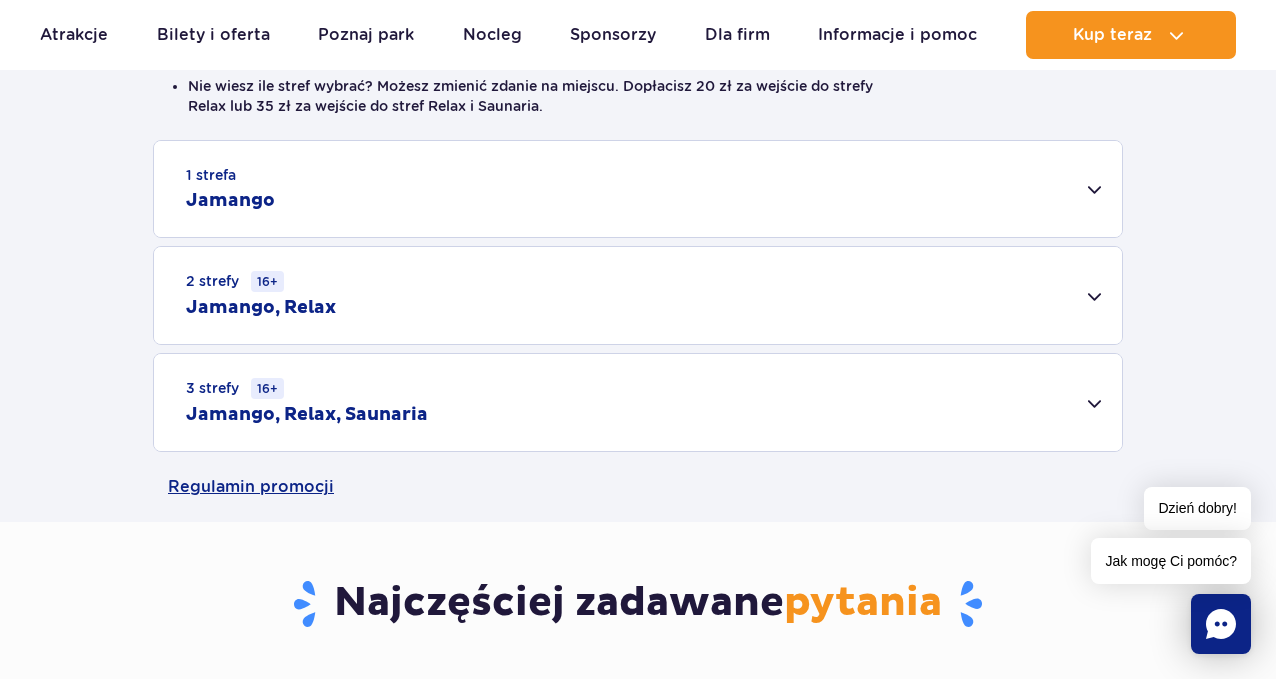 click on "1 strefa
Jamango" at bounding box center (638, 189) 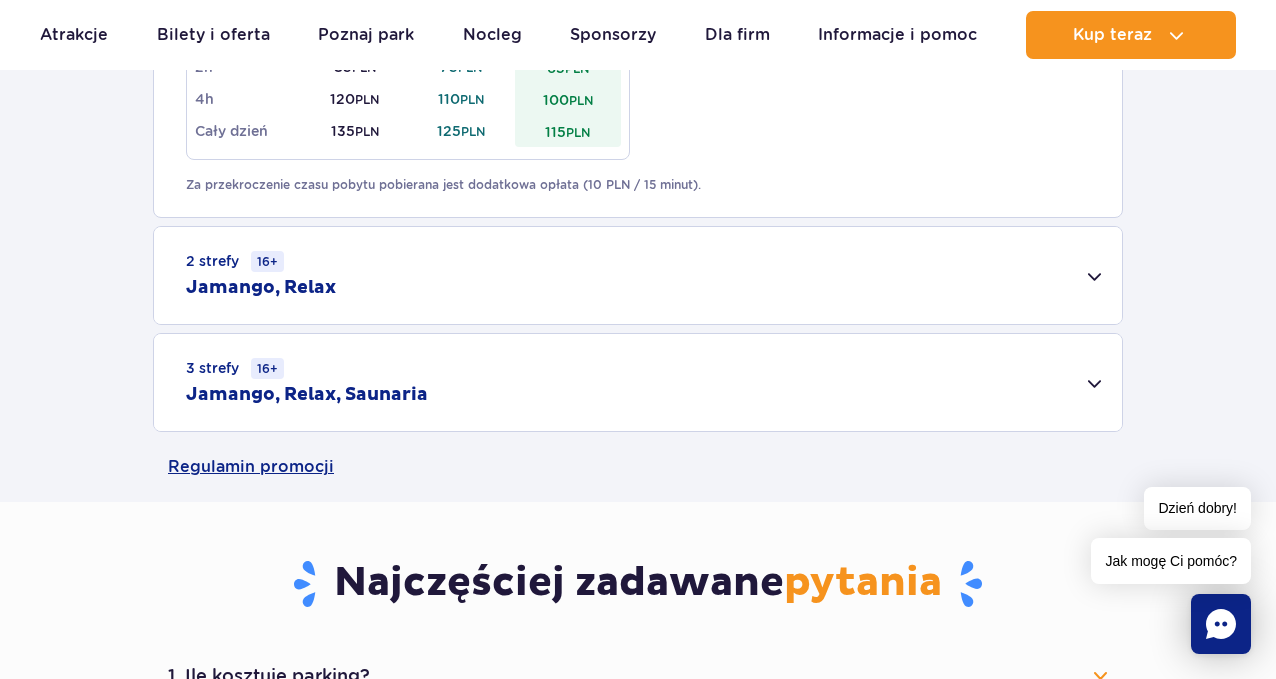 scroll, scrollTop: 1400, scrollLeft: 0, axis: vertical 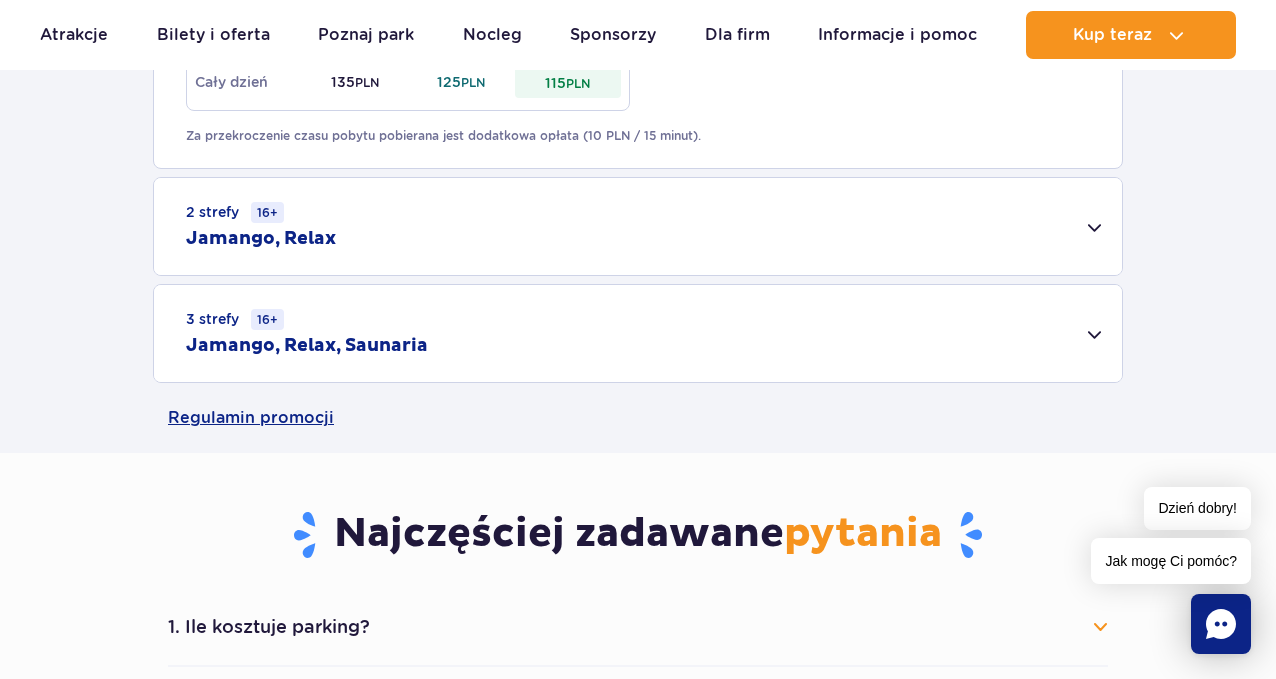 click on "2 strefy  16+
Jamango, Relax" at bounding box center [638, 226] 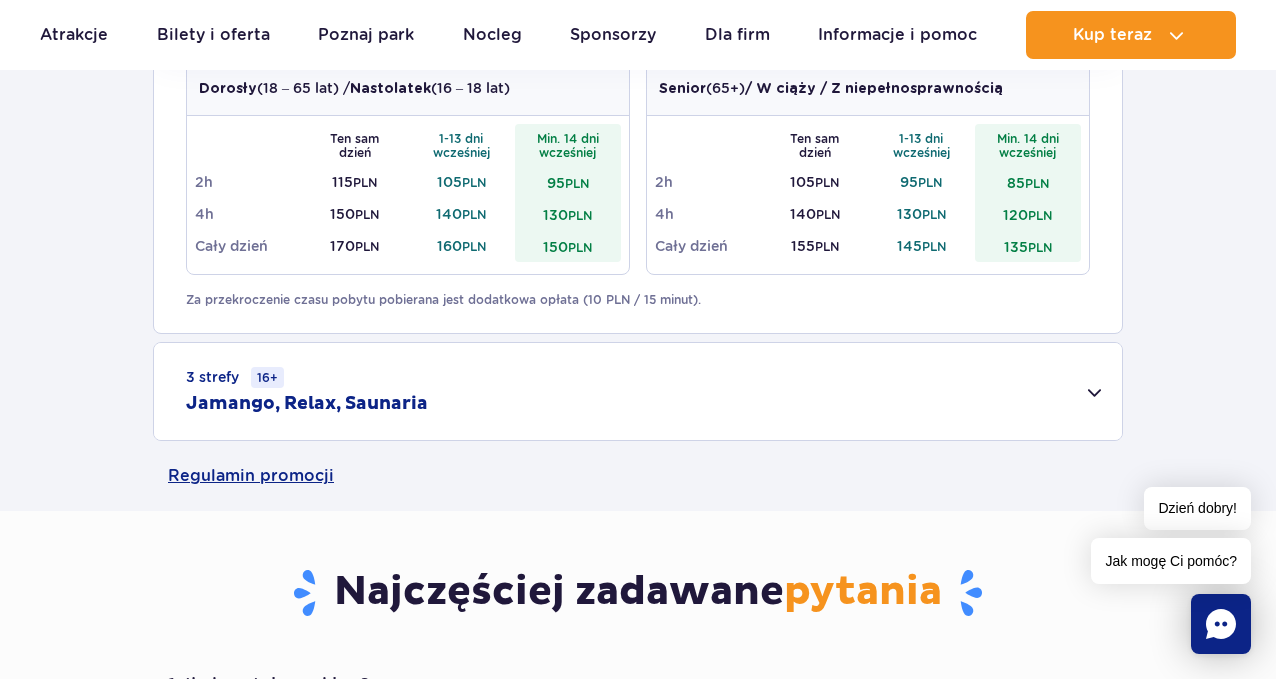 scroll, scrollTop: 1700, scrollLeft: 0, axis: vertical 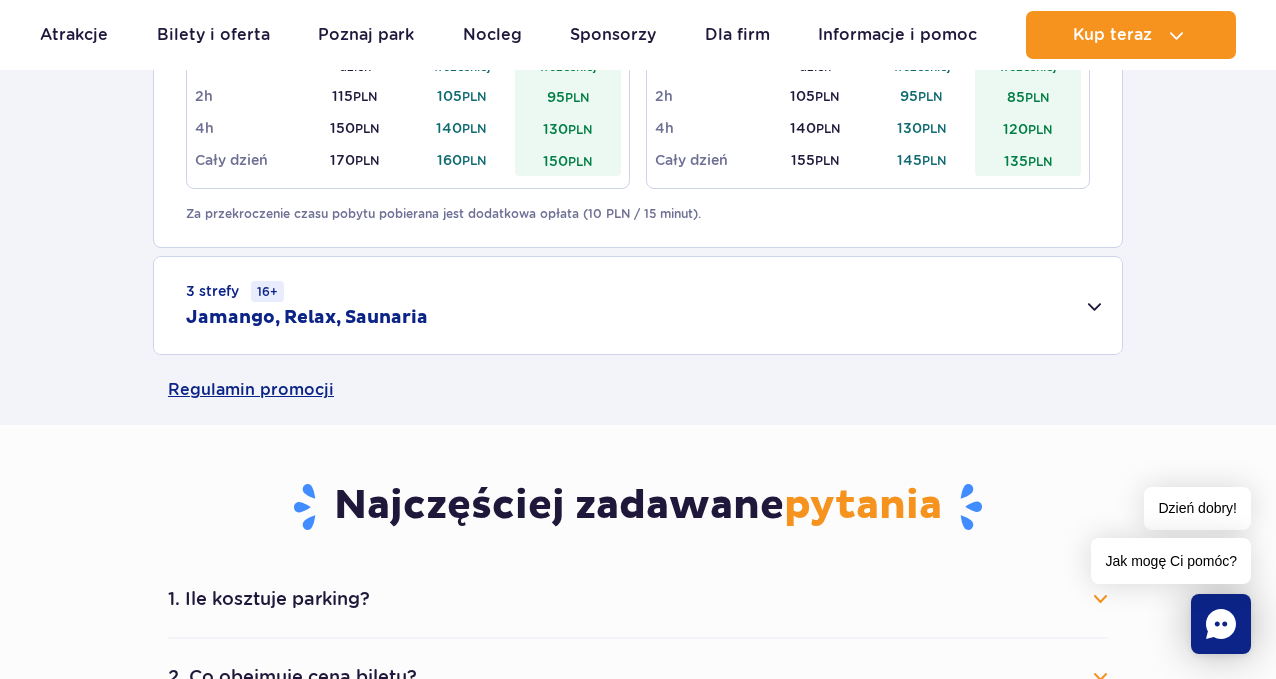 click on "Jamango, Relax, Saunaria" at bounding box center (307, 318) 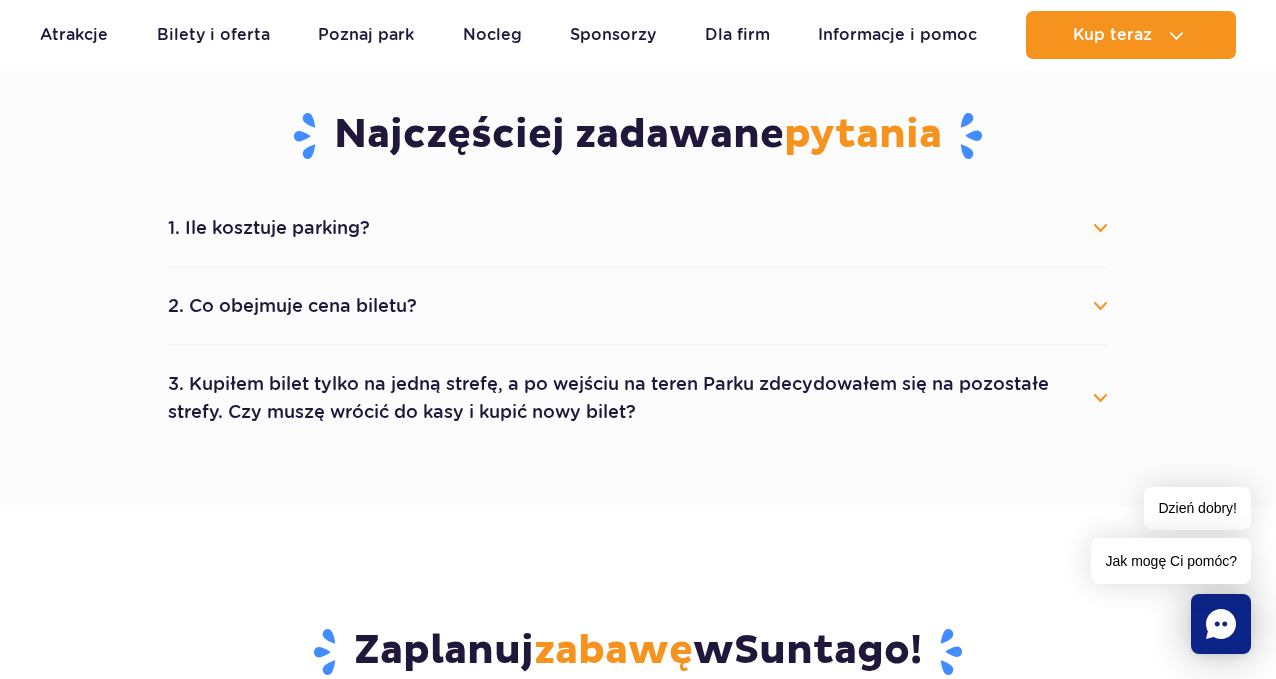scroll, scrollTop: 2400, scrollLeft: 0, axis: vertical 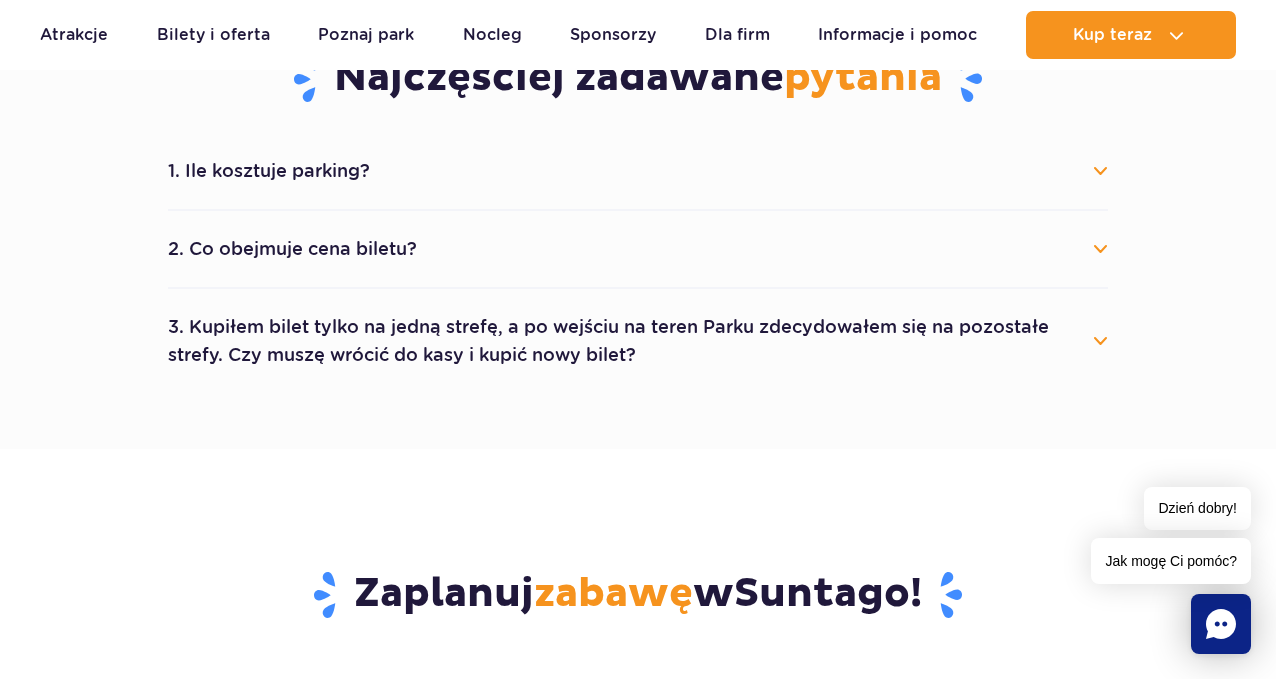click on "2. Co obejmuje cena biletu?" at bounding box center (638, 249) 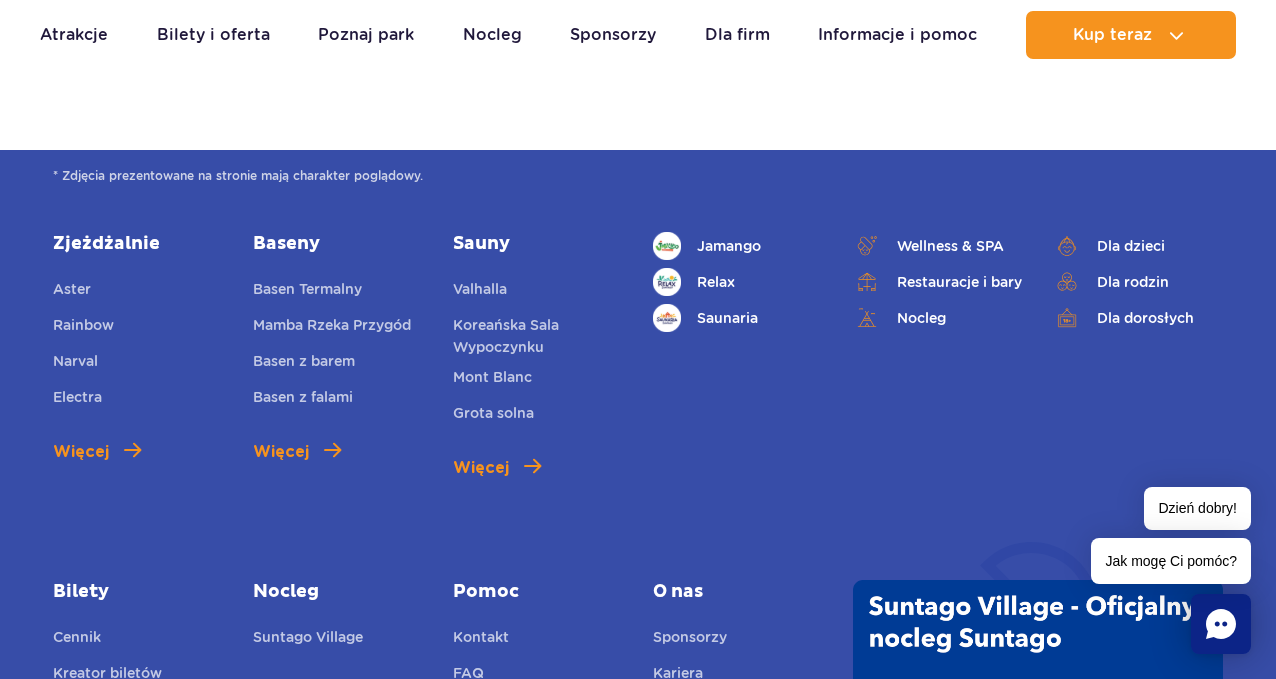 scroll, scrollTop: 4100, scrollLeft: 0, axis: vertical 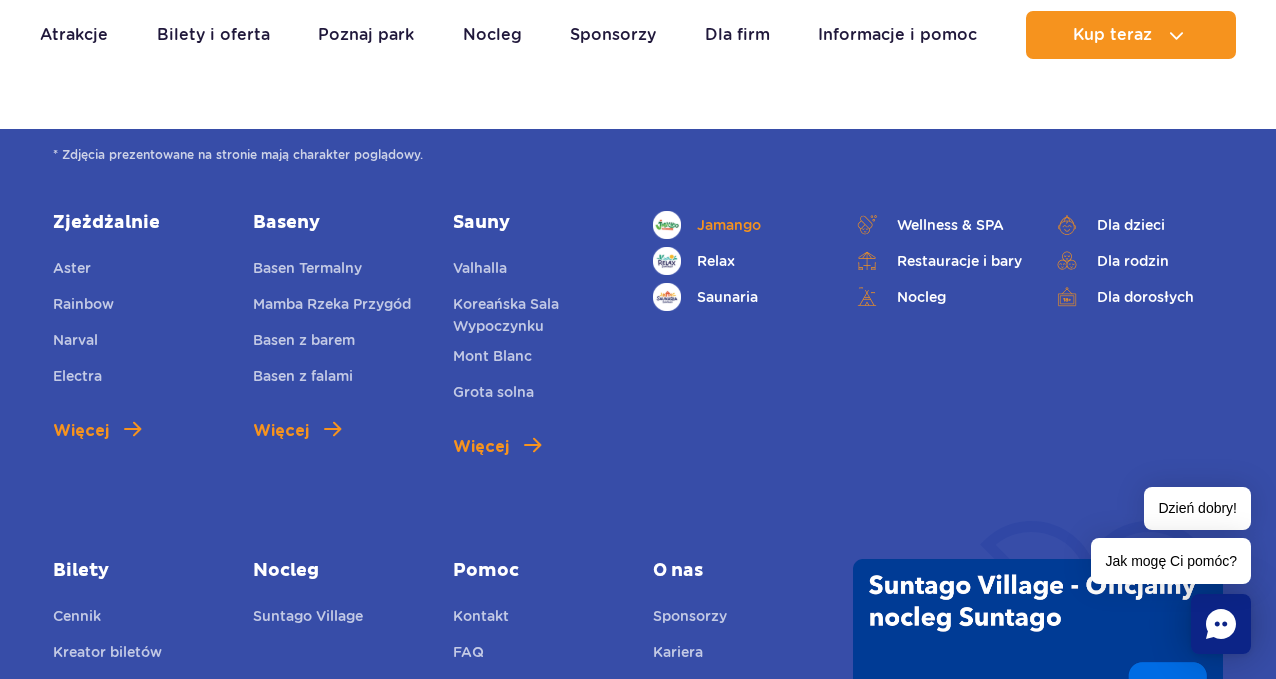 click on "Jamango" at bounding box center (729, 225) 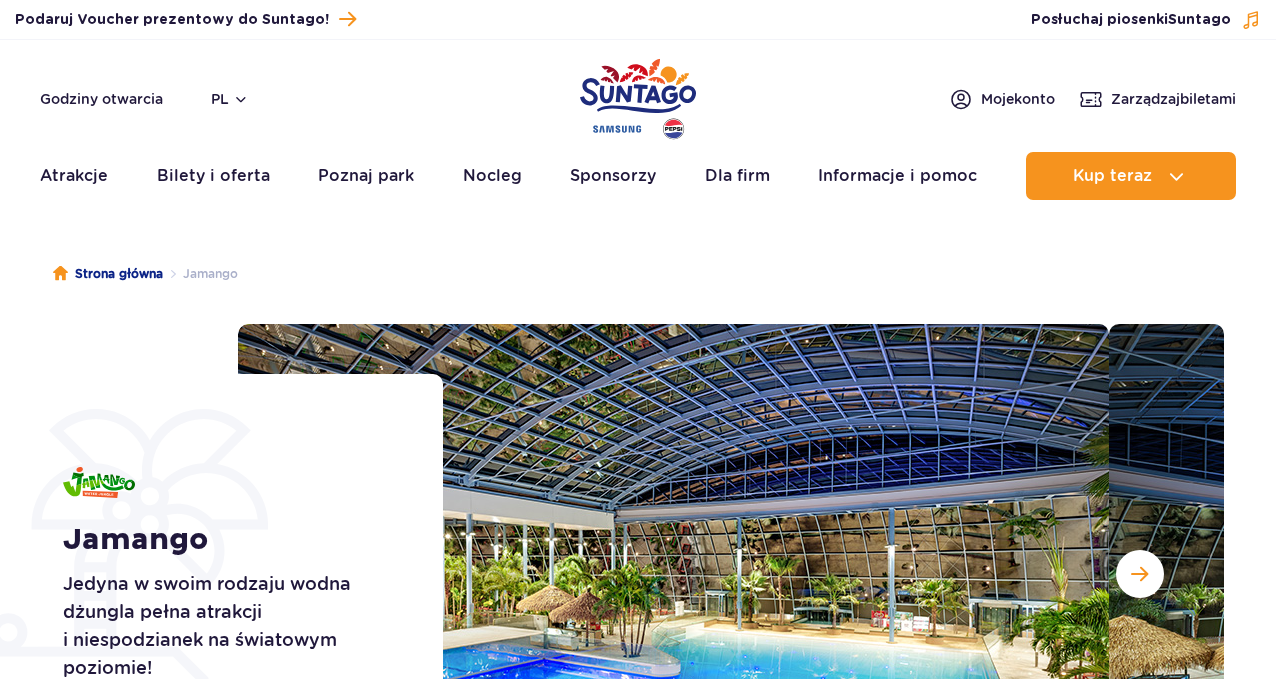 scroll, scrollTop: 0, scrollLeft: 0, axis: both 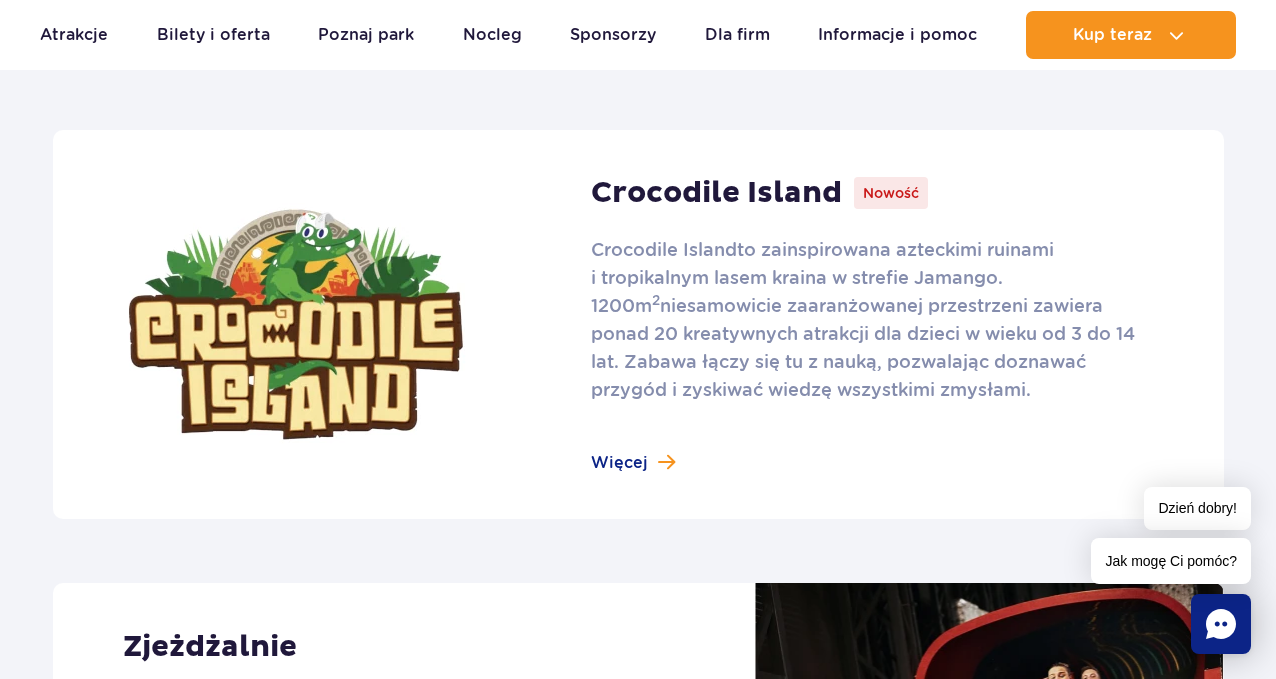 click at bounding box center [638, 324] 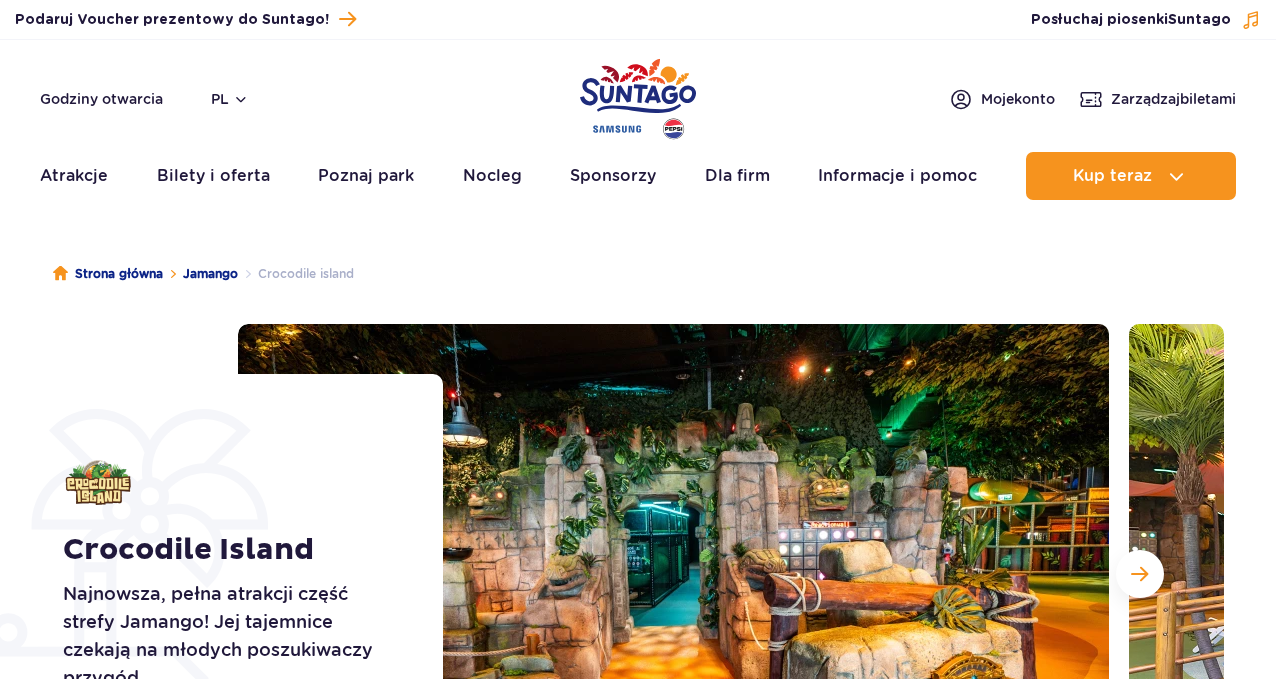 scroll, scrollTop: 0, scrollLeft: 0, axis: both 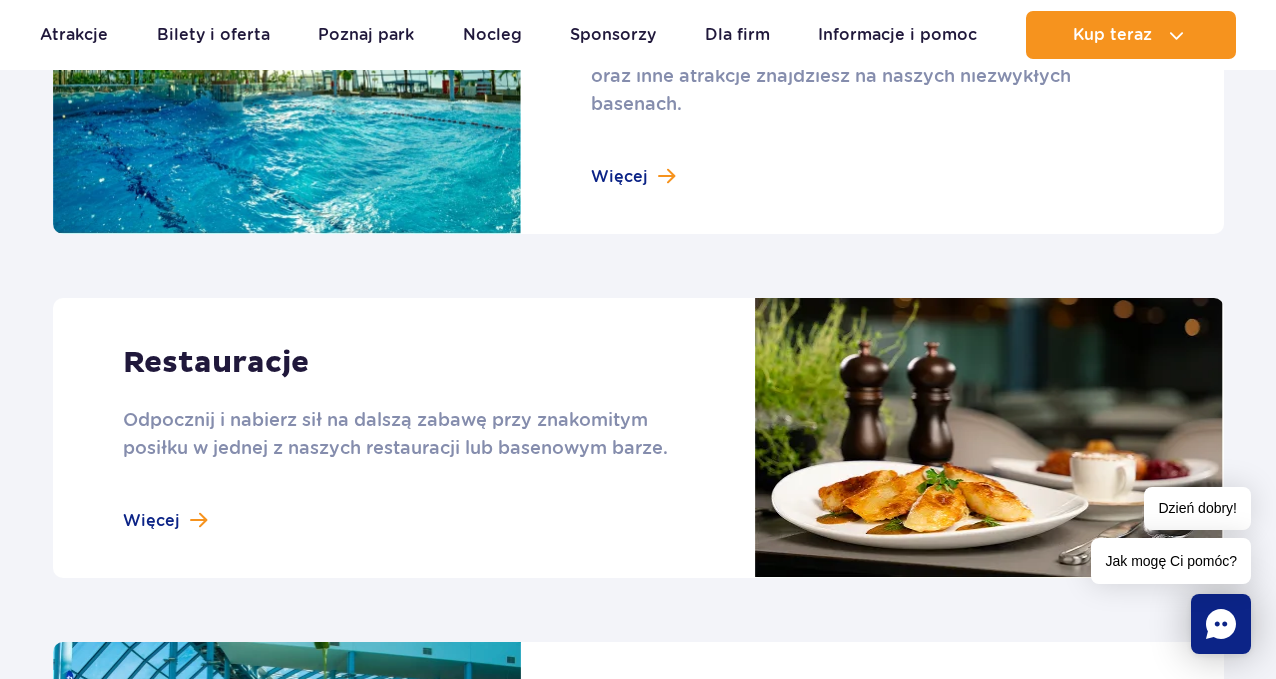 click at bounding box center (638, 81) 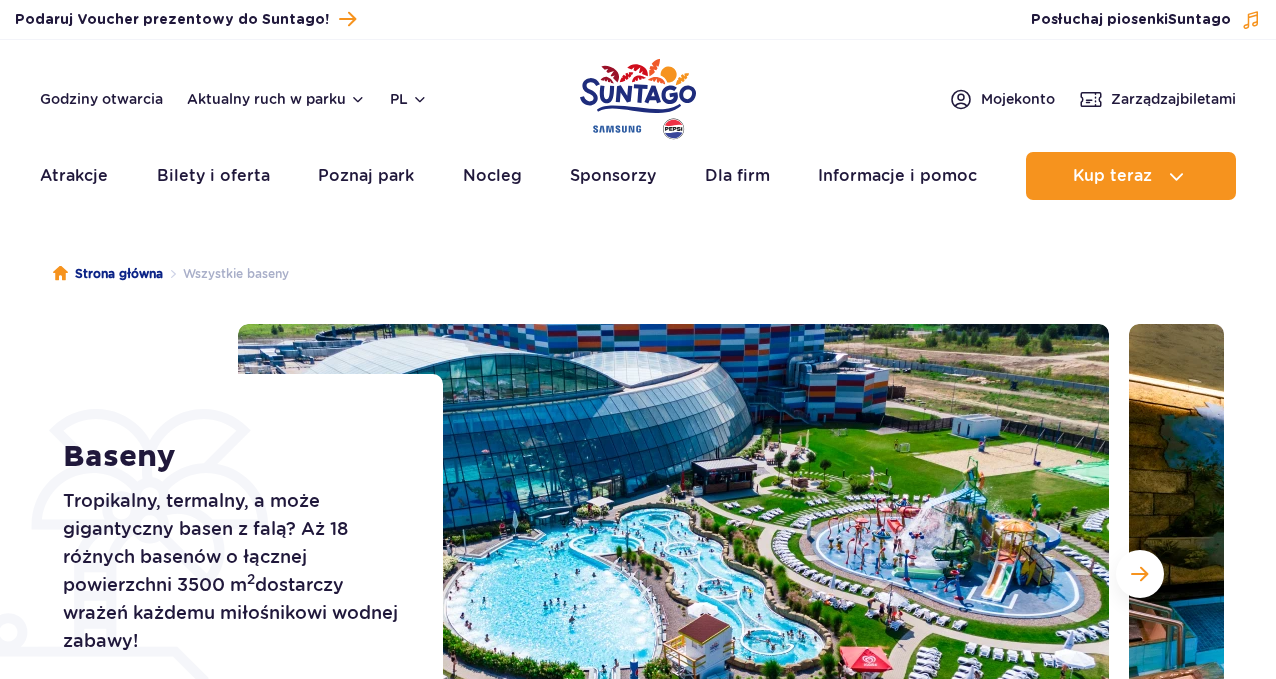 scroll, scrollTop: 0, scrollLeft: 0, axis: both 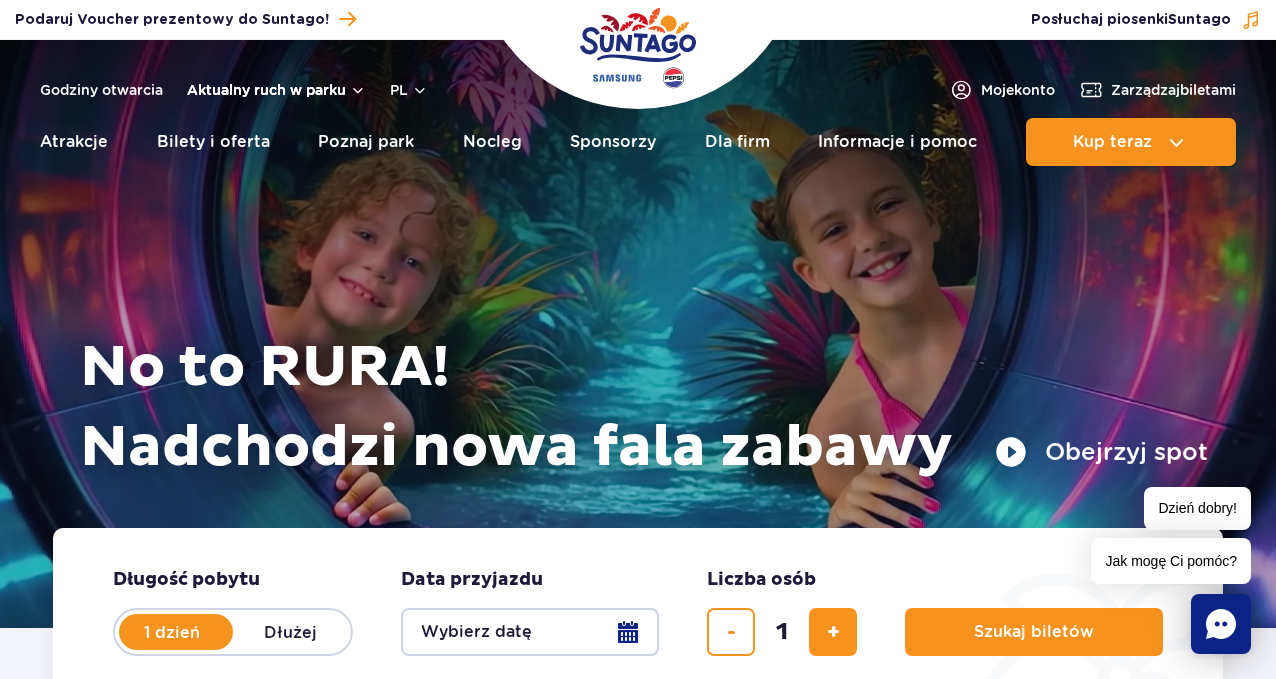 click on "Aktualny ruch w parku" at bounding box center [276, 90] 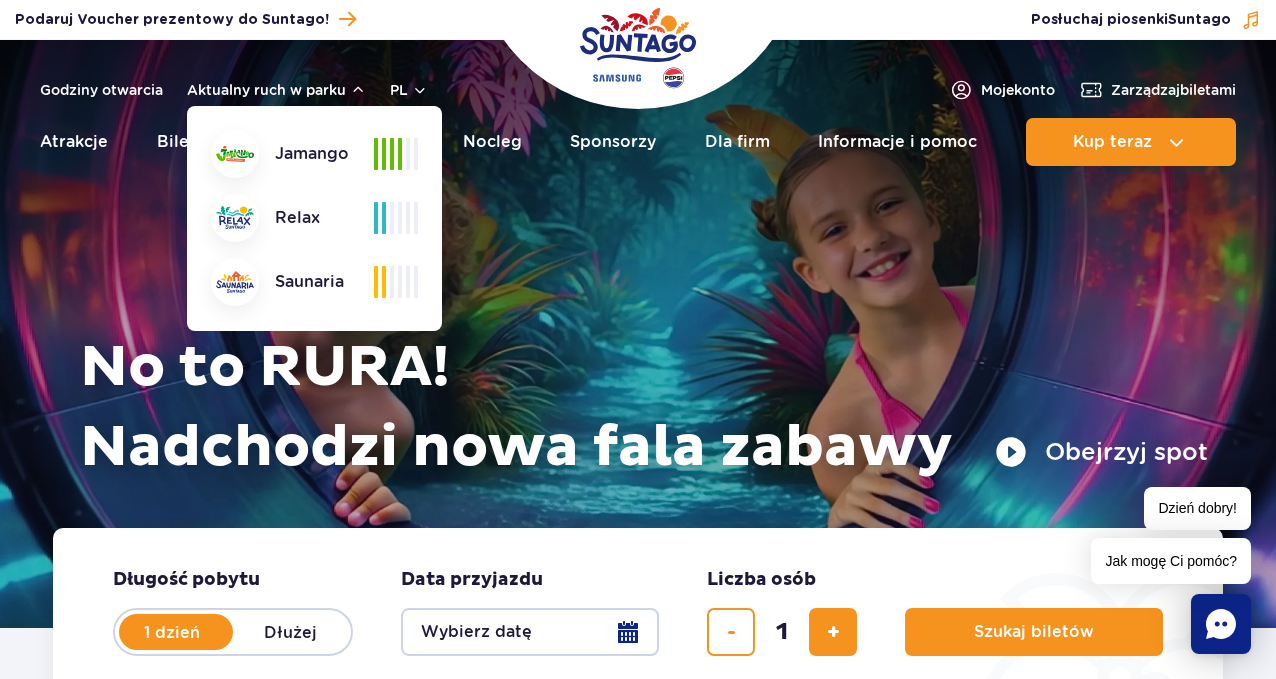 click on "No to RURA!  Nadchodzi nowa fala zabawy
Obejrzyj spot" at bounding box center (638, 309) 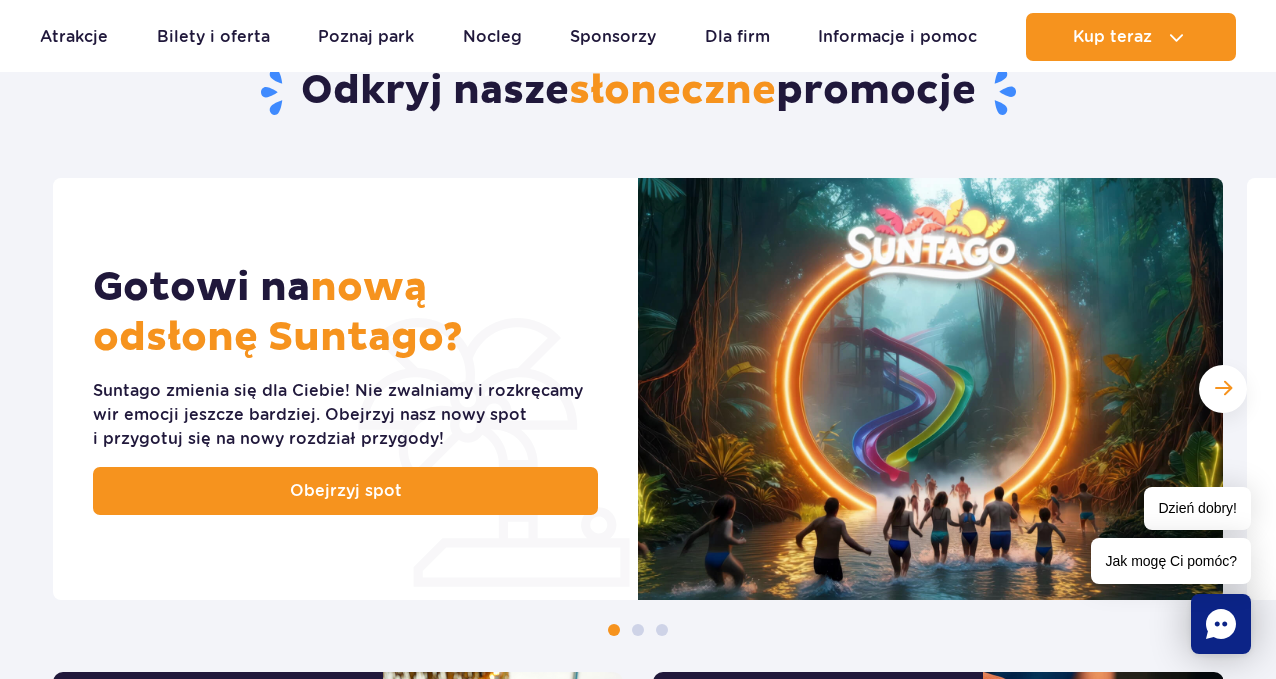scroll, scrollTop: 600, scrollLeft: 0, axis: vertical 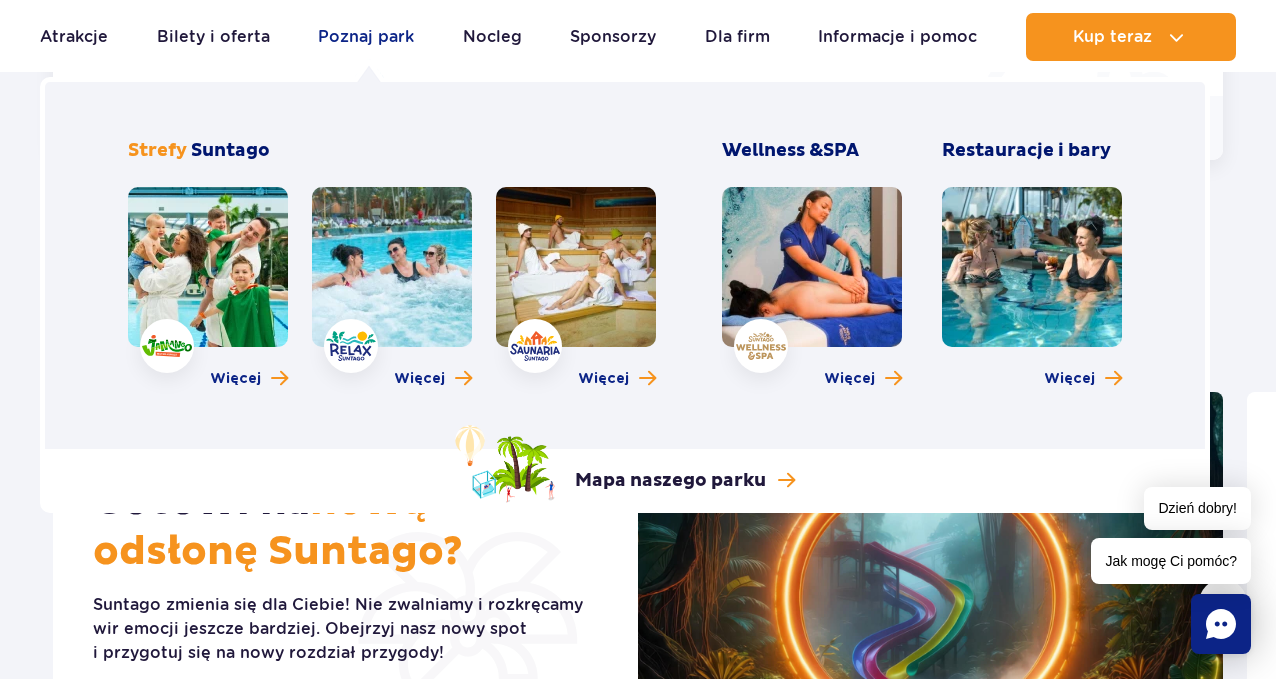 click on "Poznaj park" at bounding box center (366, 37) 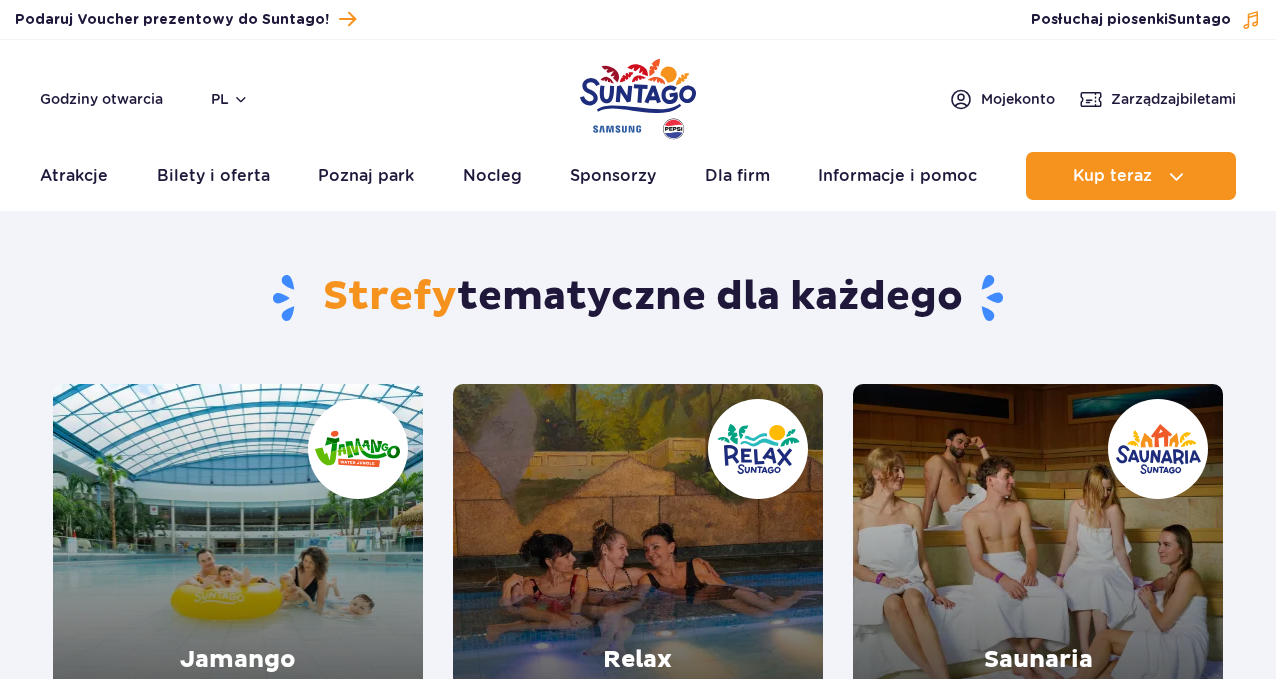 scroll, scrollTop: 0, scrollLeft: 0, axis: both 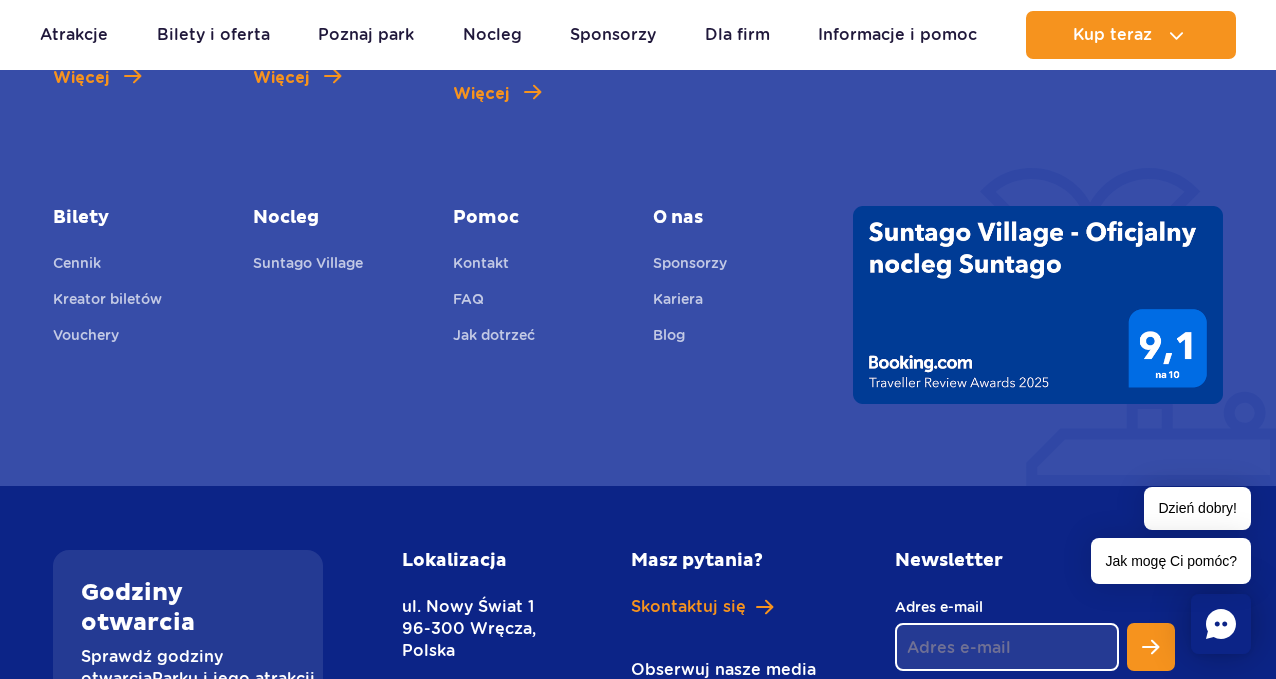 click at bounding box center (1038, 305) 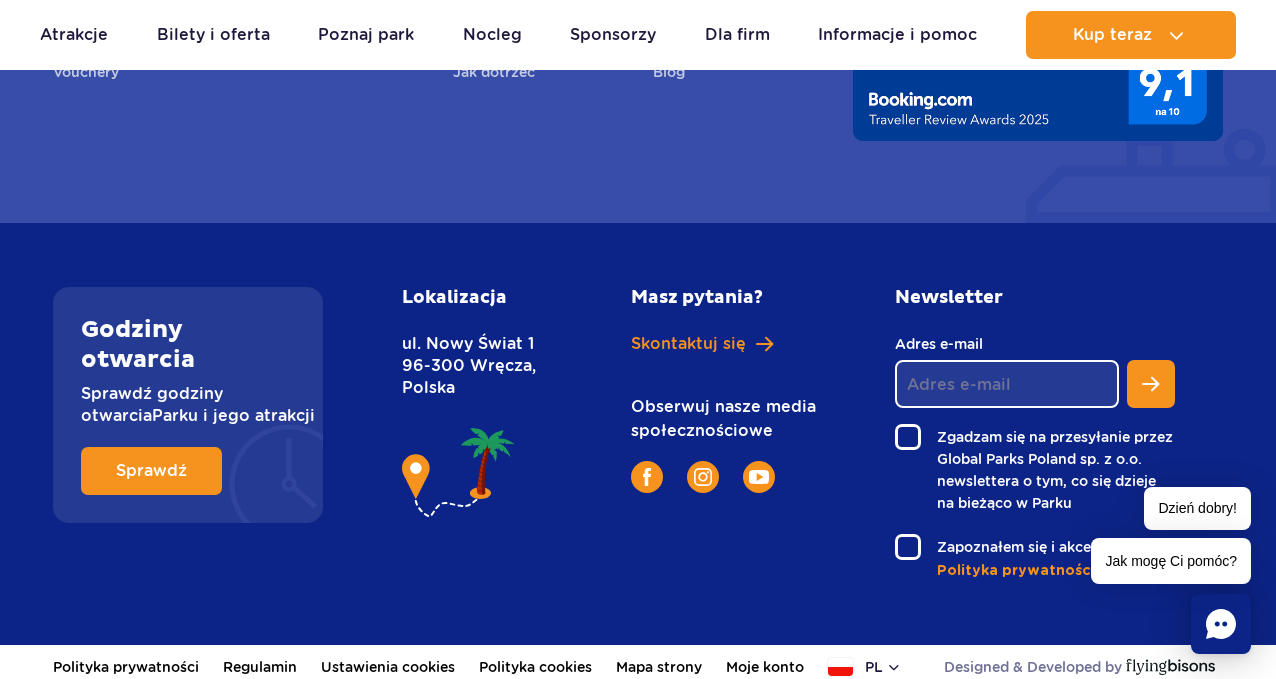 scroll, scrollTop: 1971, scrollLeft: 0, axis: vertical 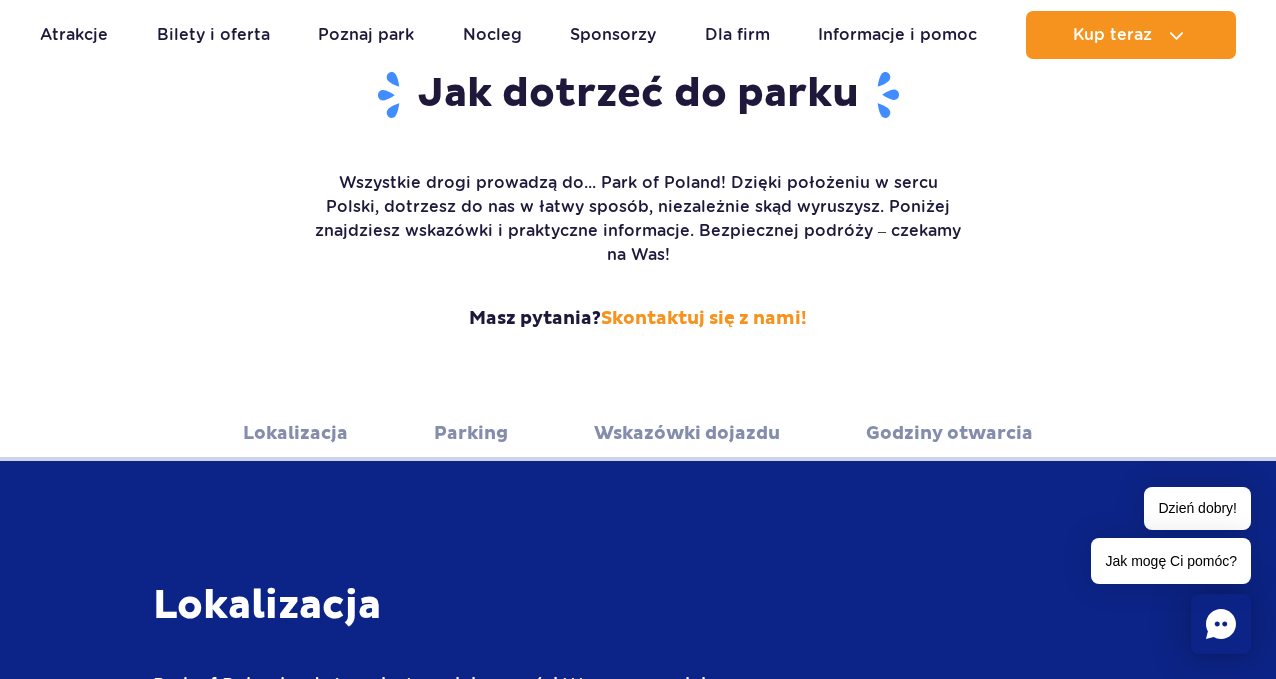 click on "Lokalizacja" at bounding box center [295, 433] 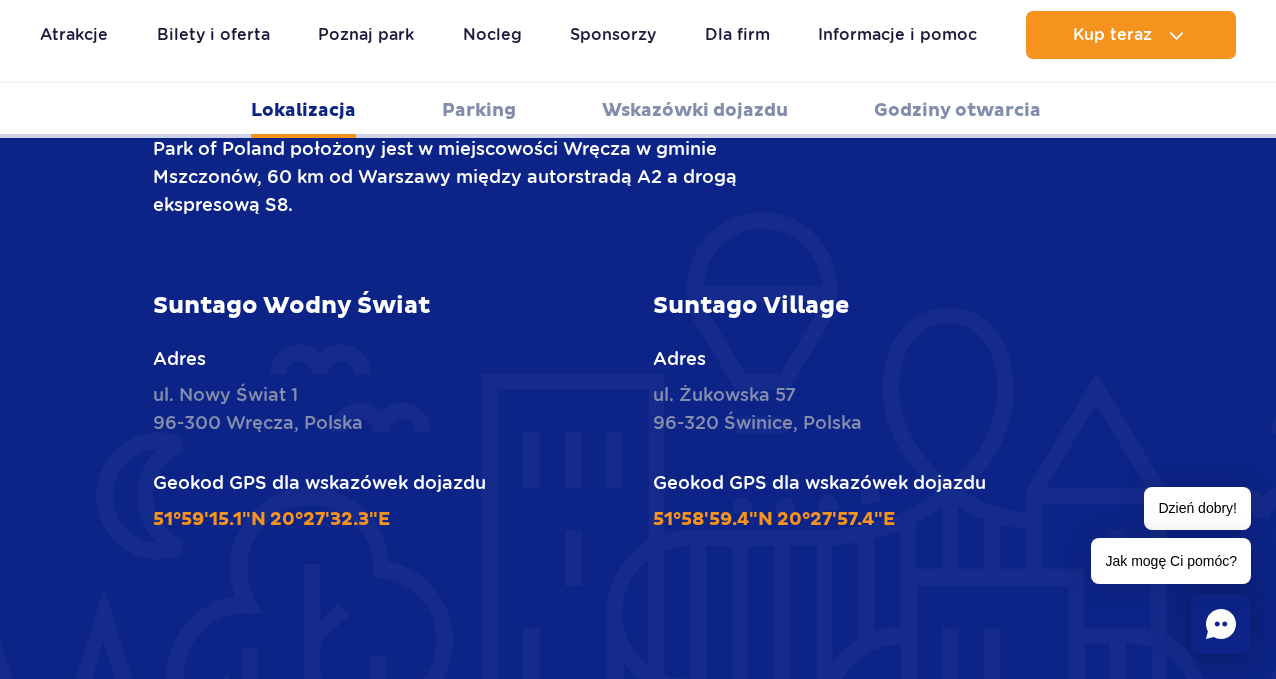 scroll, scrollTop: 883, scrollLeft: 0, axis: vertical 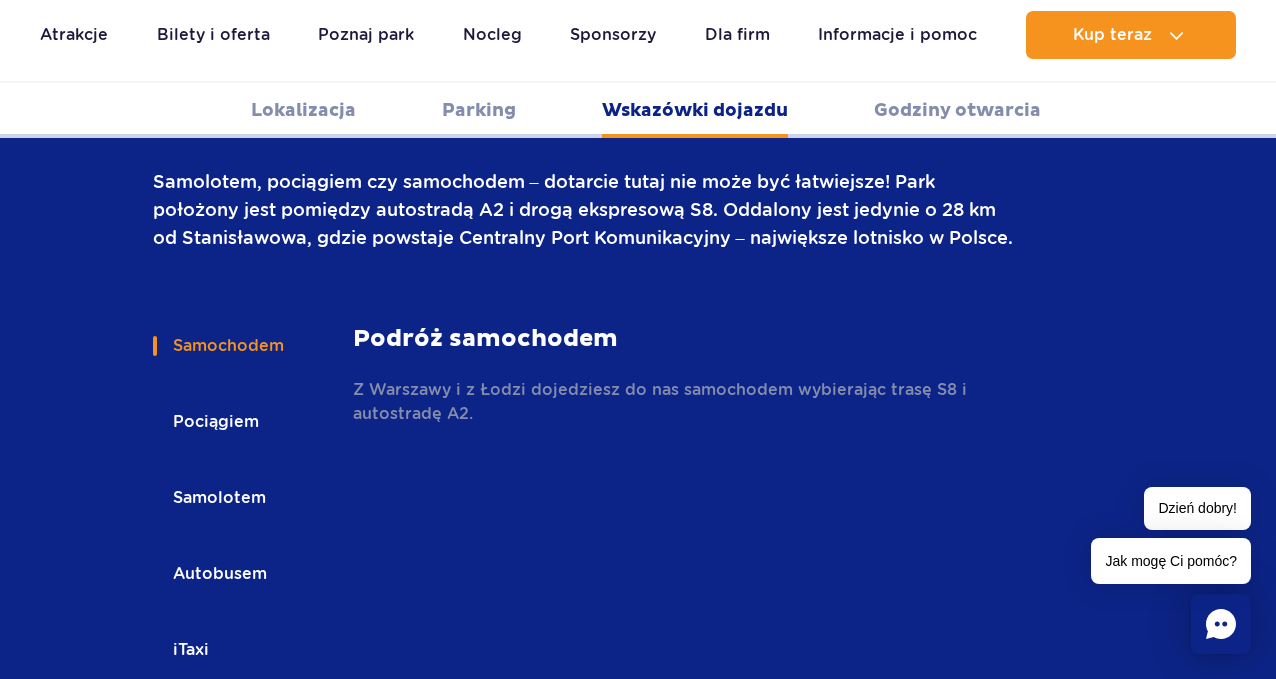 click on "Pociągiem" at bounding box center [214, 422] 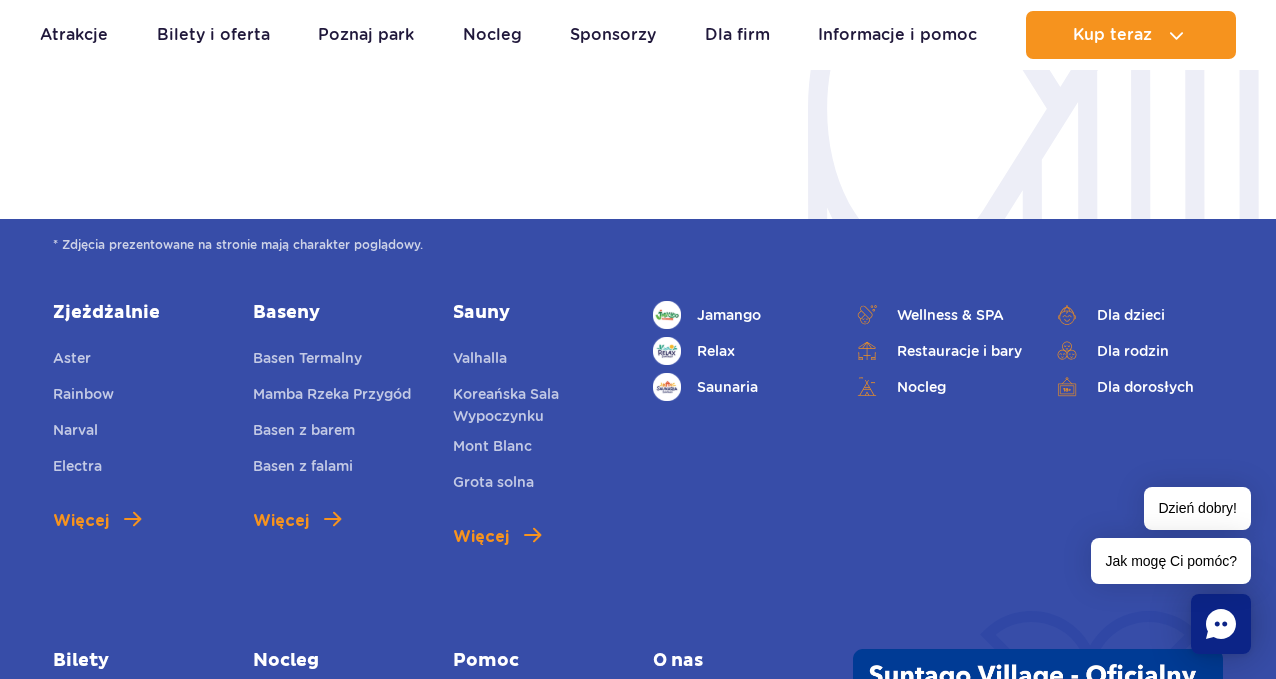 scroll, scrollTop: 4883, scrollLeft: 0, axis: vertical 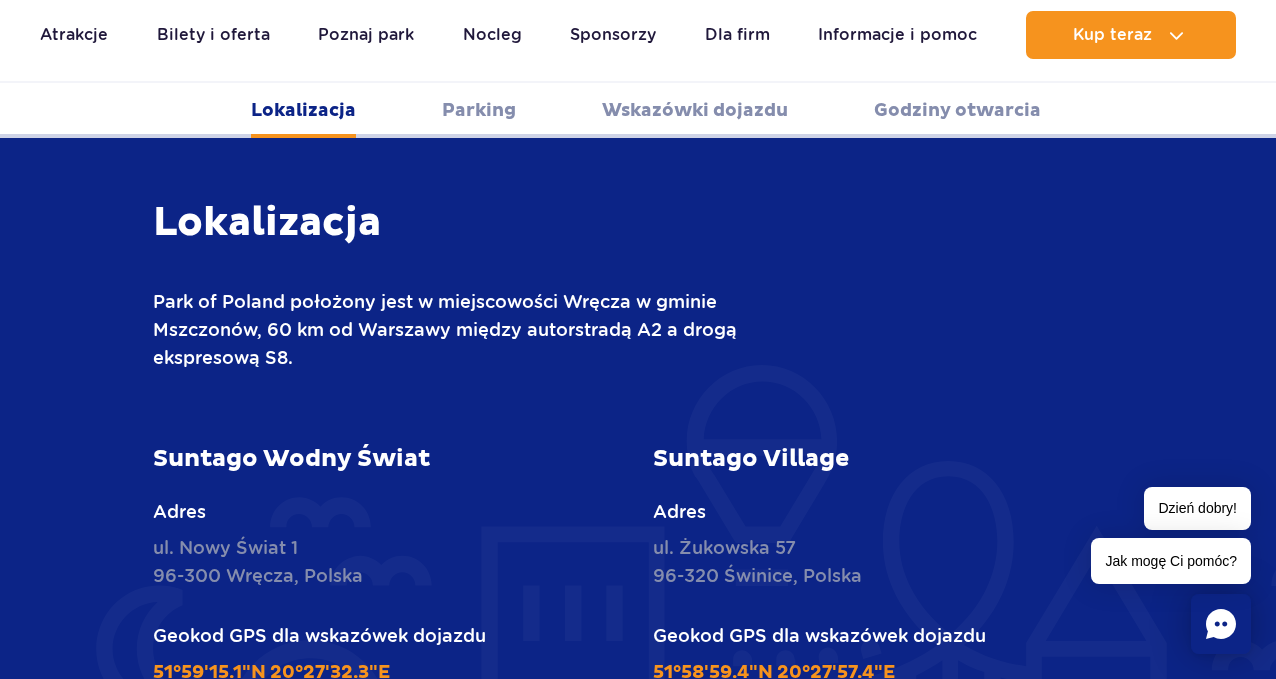 click on "Wskazówki dojazdu" at bounding box center [695, 110] 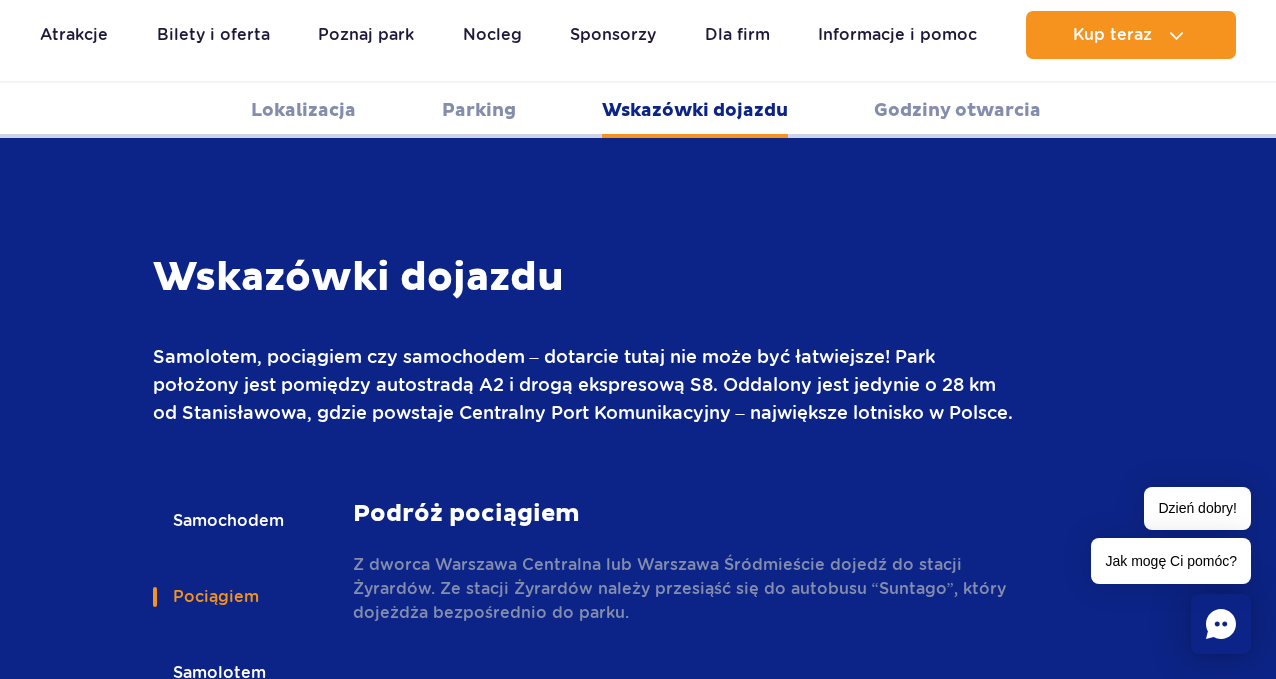 scroll, scrollTop: 2560, scrollLeft: 0, axis: vertical 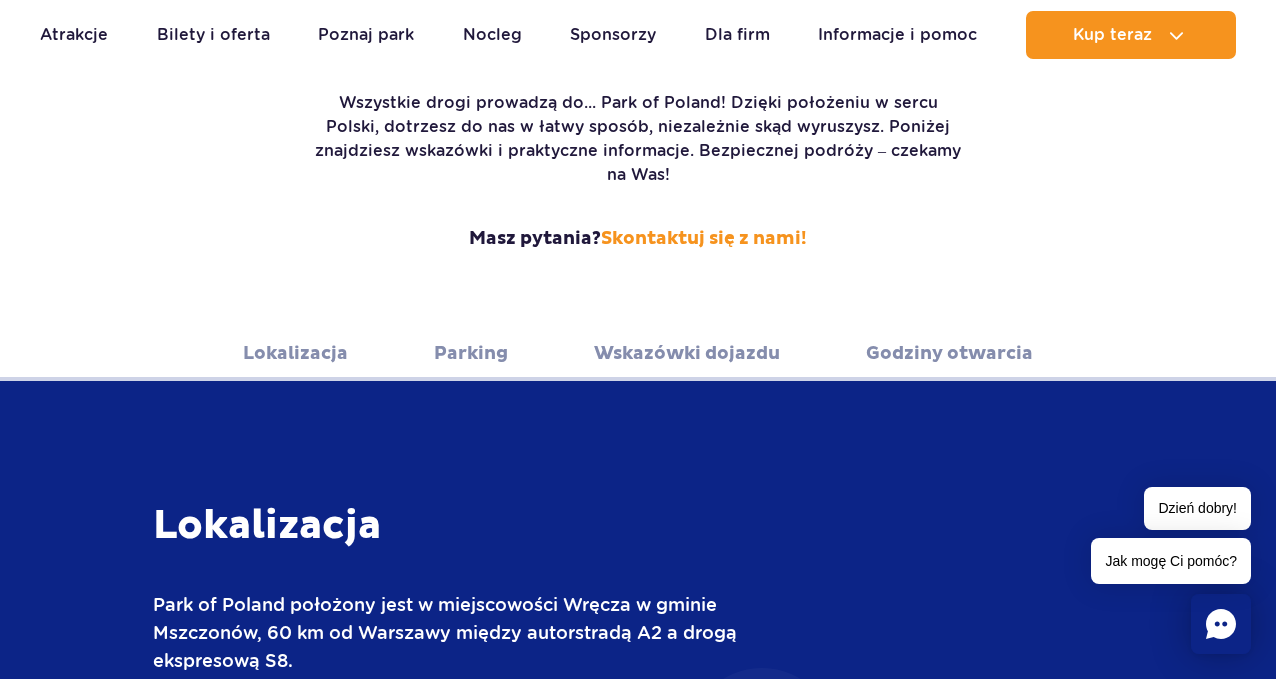 click on "Wskazówki dojazdu" at bounding box center [687, 353] 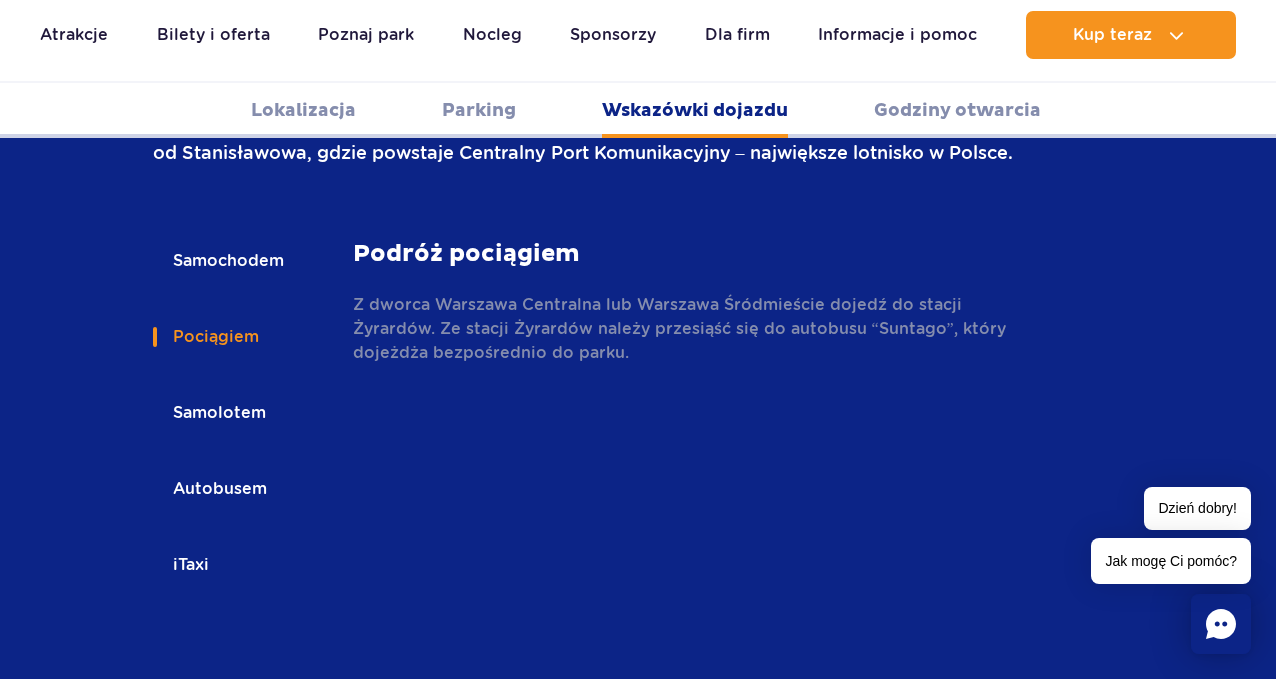 scroll, scrollTop: 2760, scrollLeft: 0, axis: vertical 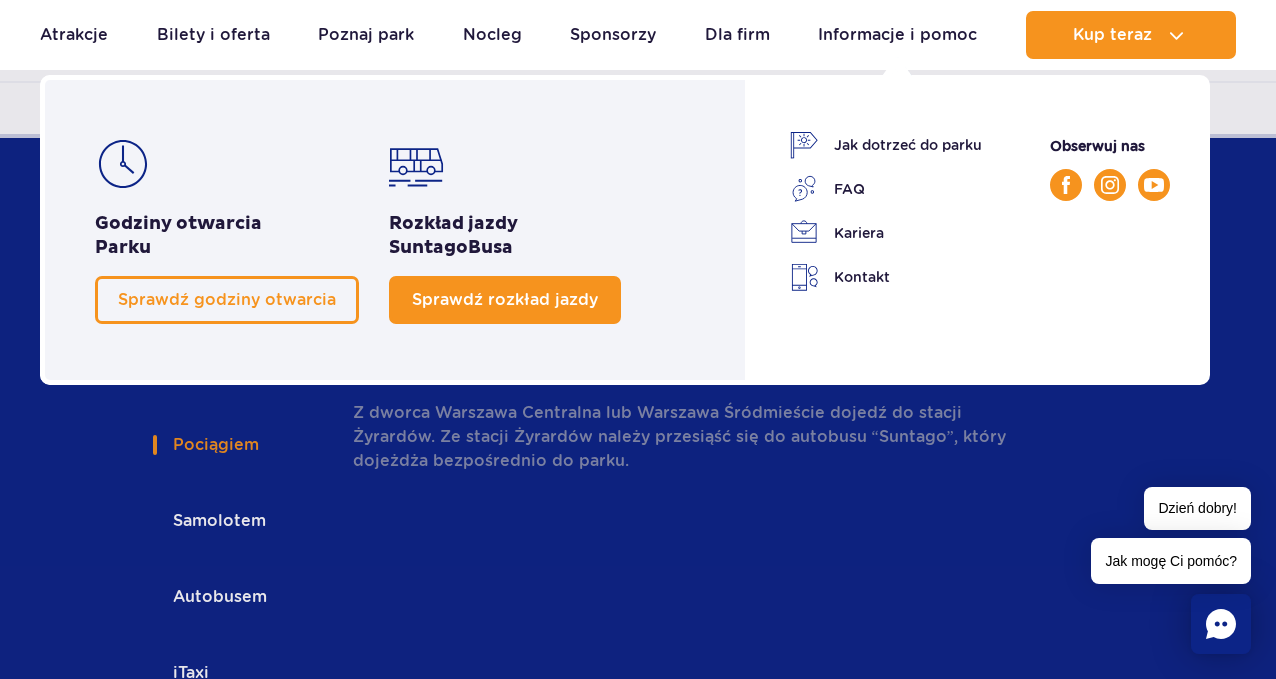 click on "Sprawdź rozkład jazdy" at bounding box center [505, 299] 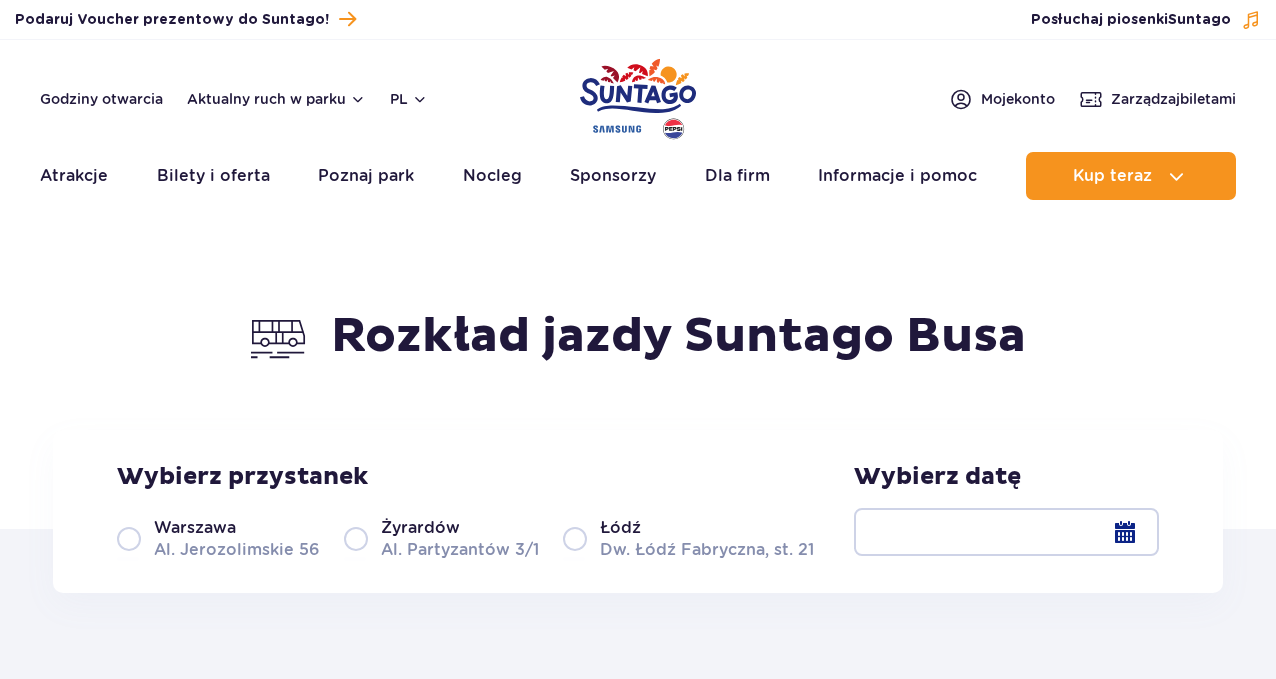 scroll, scrollTop: 0, scrollLeft: 0, axis: both 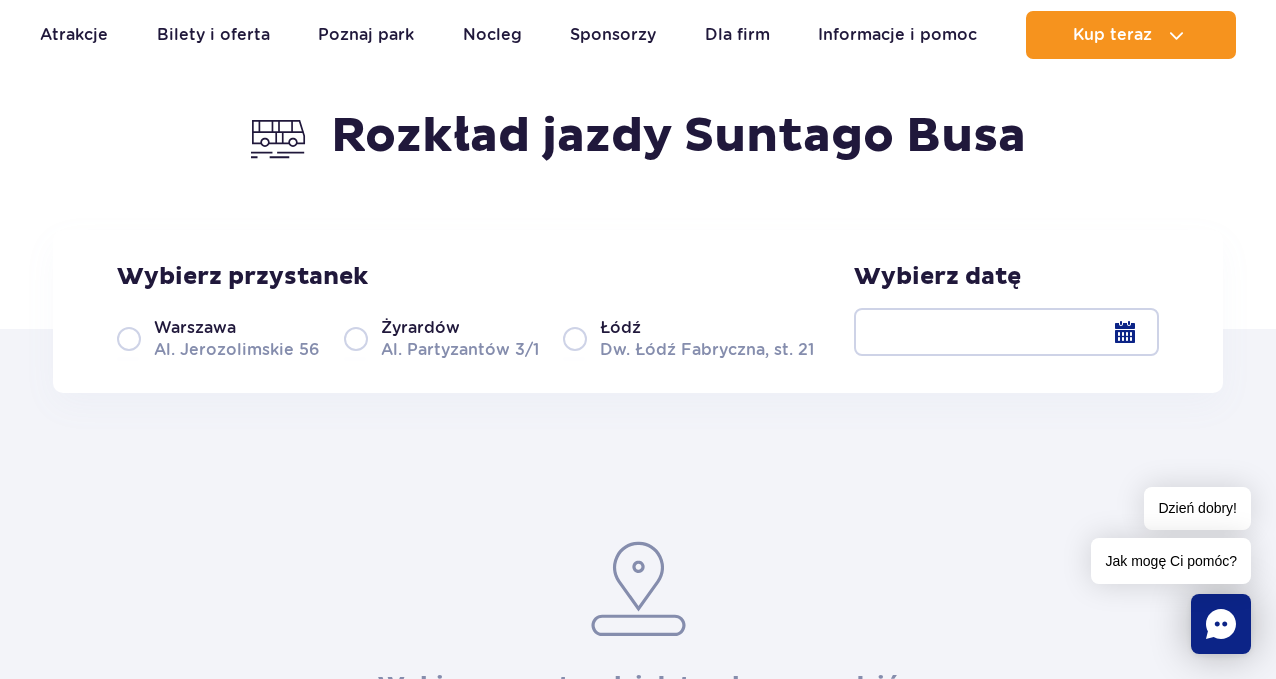 click on "[CITY] [STREET] [NUMBER]/[NUMBER]" at bounding box center [441, 338] 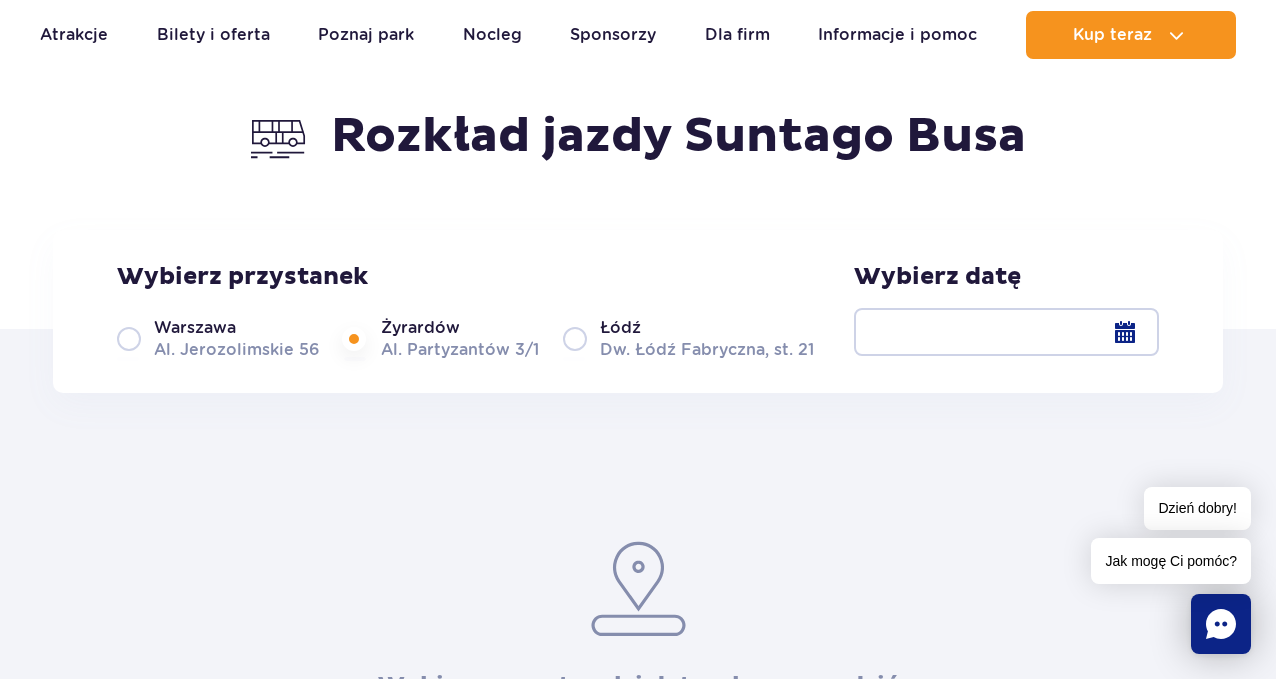 click on "[CITY] [STREET] [NUMBER]/[NUMBER]" at bounding box center (441, 338) 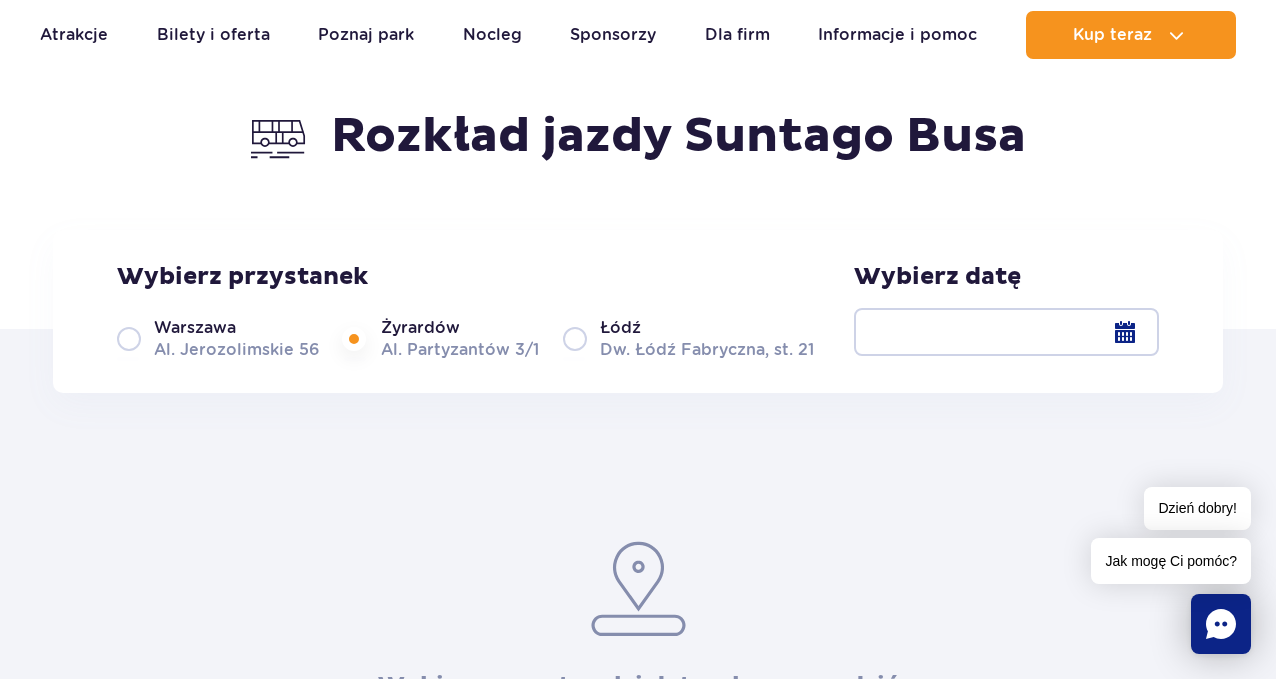 click on "Żyrardów" at bounding box center (420, 328) 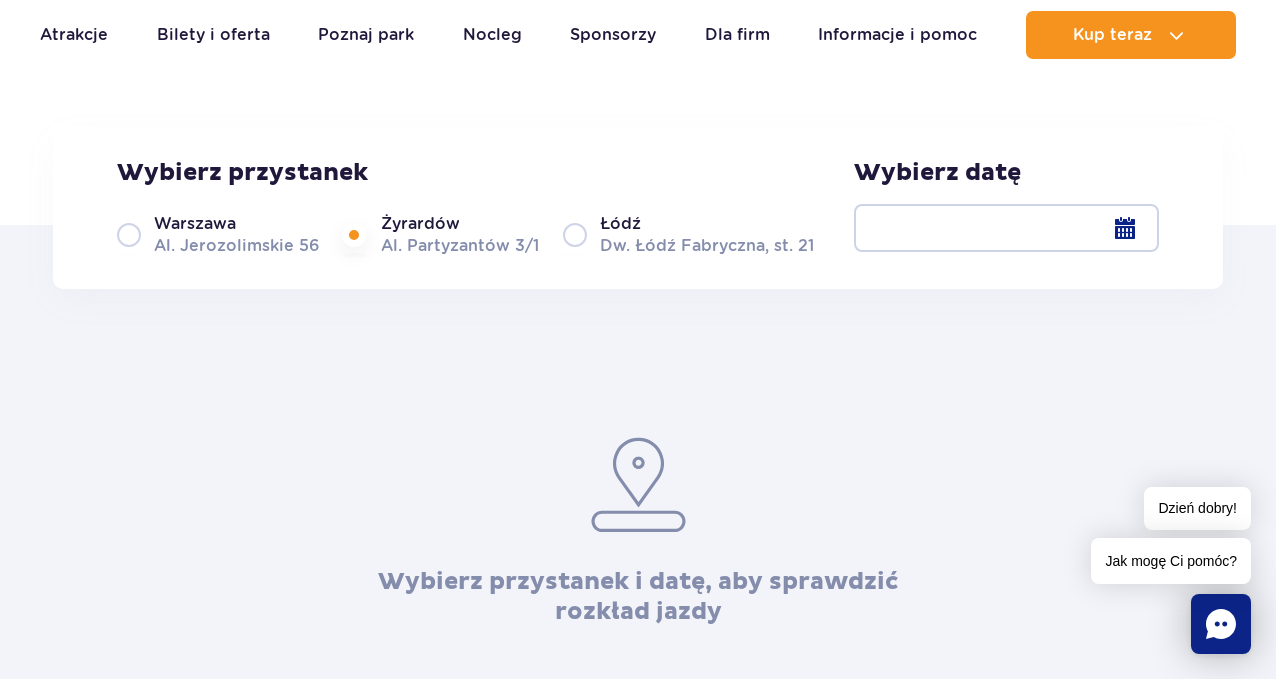 scroll, scrollTop: 300, scrollLeft: 0, axis: vertical 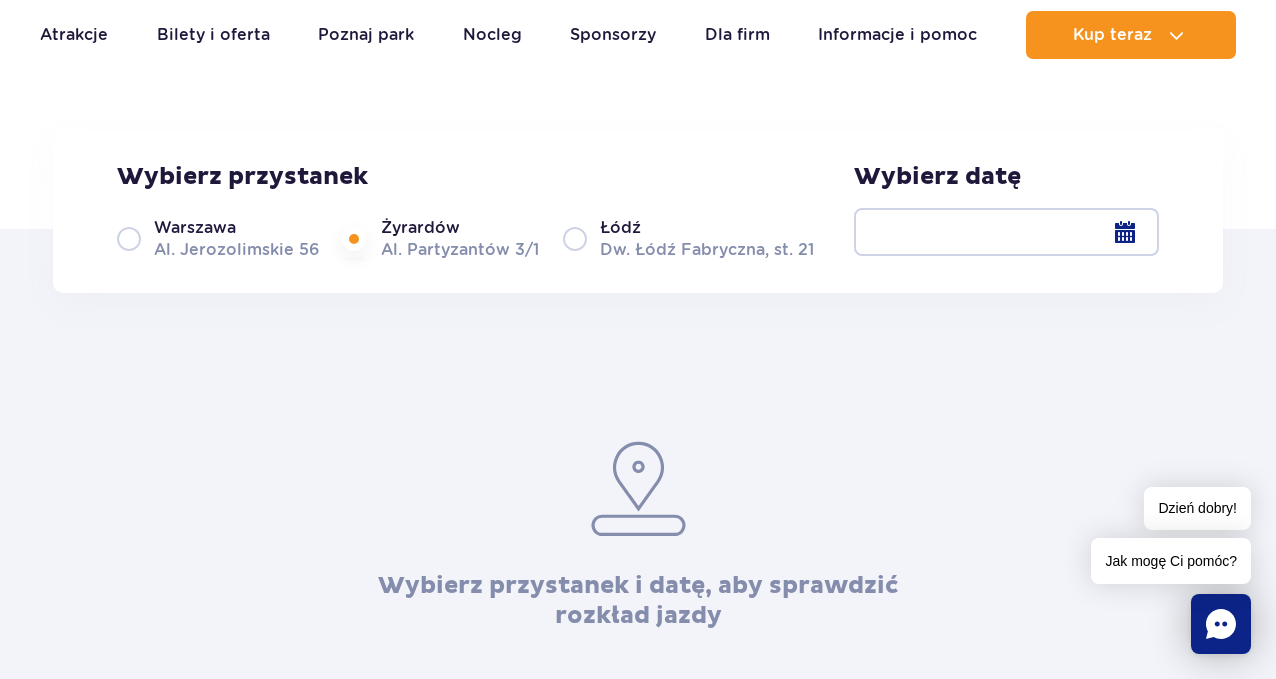click at bounding box center [1006, 232] 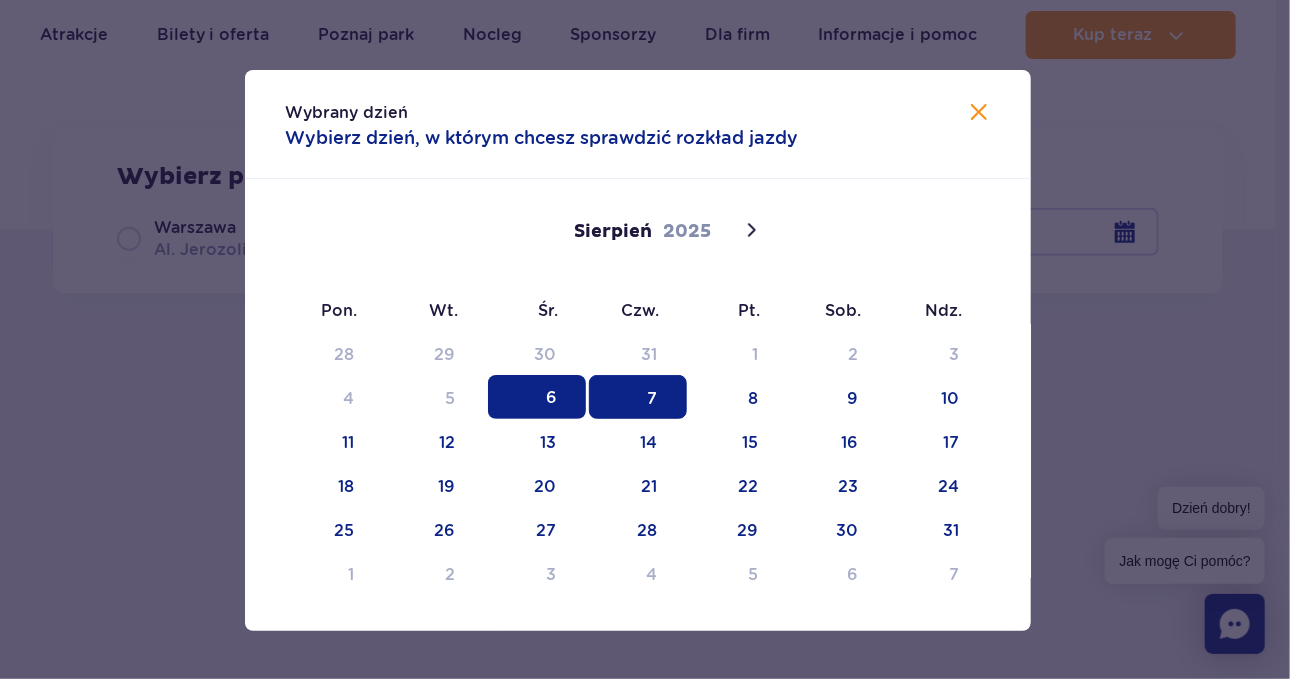 click on "7" at bounding box center [638, 397] 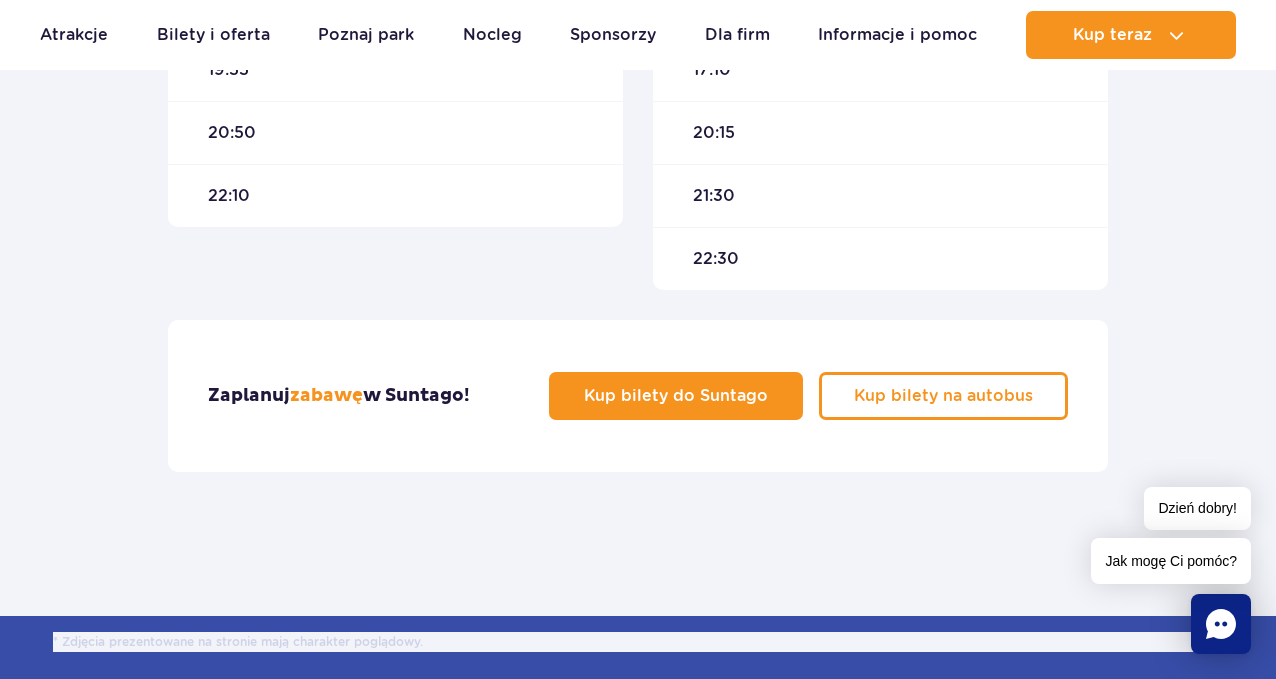 scroll, scrollTop: 1100, scrollLeft: 0, axis: vertical 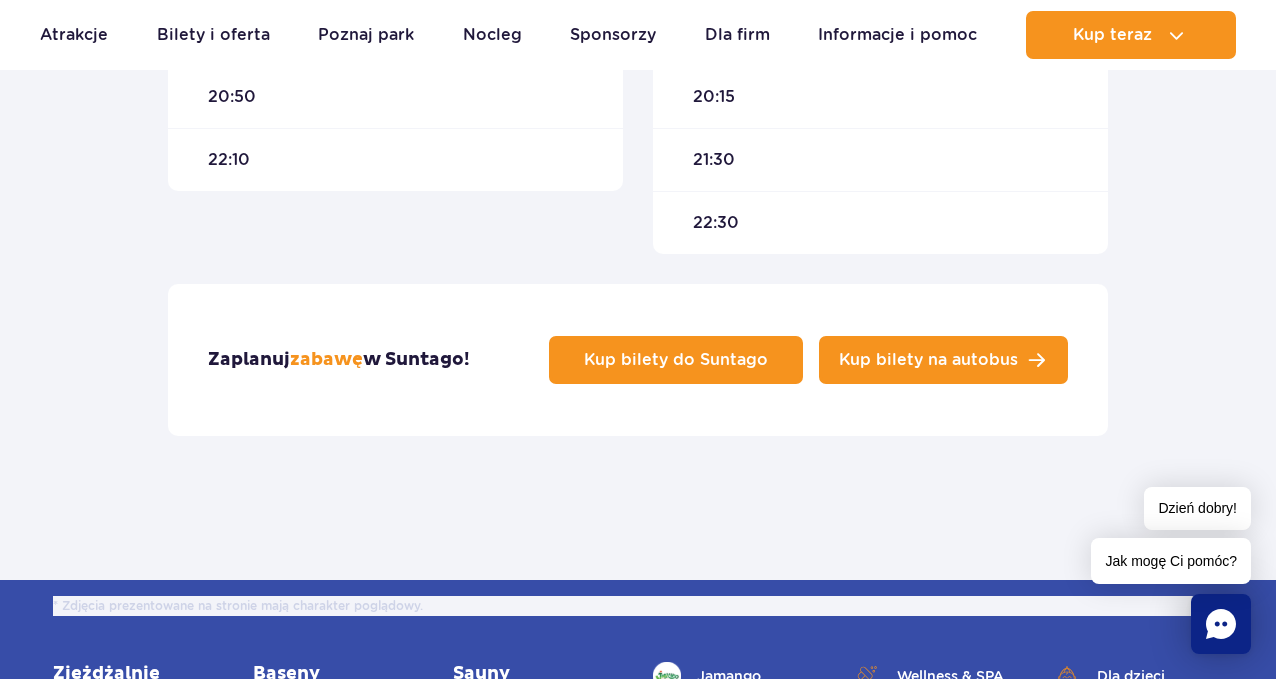 click on "Kup bilety na autobus" at bounding box center (928, 360) 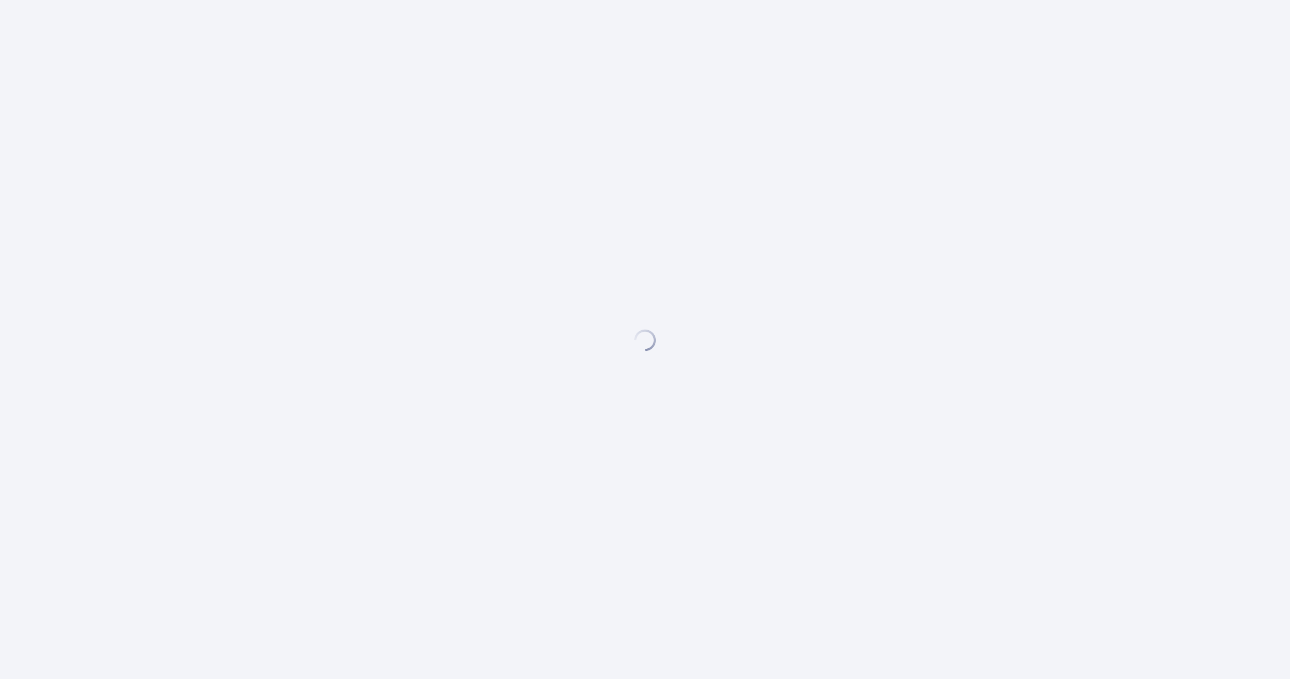 scroll, scrollTop: 0, scrollLeft: 0, axis: both 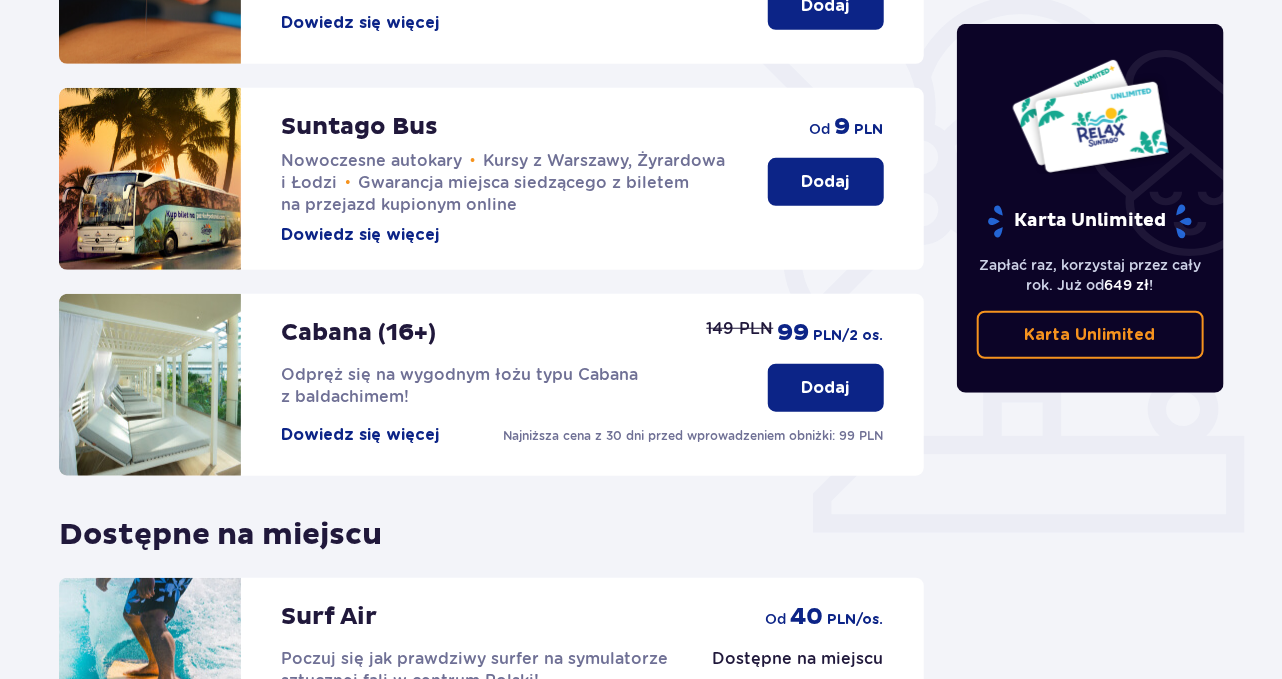 click on "Dowiedz się więcej" at bounding box center [360, 235] 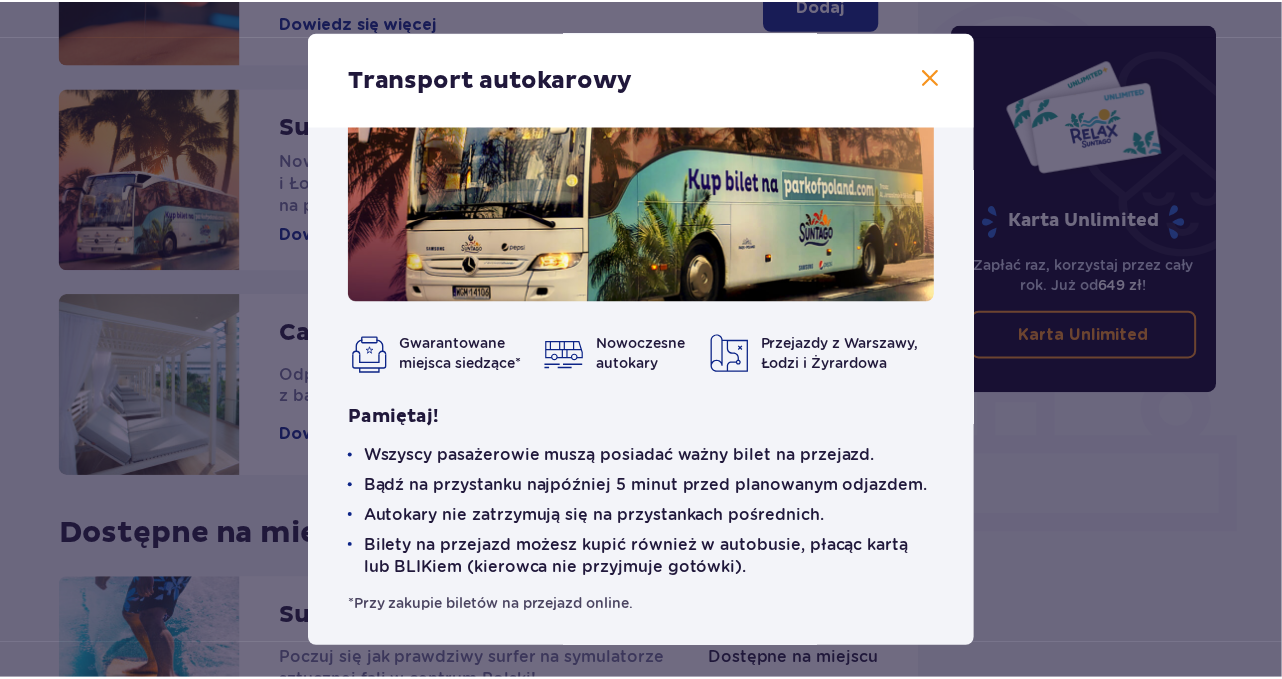 scroll, scrollTop: 125, scrollLeft: 0, axis: vertical 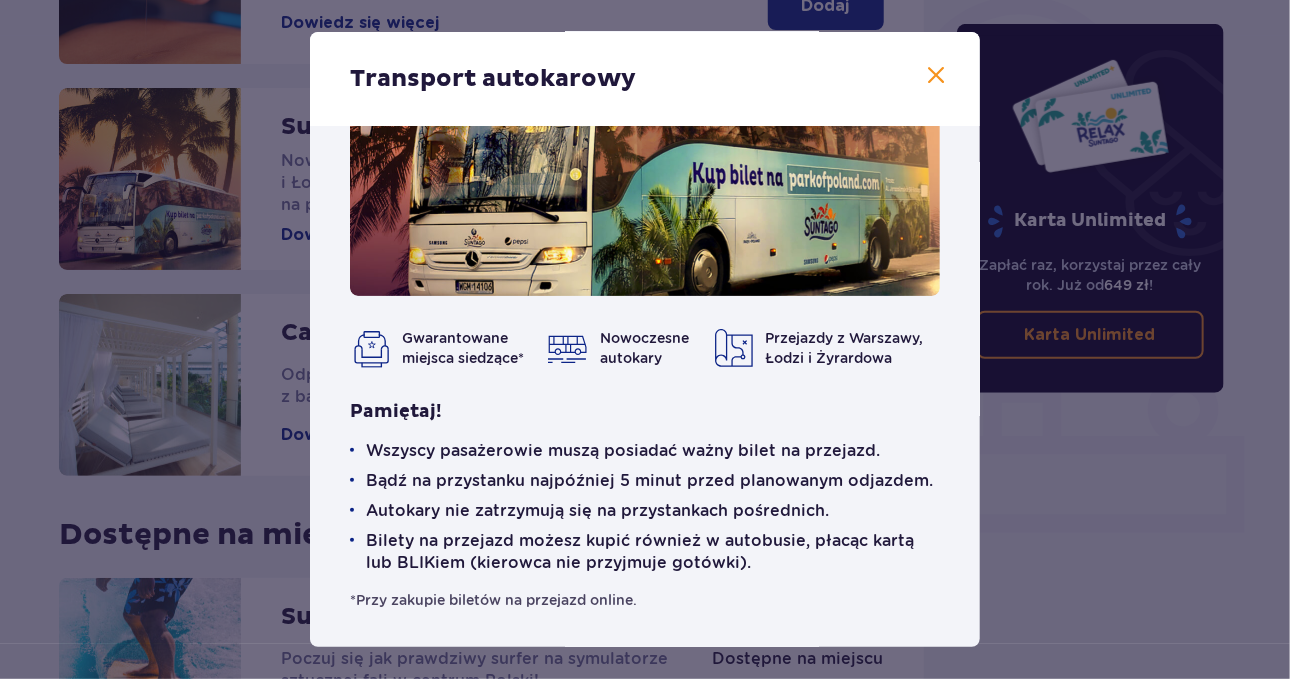click at bounding box center (936, 76) 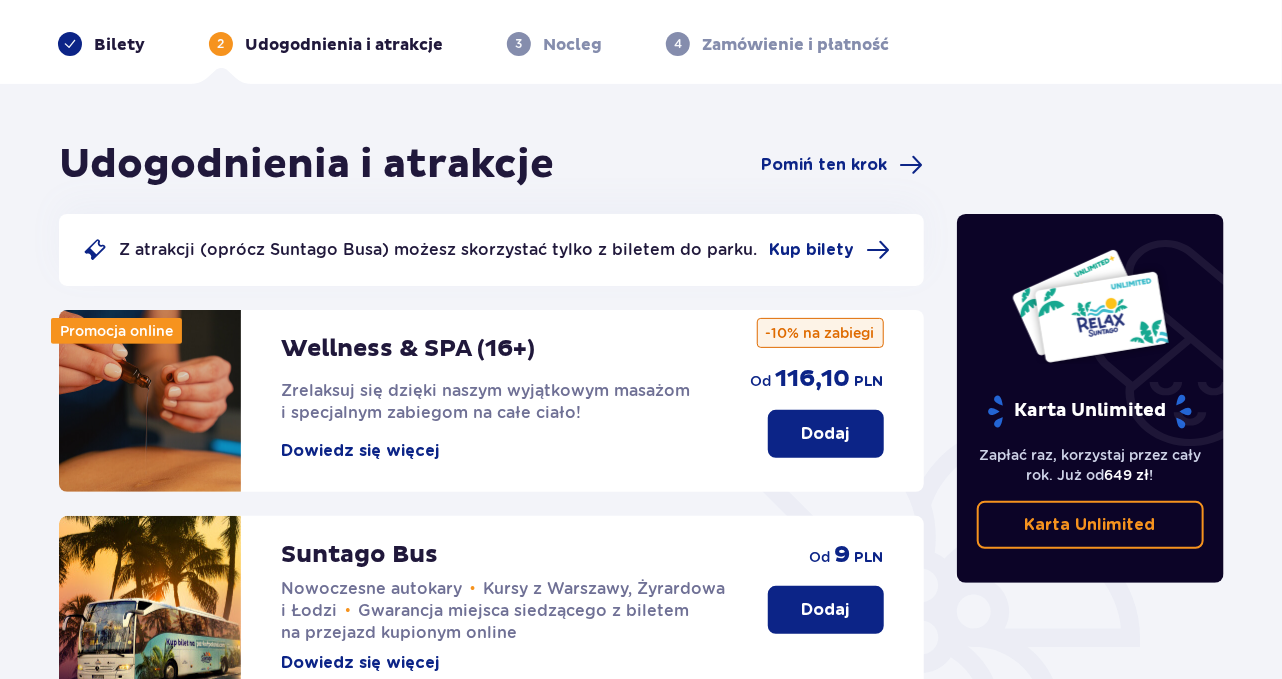 scroll, scrollTop: 0, scrollLeft: 0, axis: both 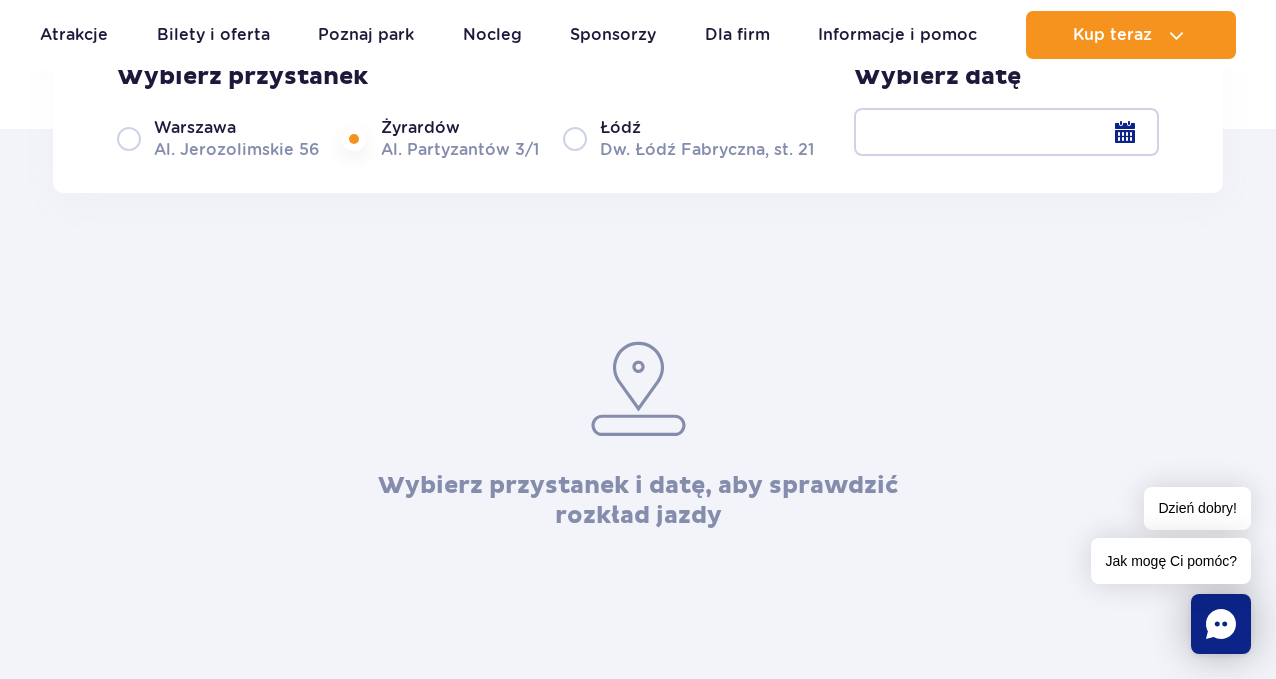 click at bounding box center (1006, 132) 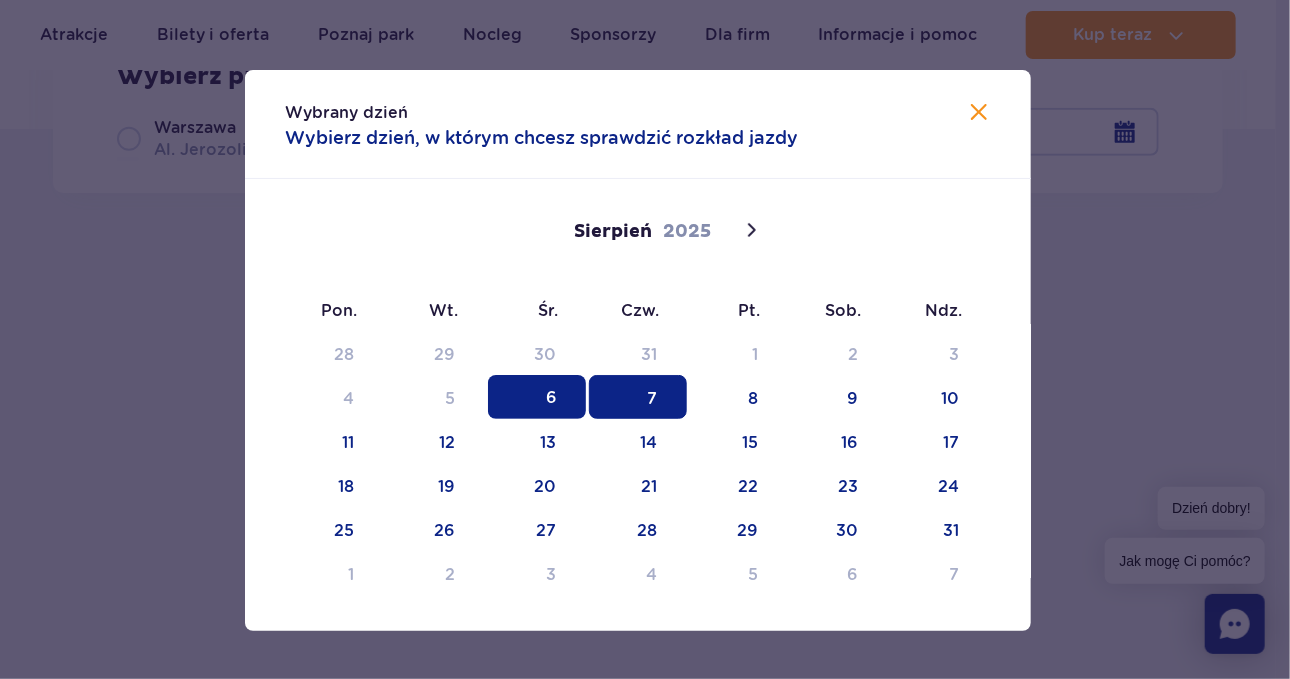 click on "7" at bounding box center (638, 397) 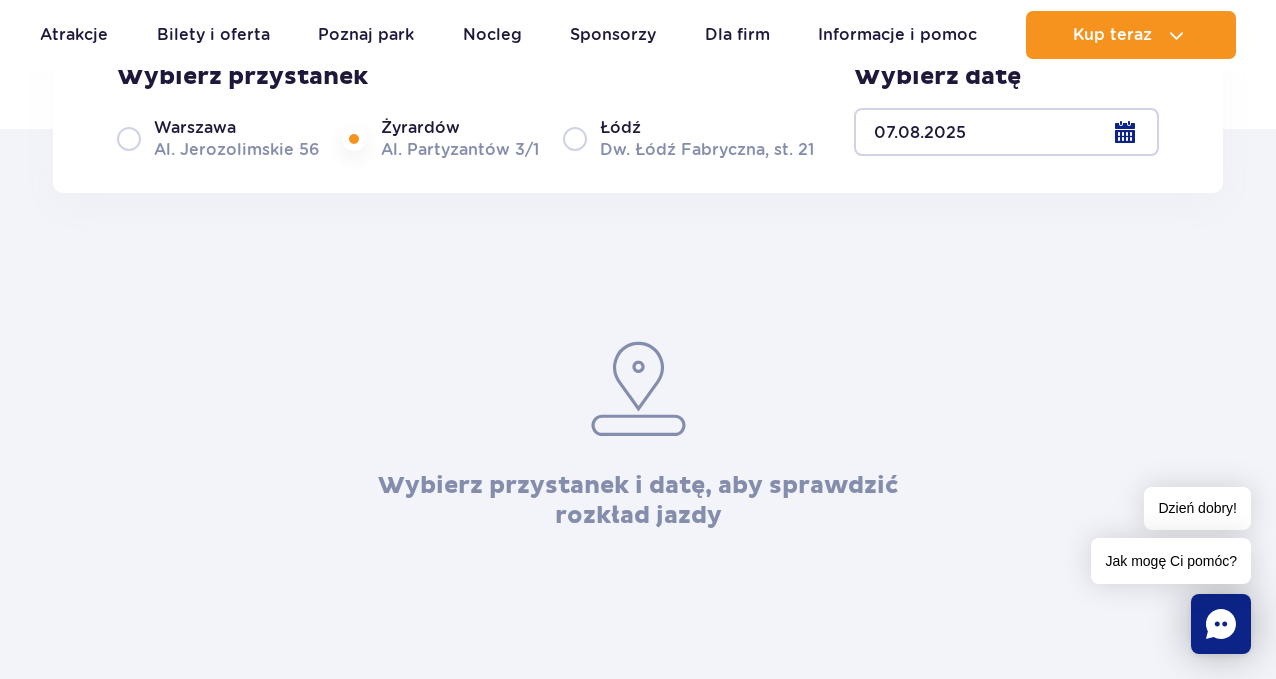 click on "[CITY] Dw. [CITY] Fabryczna, st. 21" at bounding box center [688, 138] 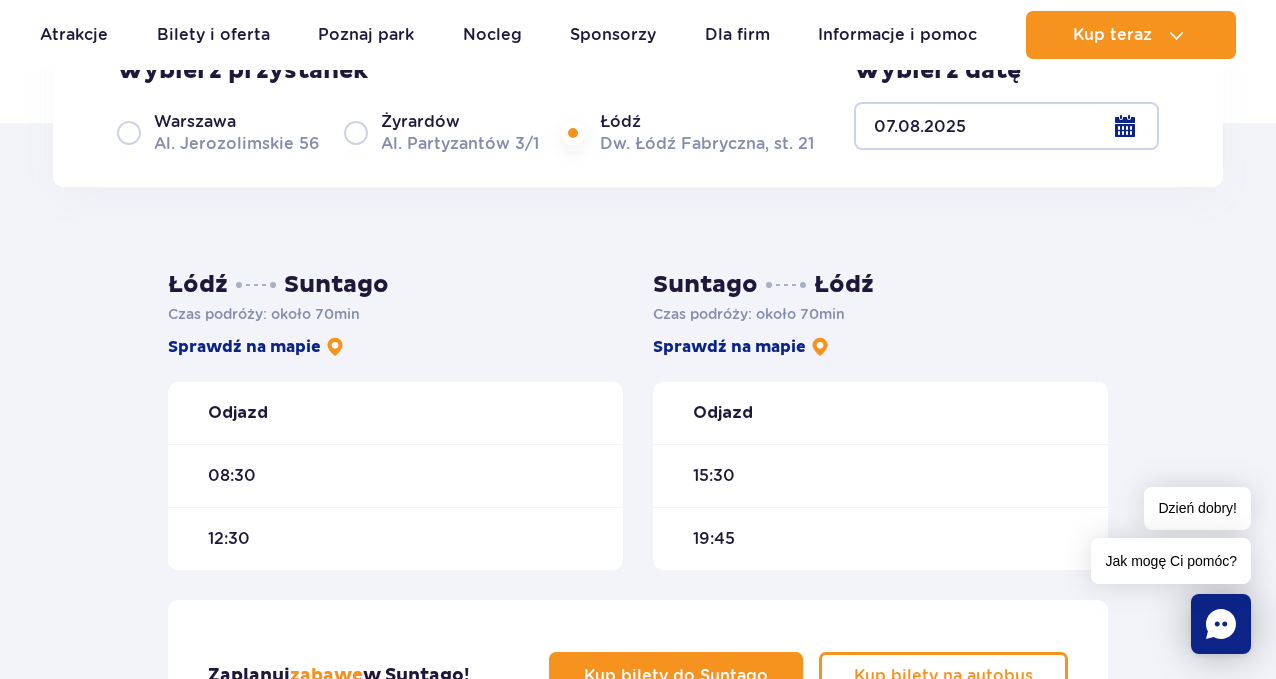scroll, scrollTop: 300, scrollLeft: 0, axis: vertical 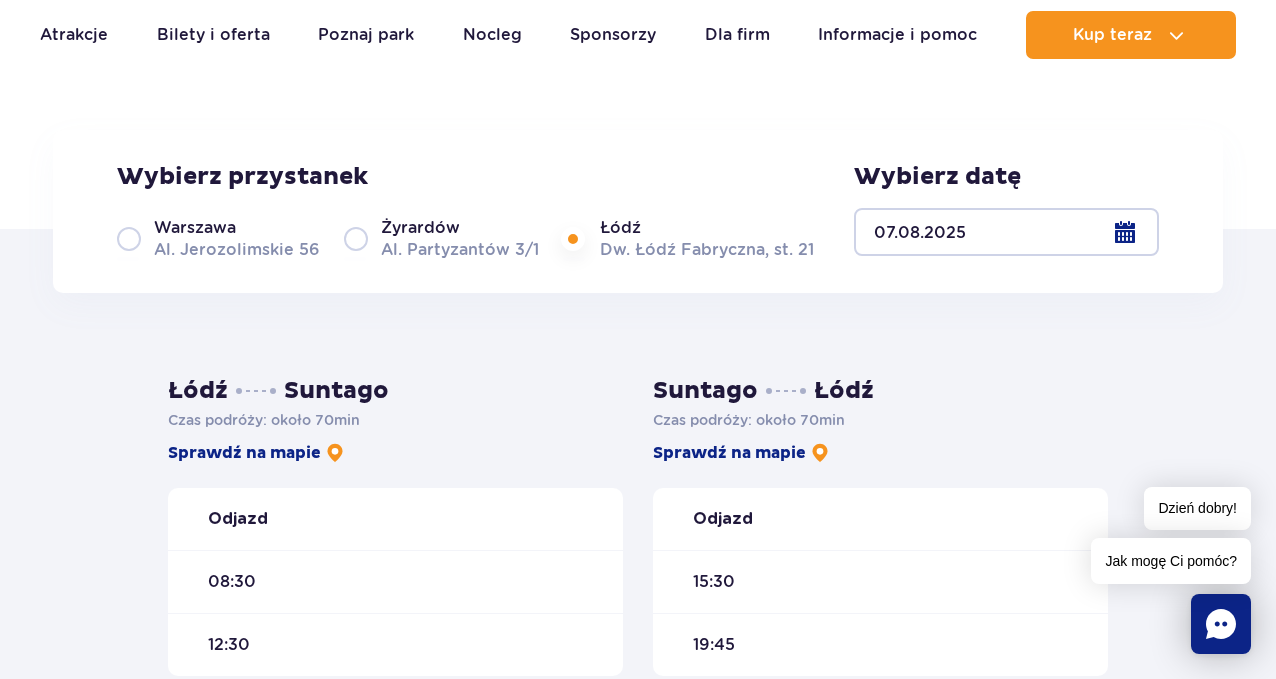 click on "Żyrardów" at bounding box center (420, 228) 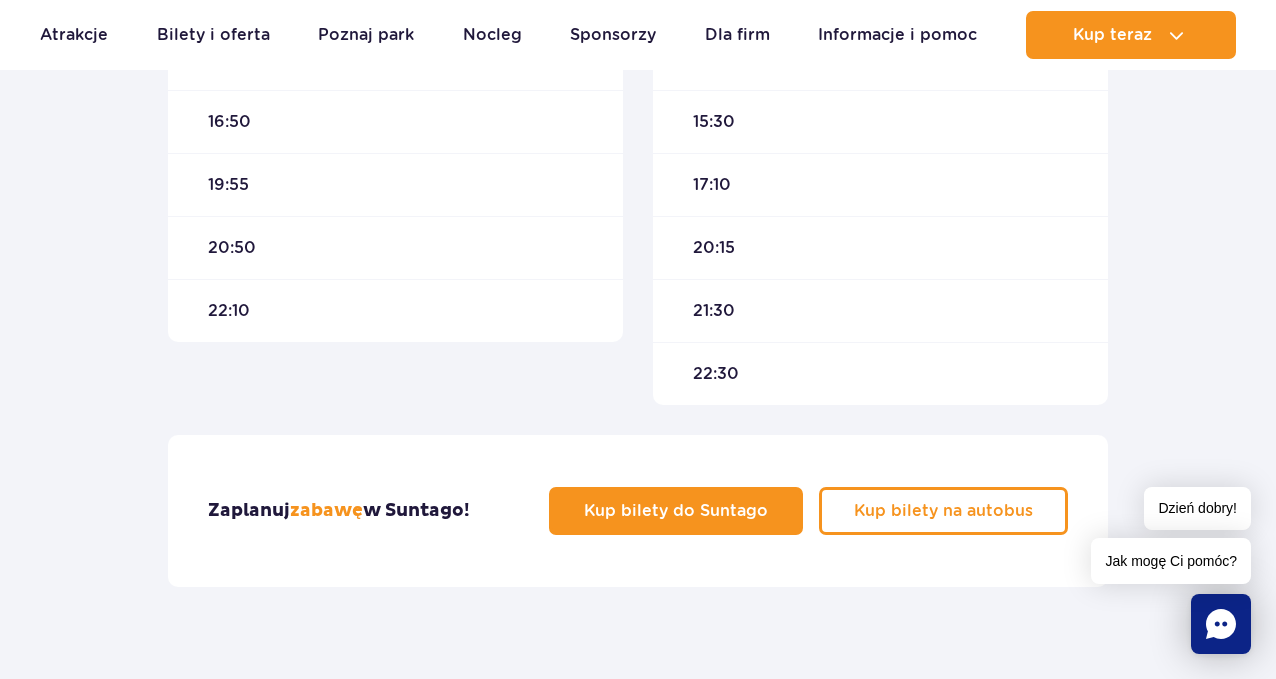scroll, scrollTop: 1000, scrollLeft: 0, axis: vertical 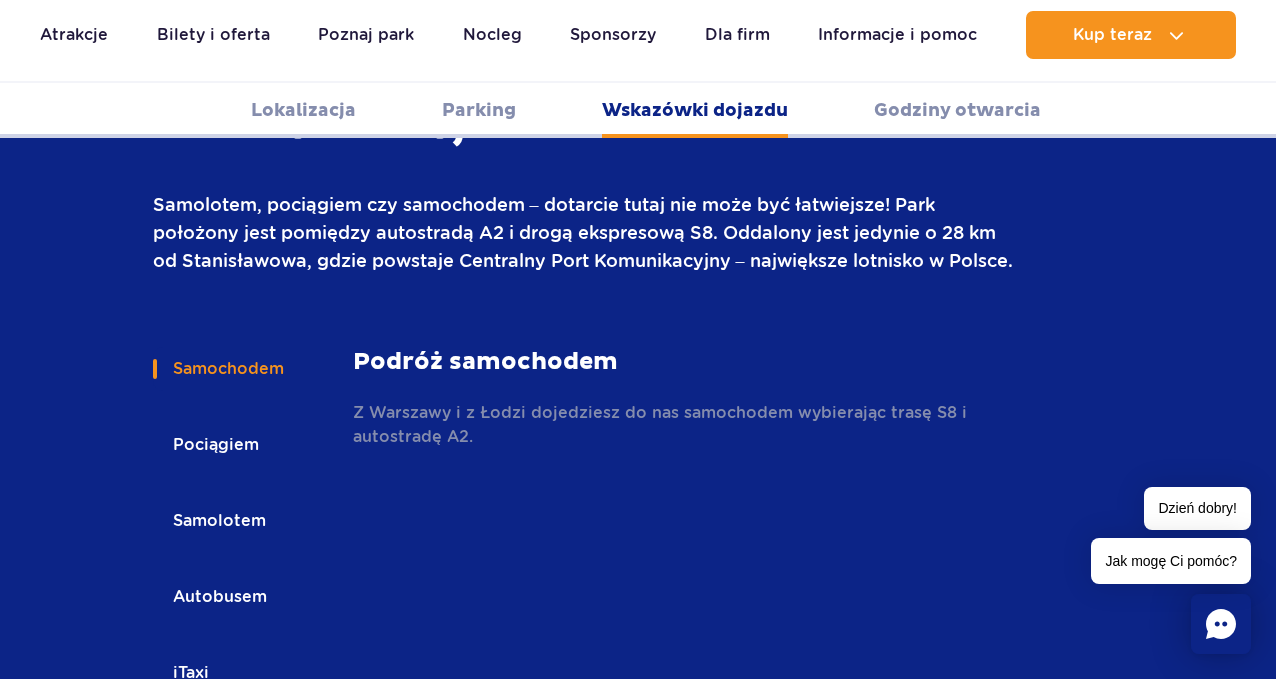 click on "Pociągiem" at bounding box center [214, 445] 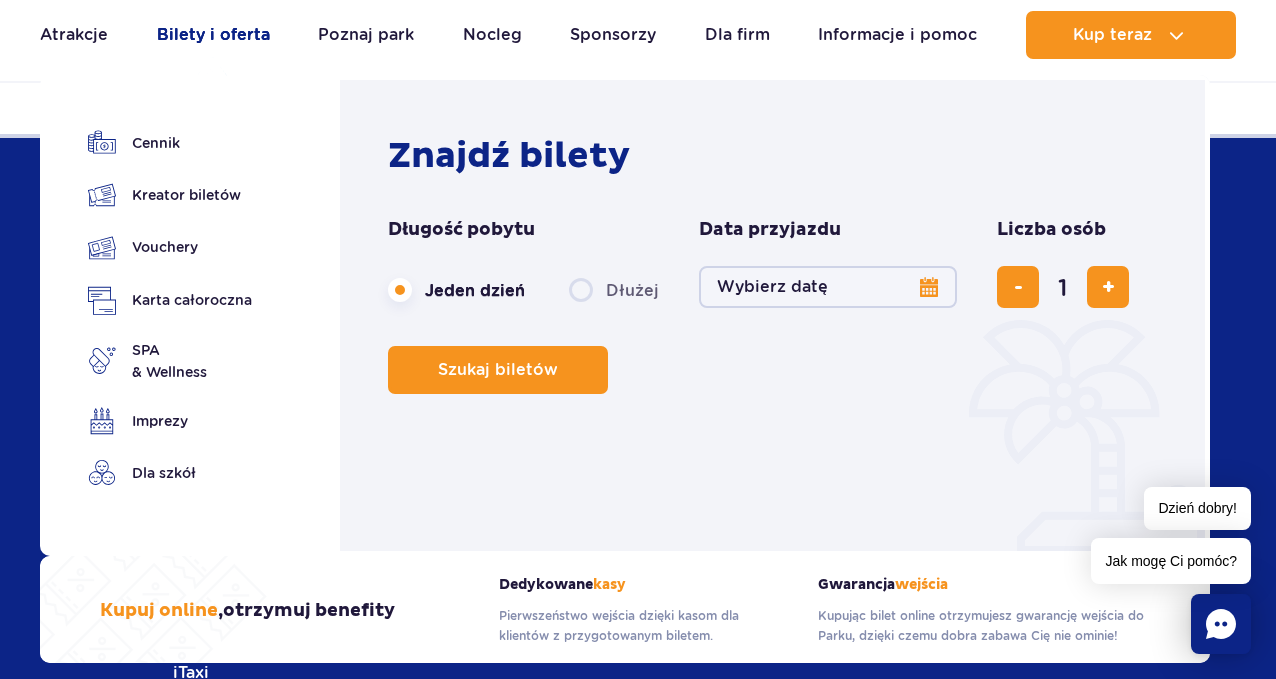 click on "Bilety i oferta" at bounding box center [213, 35] 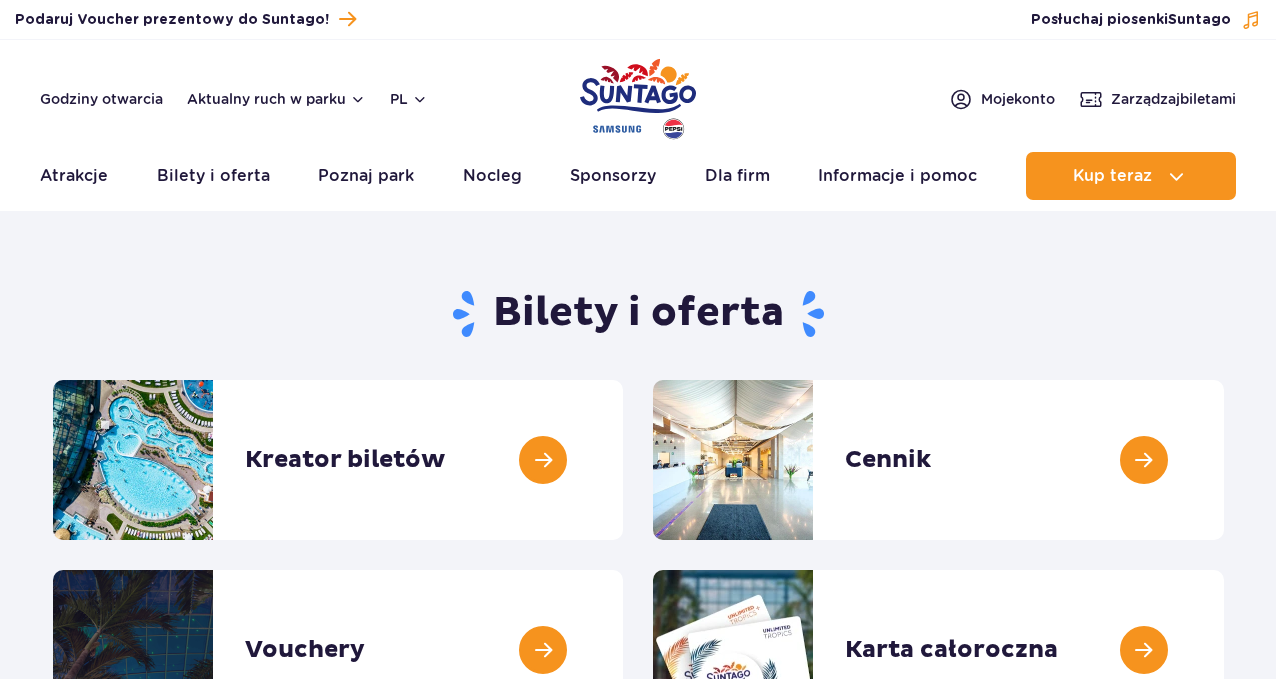 scroll, scrollTop: 0, scrollLeft: 0, axis: both 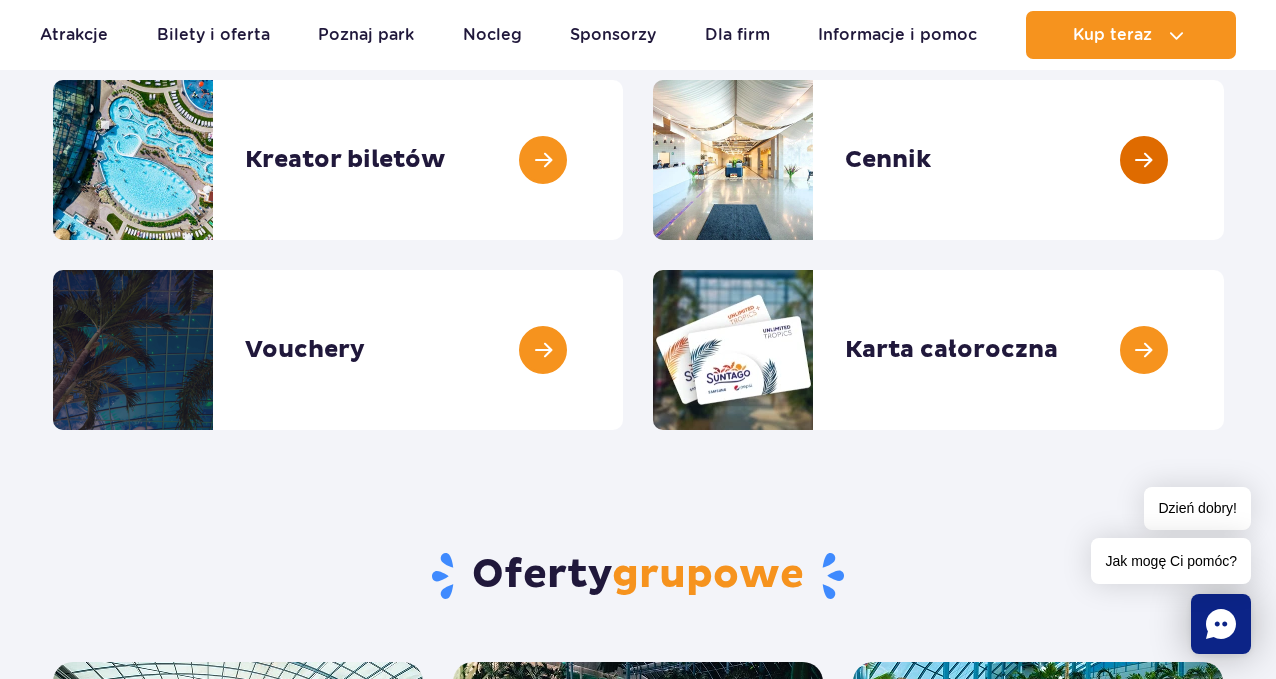 click at bounding box center (1224, 160) 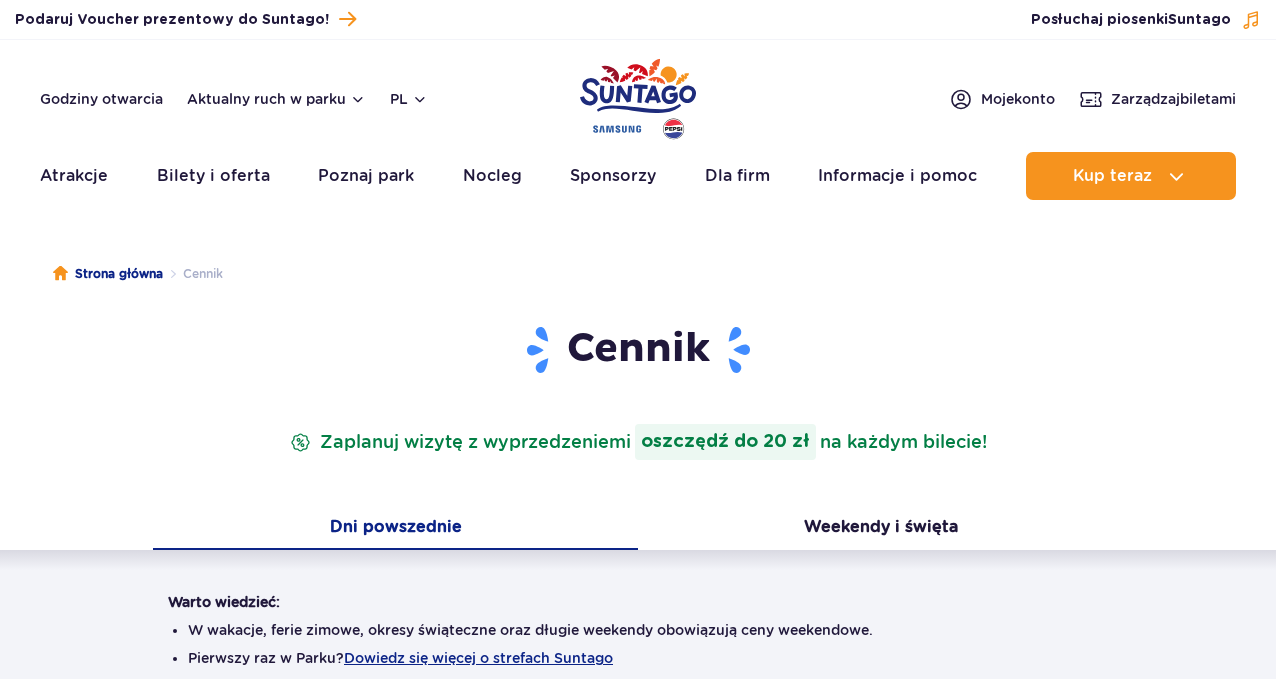 scroll, scrollTop: 0, scrollLeft: 0, axis: both 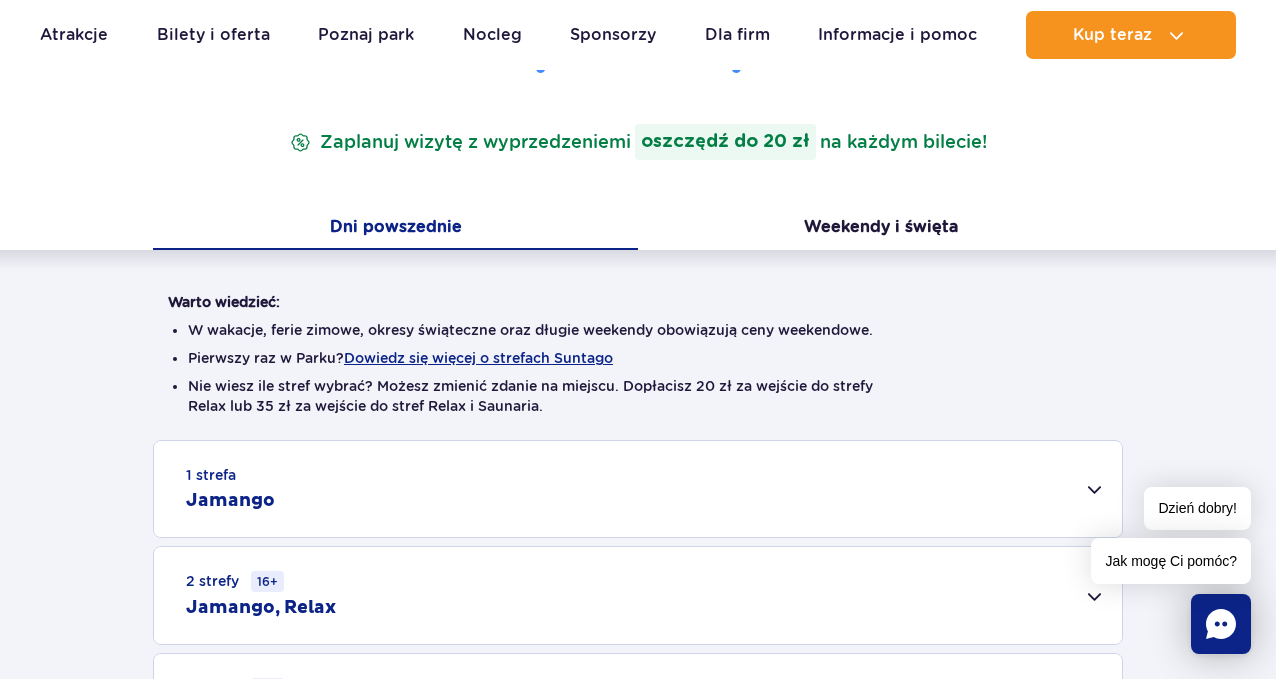 click on "Jamango" at bounding box center [230, 501] 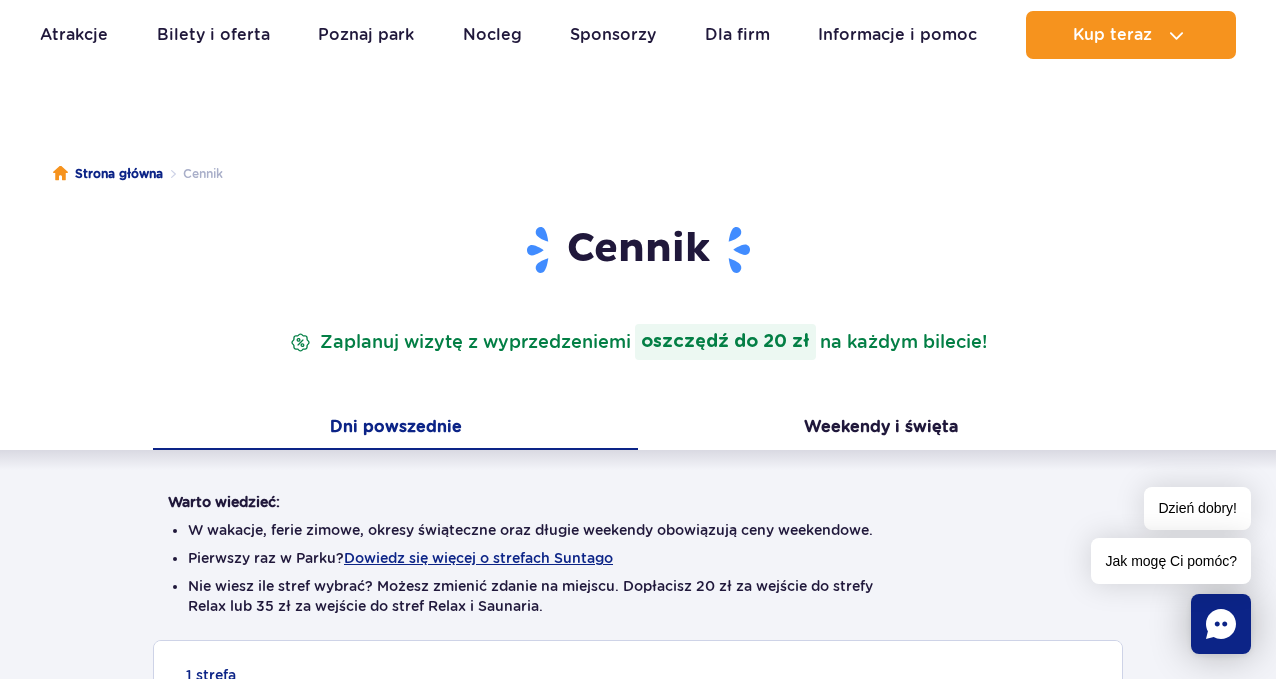 scroll, scrollTop: 0, scrollLeft: 0, axis: both 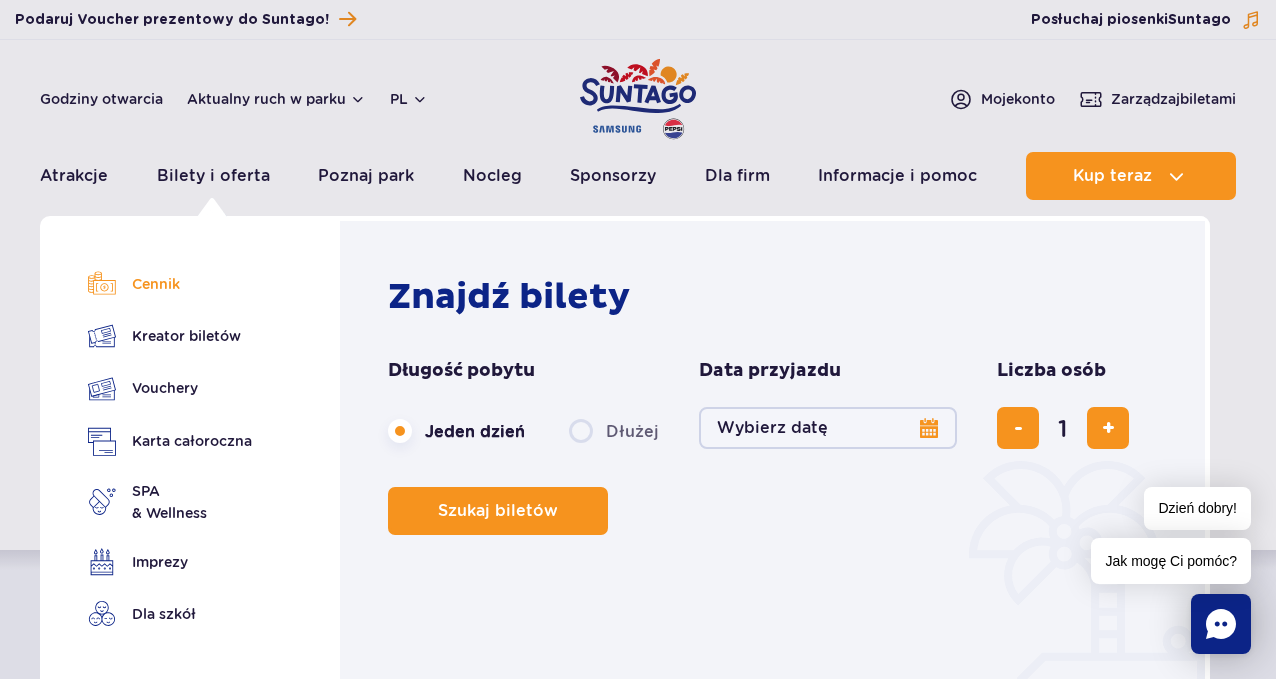 click on "Cennik" at bounding box center (170, 284) 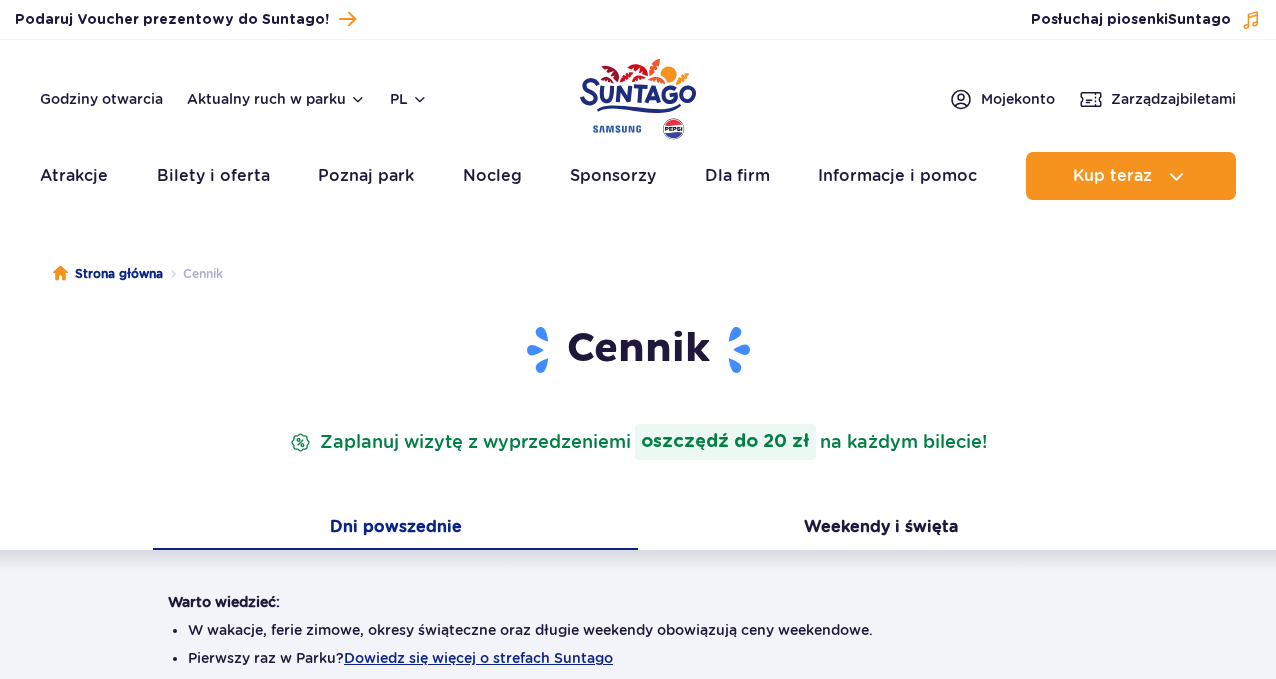 scroll, scrollTop: 0, scrollLeft: 0, axis: both 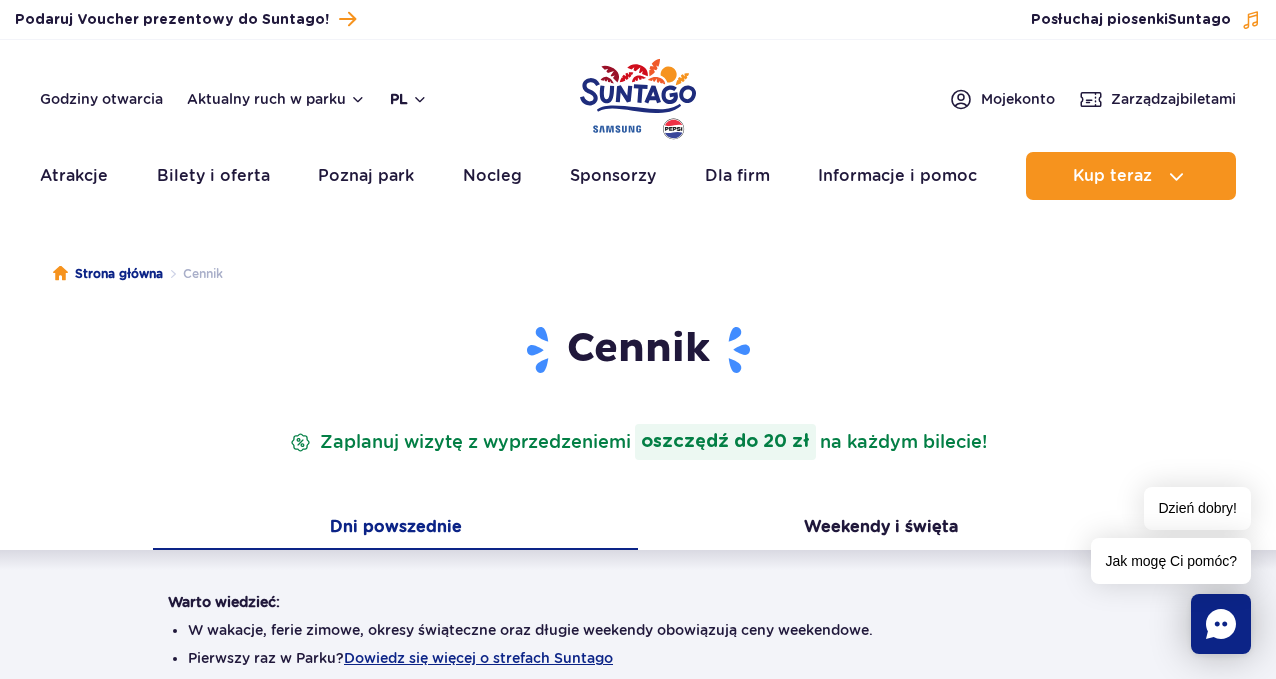 click on "pl" at bounding box center [409, 99] 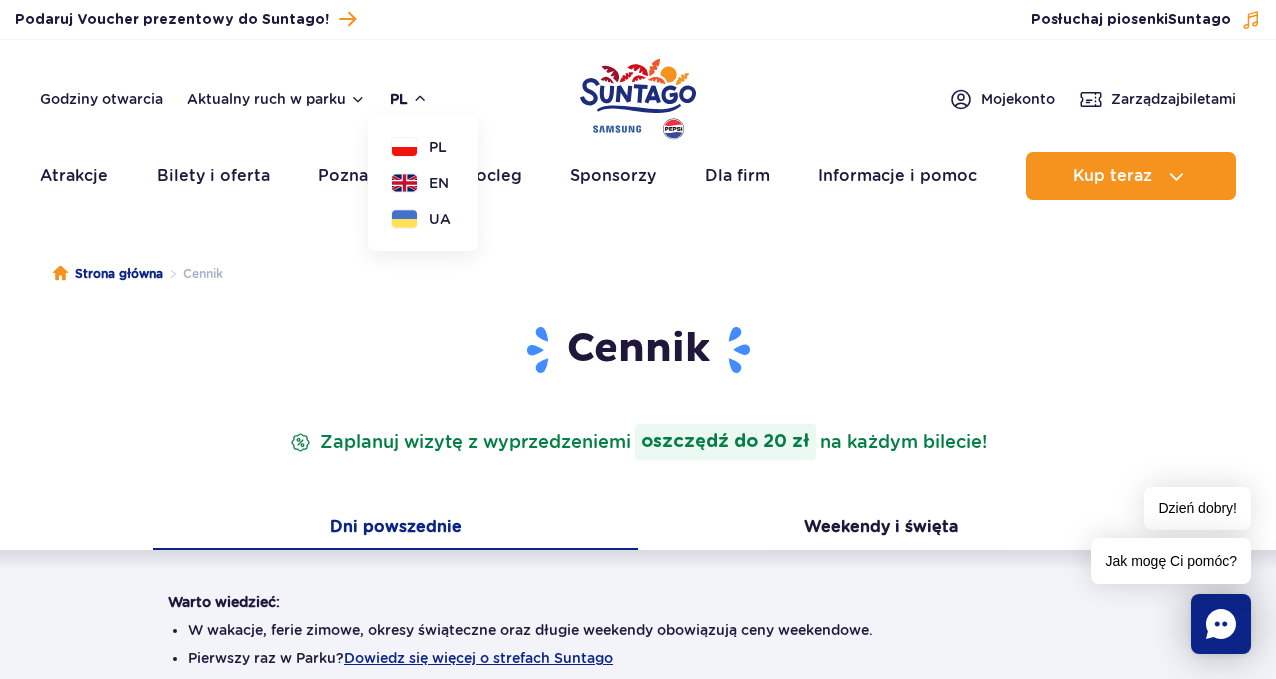 click on "pl" at bounding box center (409, 99) 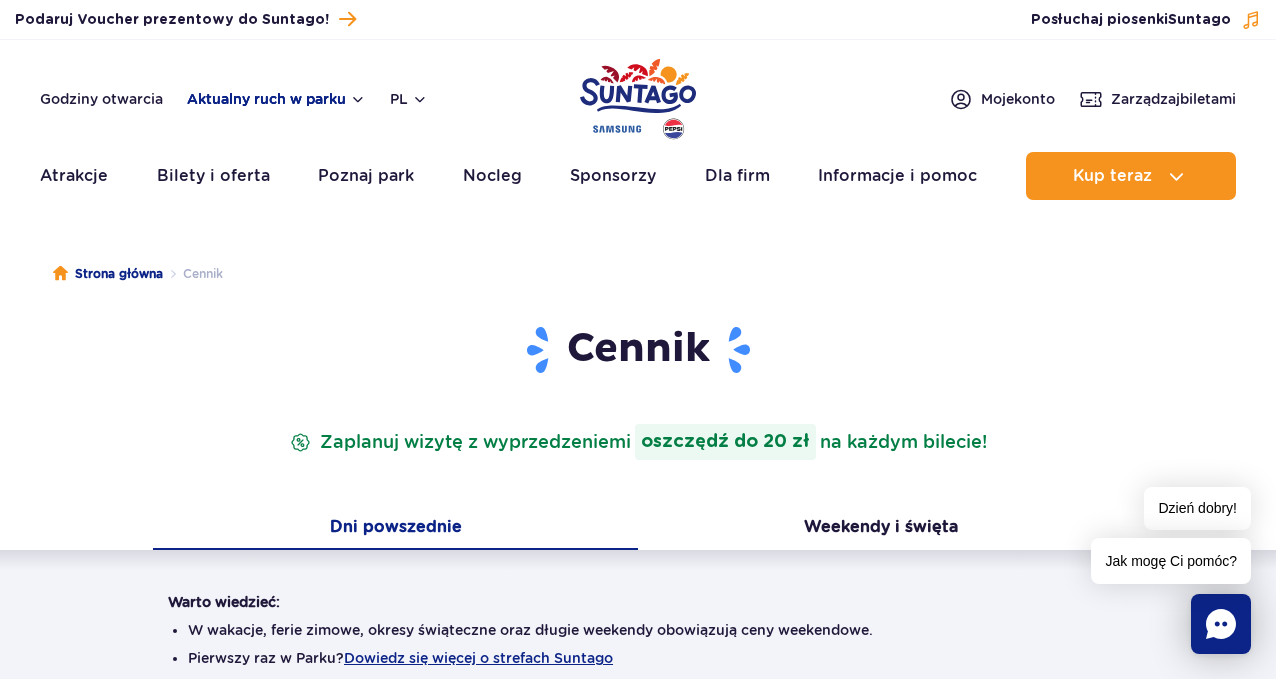 click on "Aktualny ruch w parku" at bounding box center (276, 99) 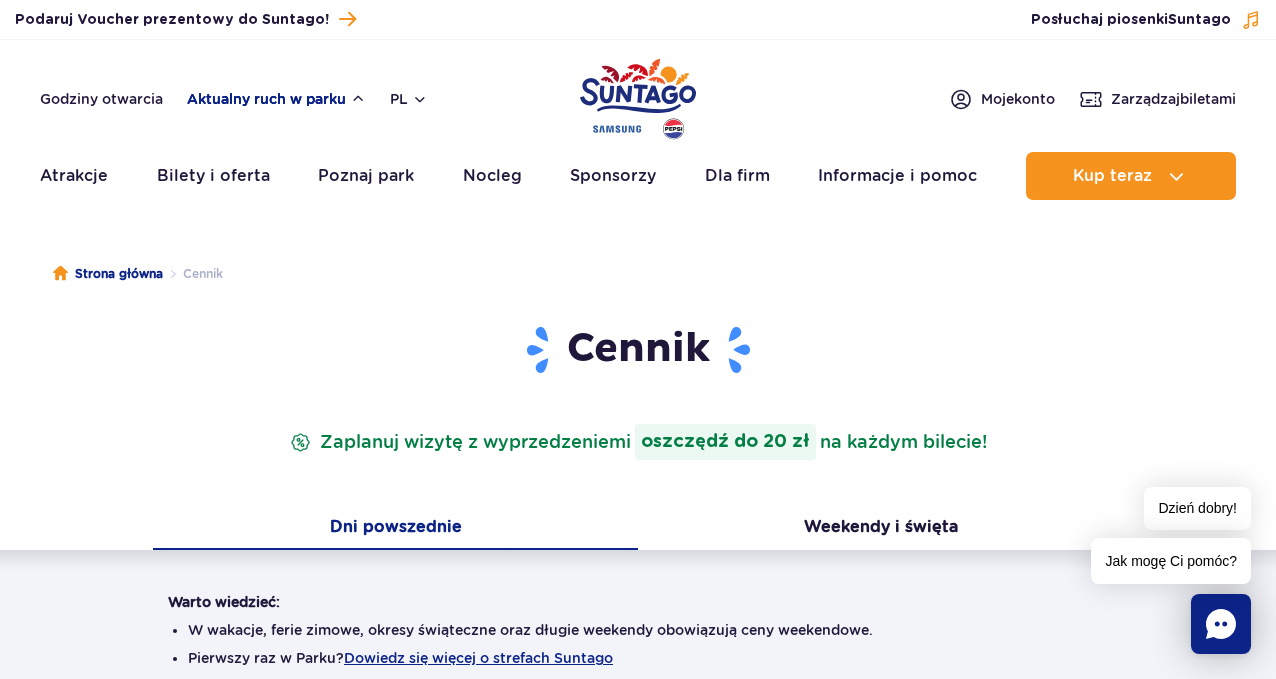click on "Aktualny ruch w parku" at bounding box center [276, 99] 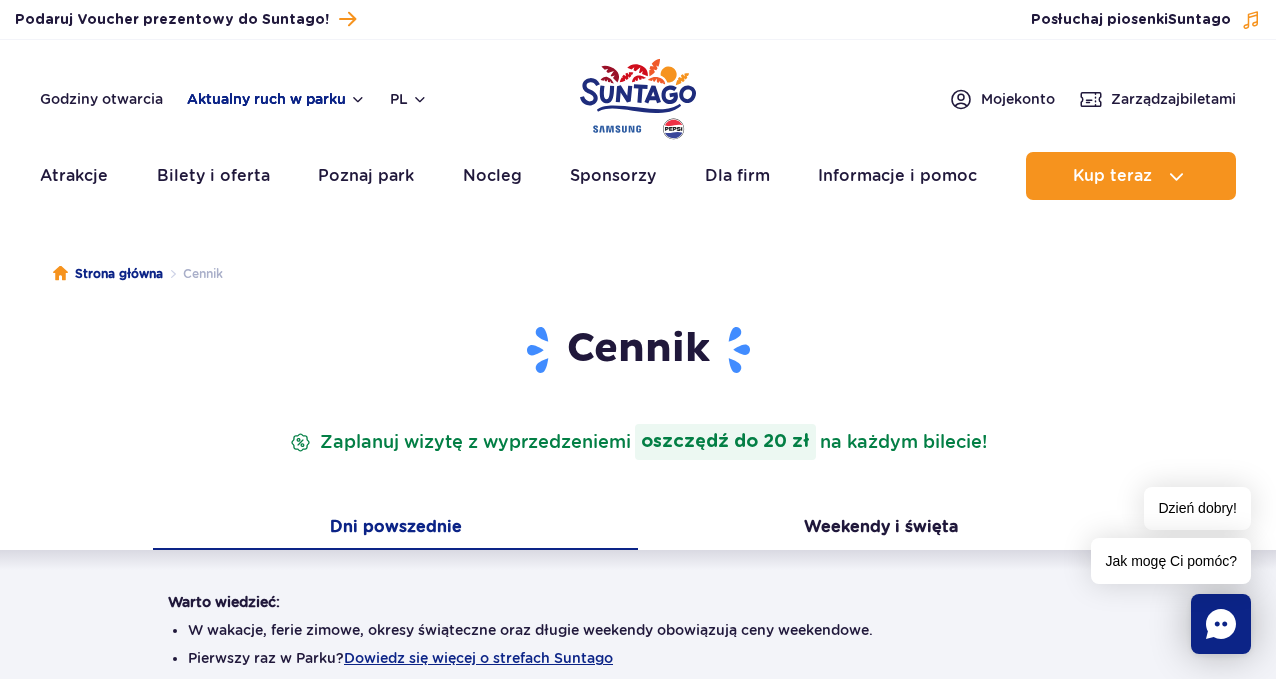 click on "Aktualny ruch w parku" at bounding box center [276, 99] 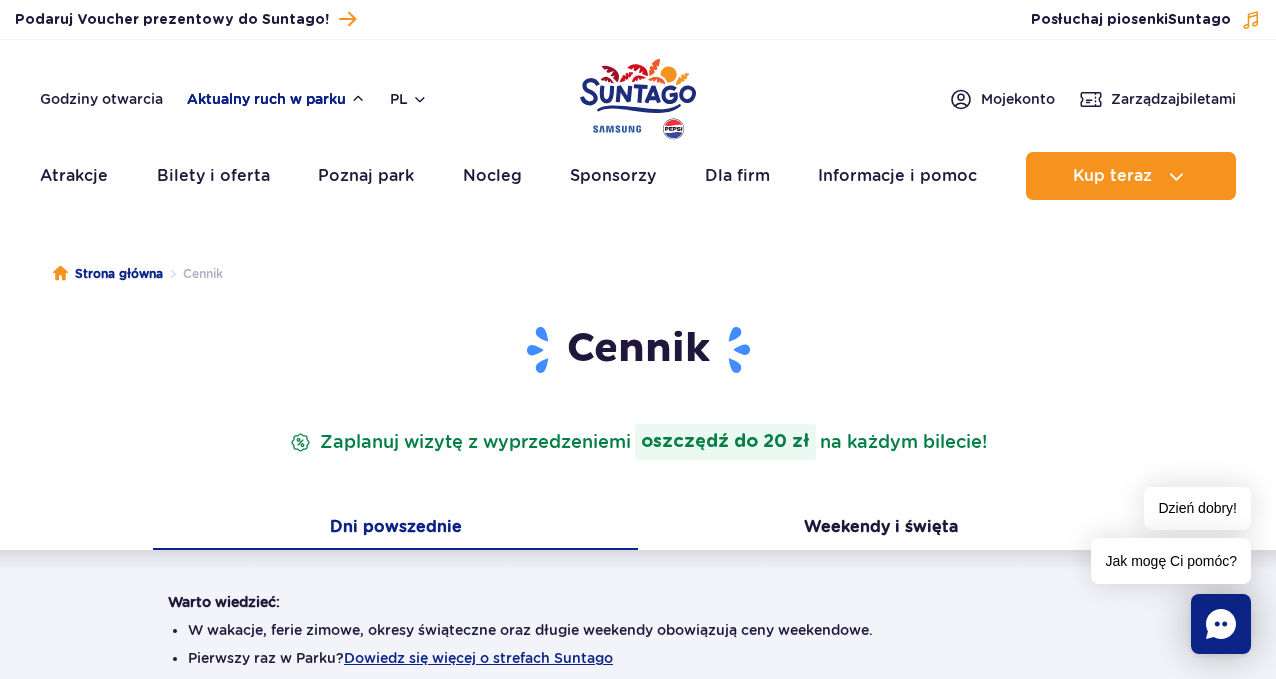 click on "Aktualny ruch w parku" at bounding box center [276, 99] 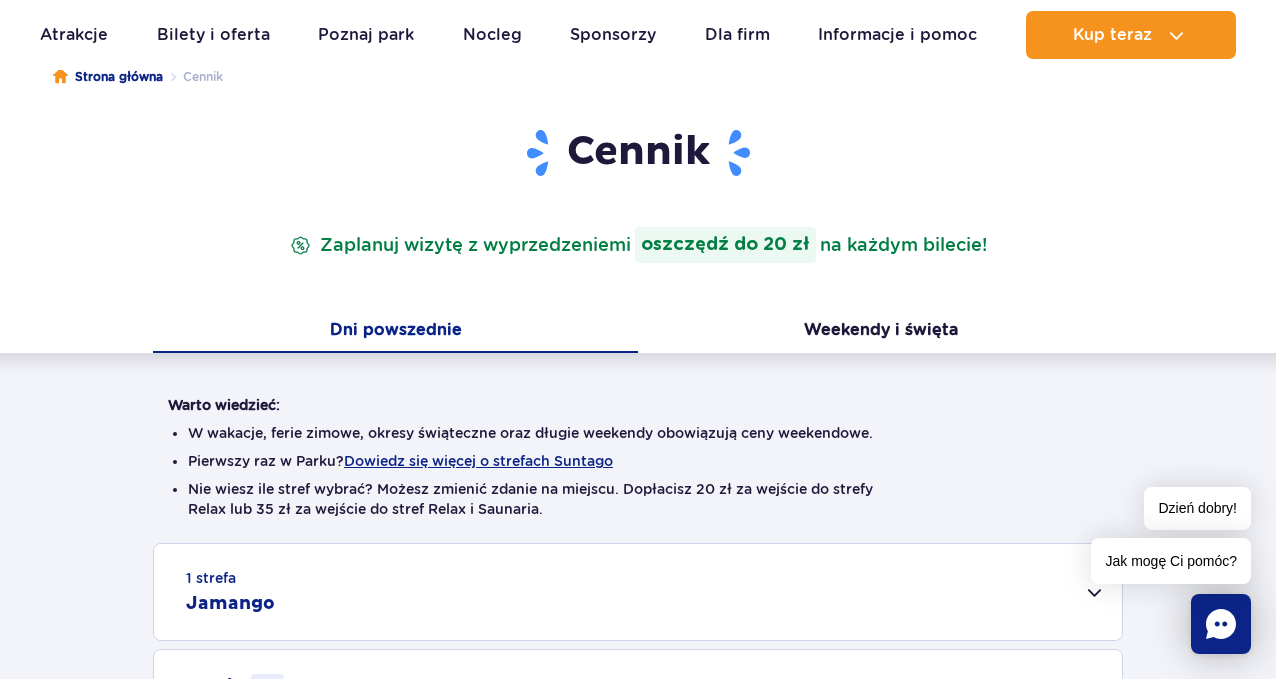 scroll, scrollTop: 200, scrollLeft: 0, axis: vertical 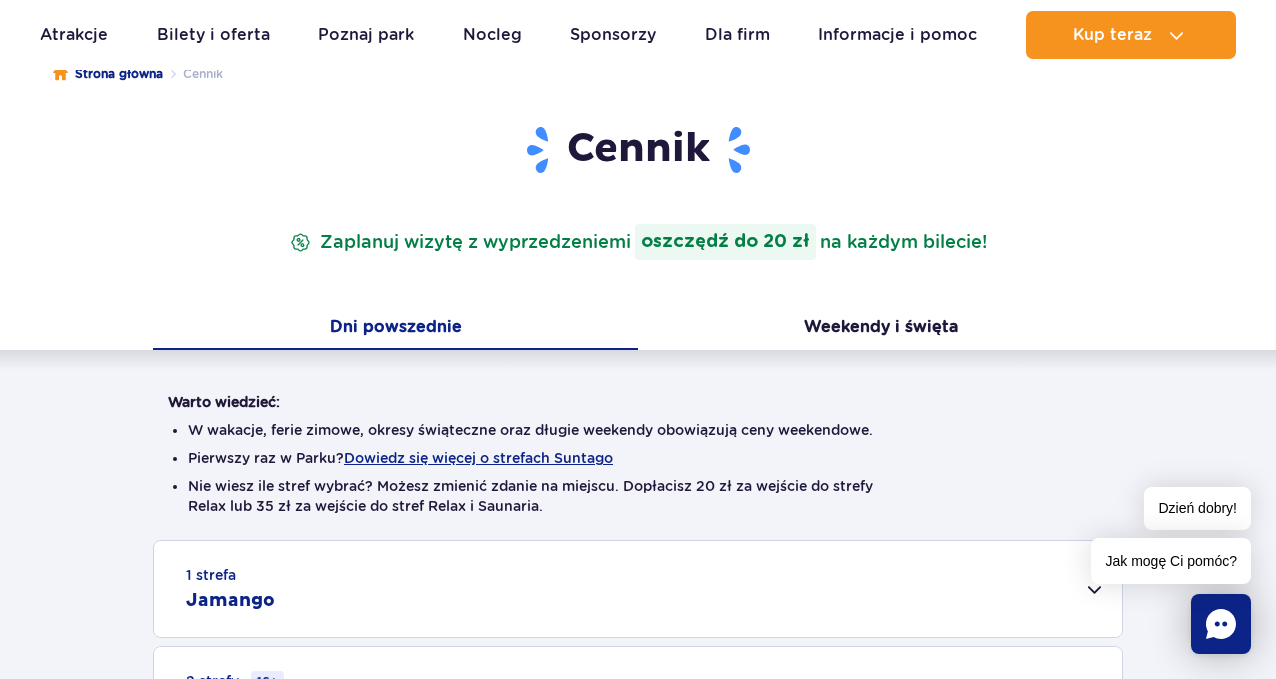 click on "Dni powszednie" at bounding box center [395, 329] 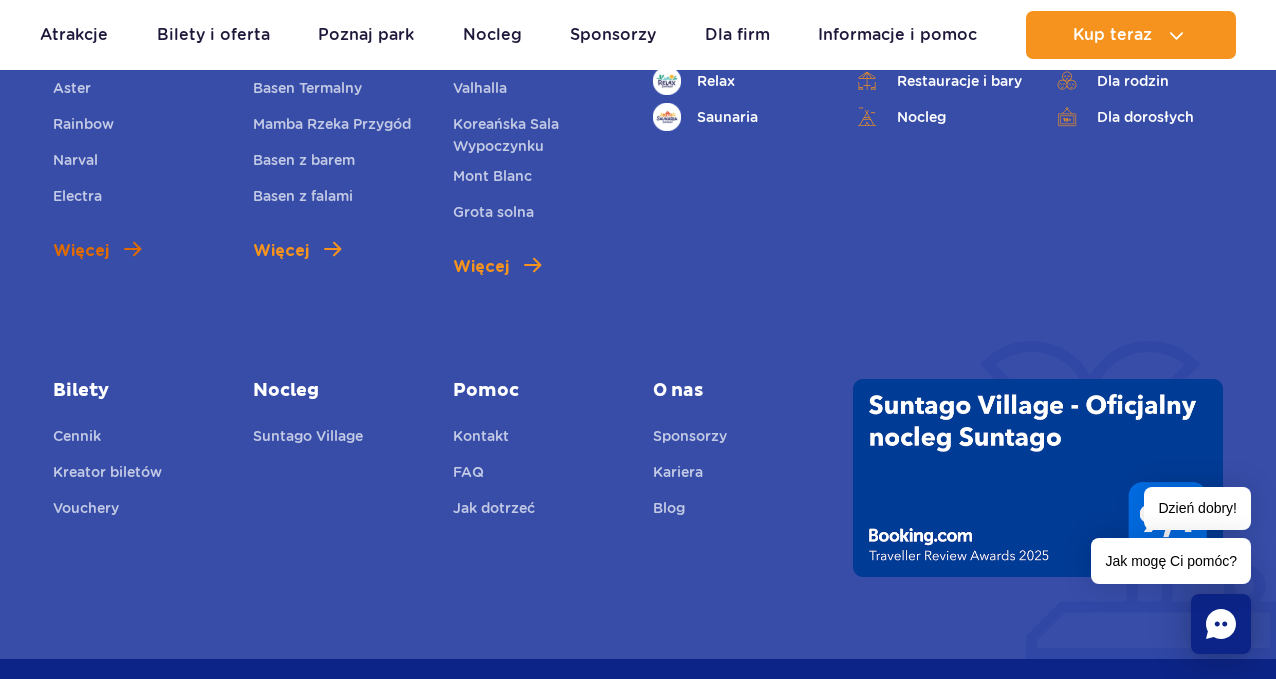 scroll, scrollTop: 3000, scrollLeft: 0, axis: vertical 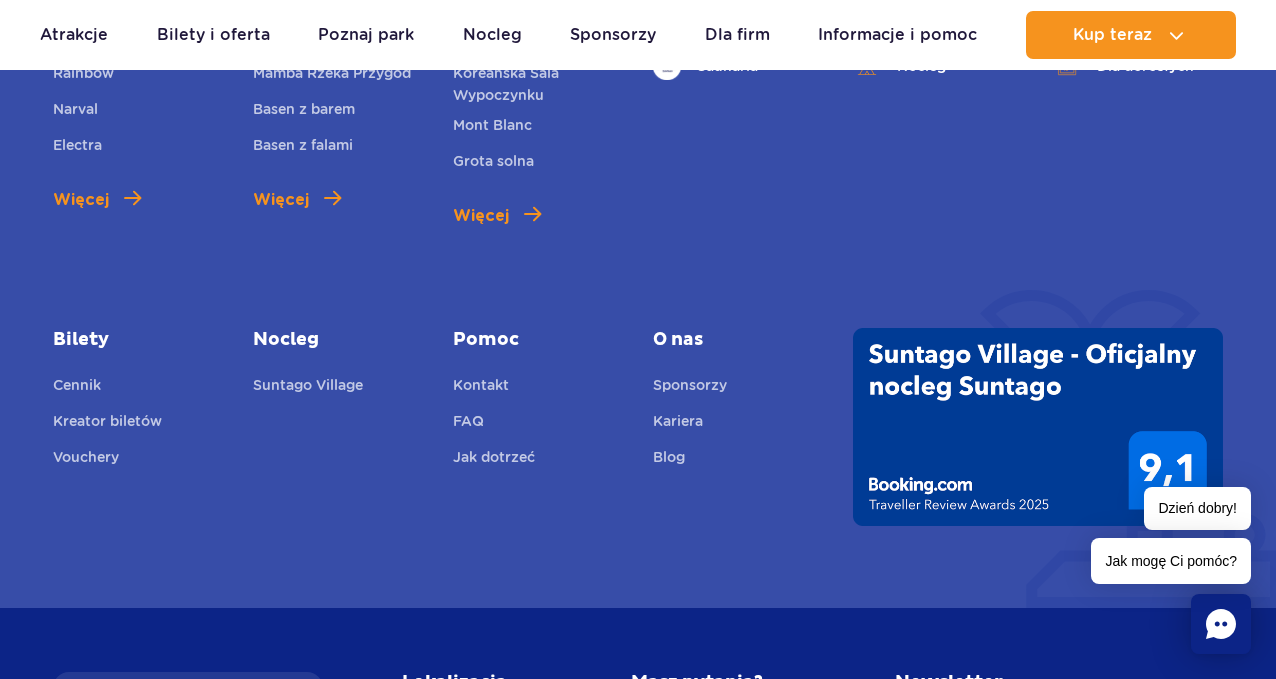 click on "Bilety" at bounding box center (138, 340) 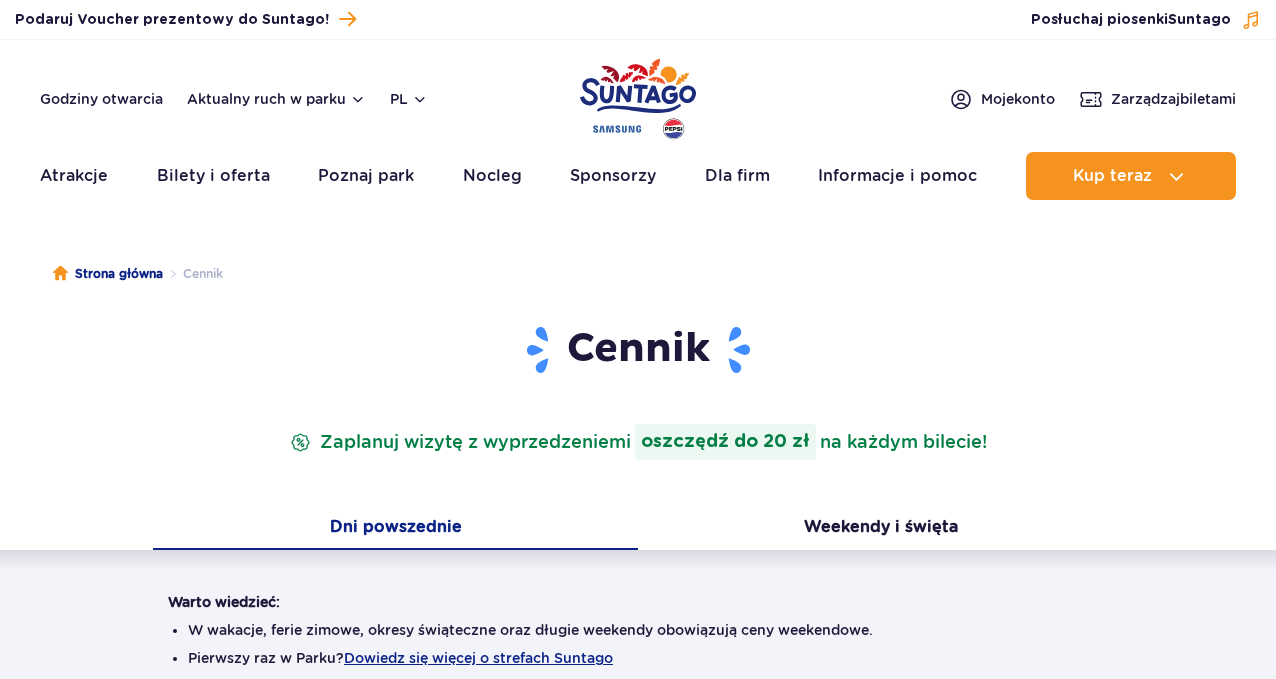 scroll, scrollTop: 0, scrollLeft: 0, axis: both 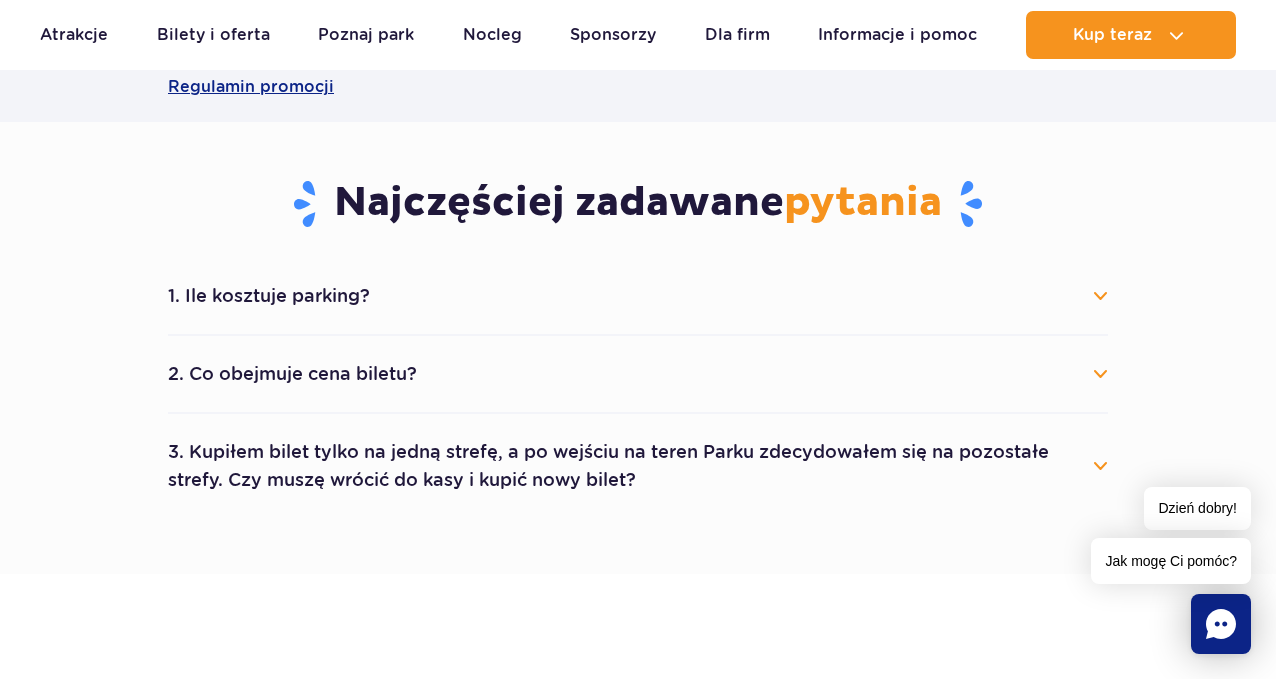 click on "2. Co obejmuje cena biletu?" at bounding box center (638, 374) 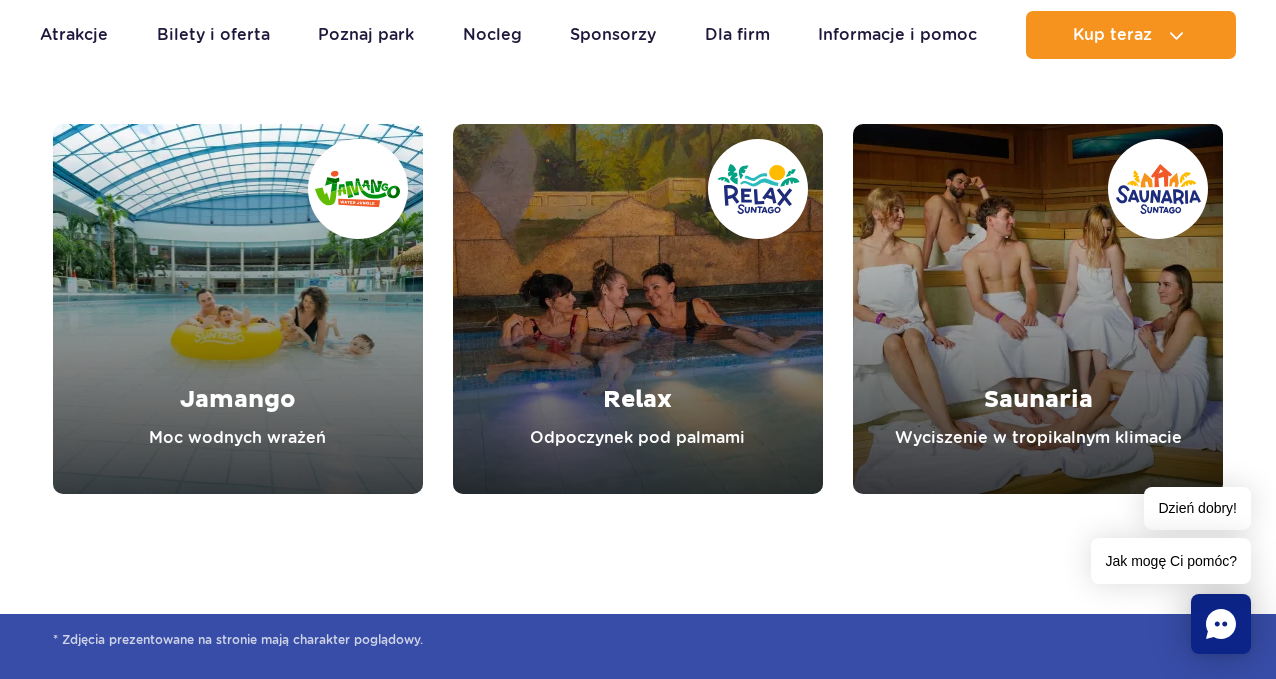 scroll, scrollTop: 2400, scrollLeft: 0, axis: vertical 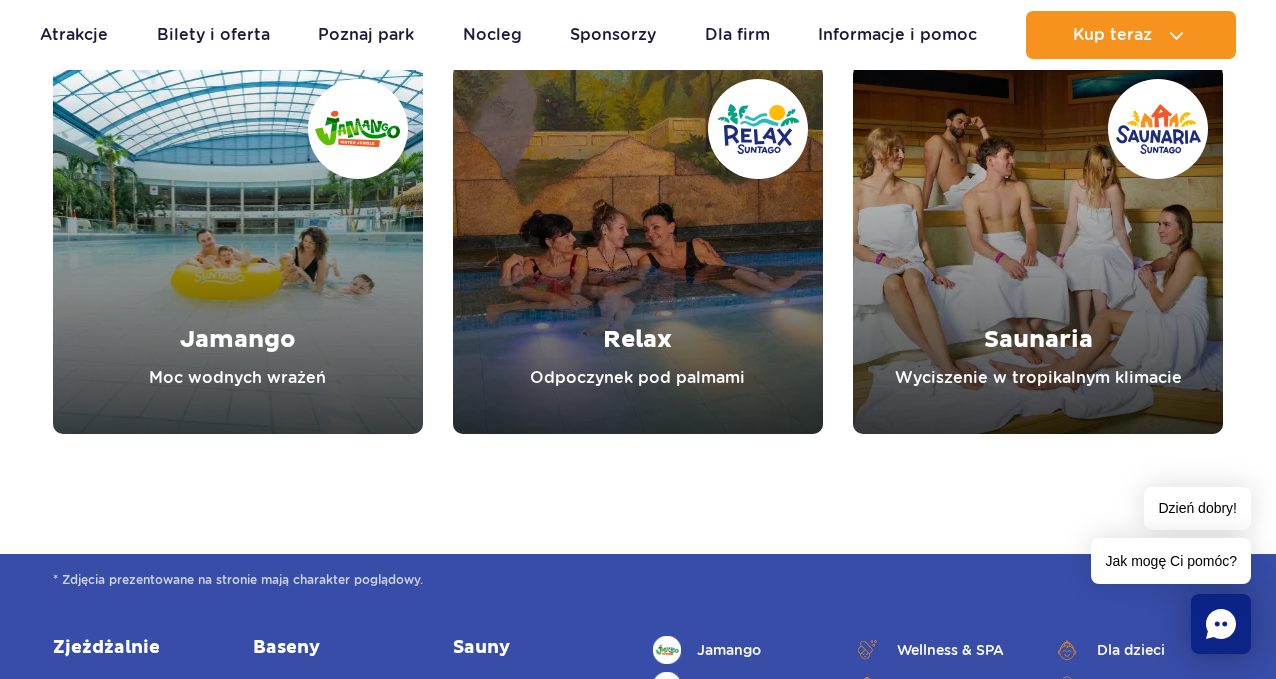 click at bounding box center (238, 249) 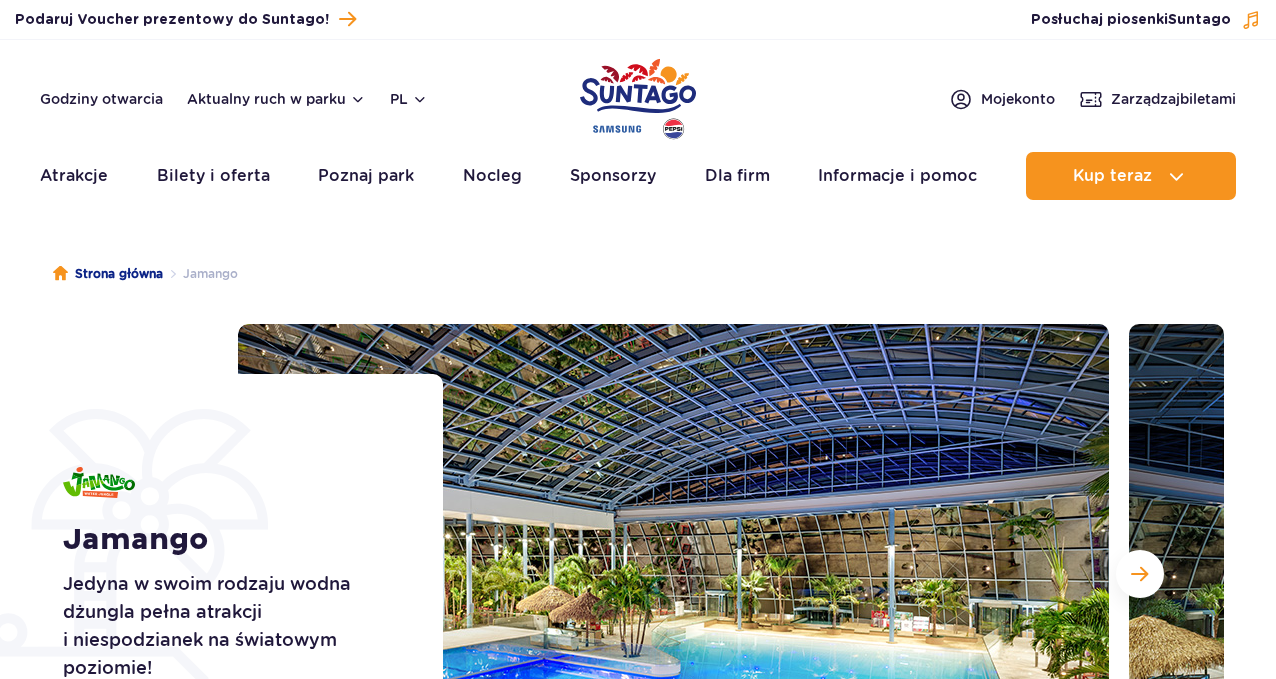 scroll, scrollTop: 0, scrollLeft: 0, axis: both 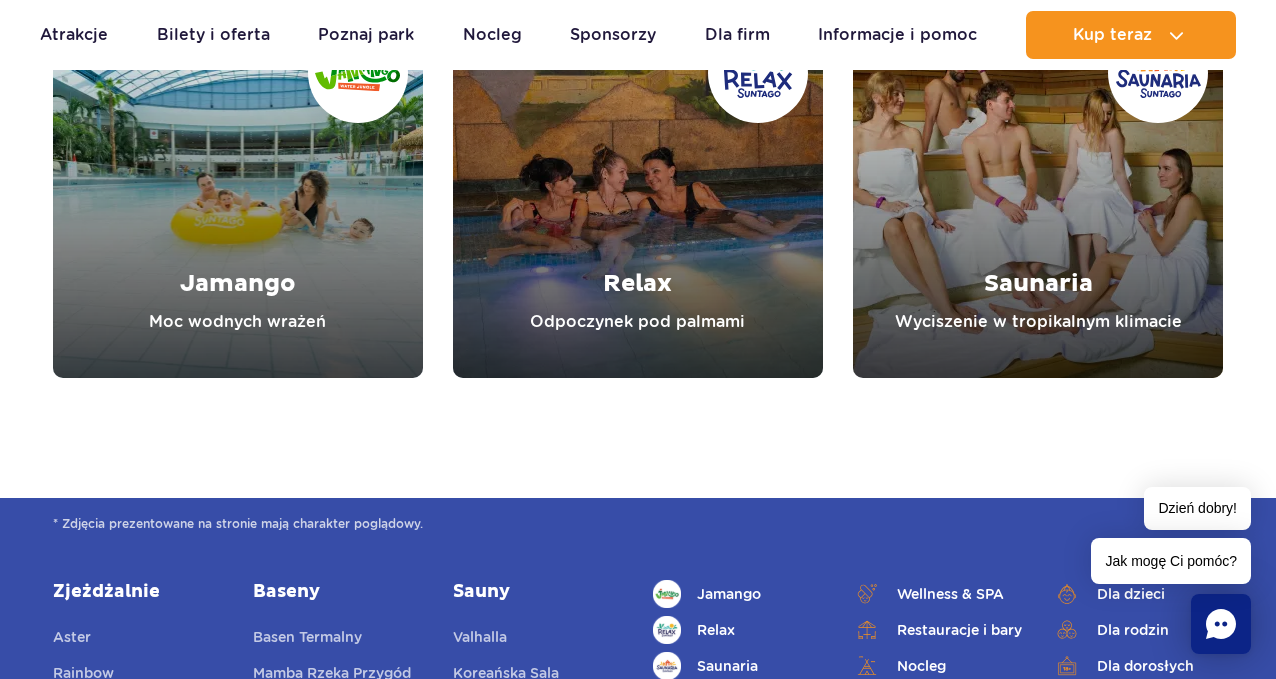 click at bounding box center [638, 193] 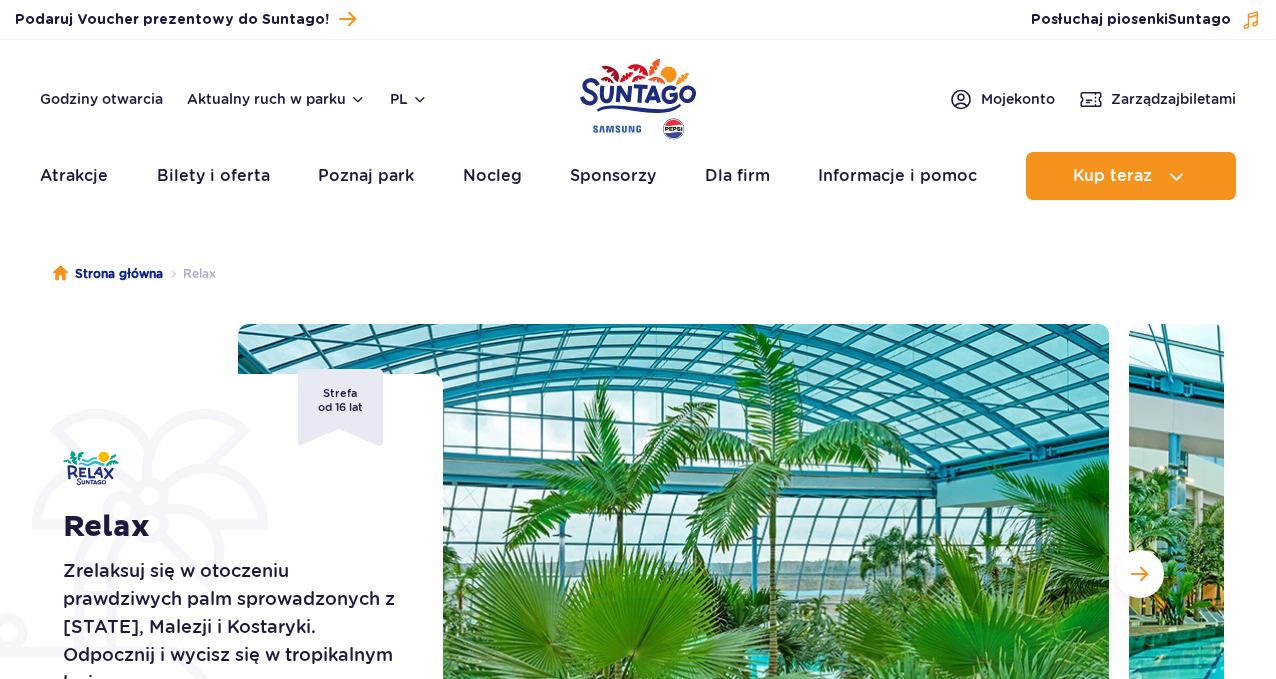 scroll, scrollTop: 0, scrollLeft: 0, axis: both 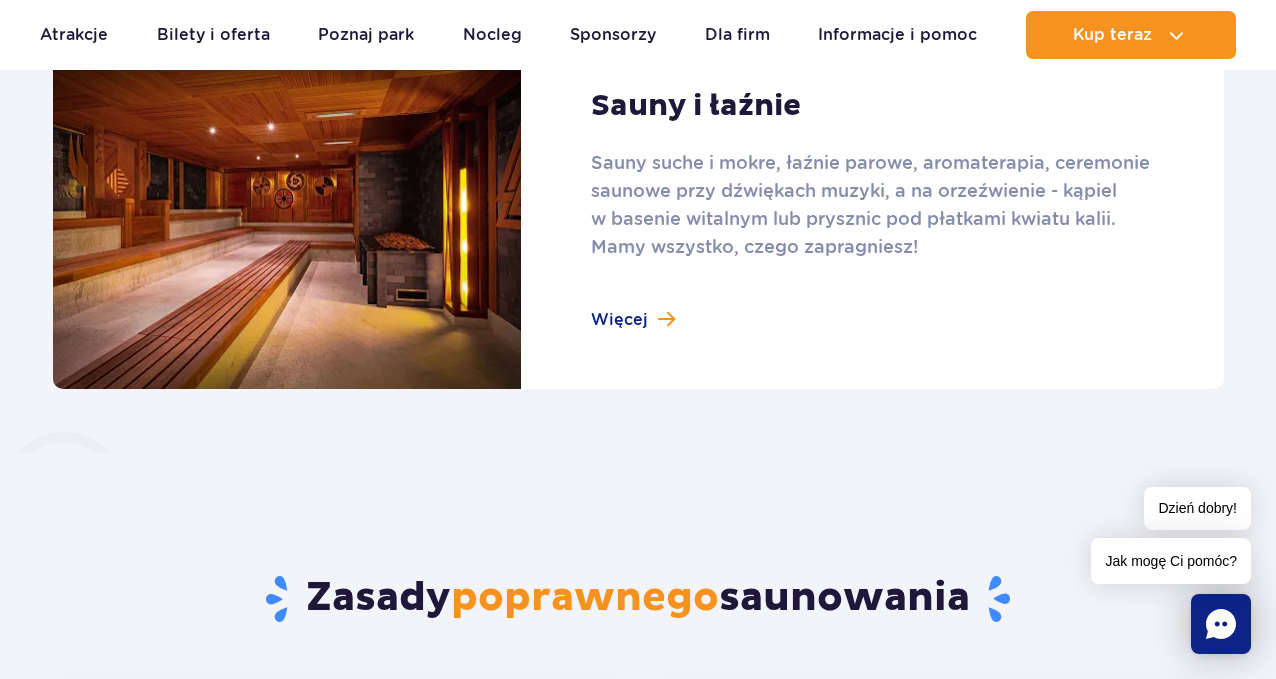 click at bounding box center [638, 209] 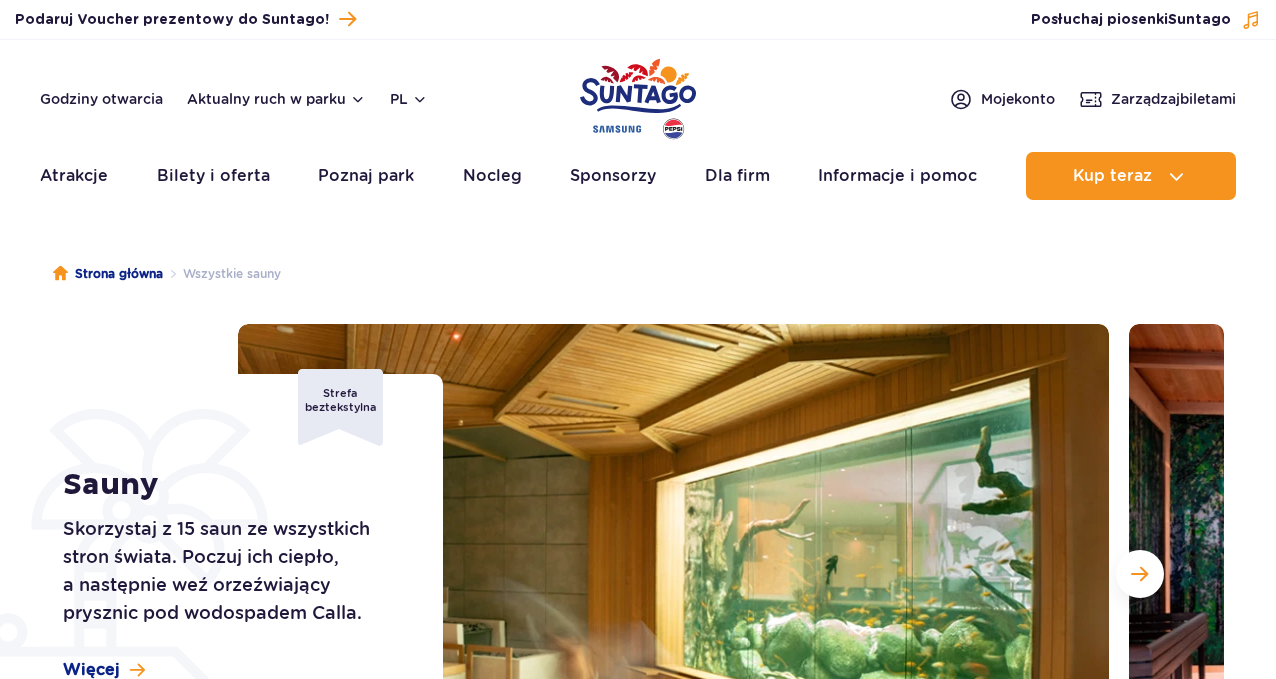 scroll, scrollTop: 0, scrollLeft: 0, axis: both 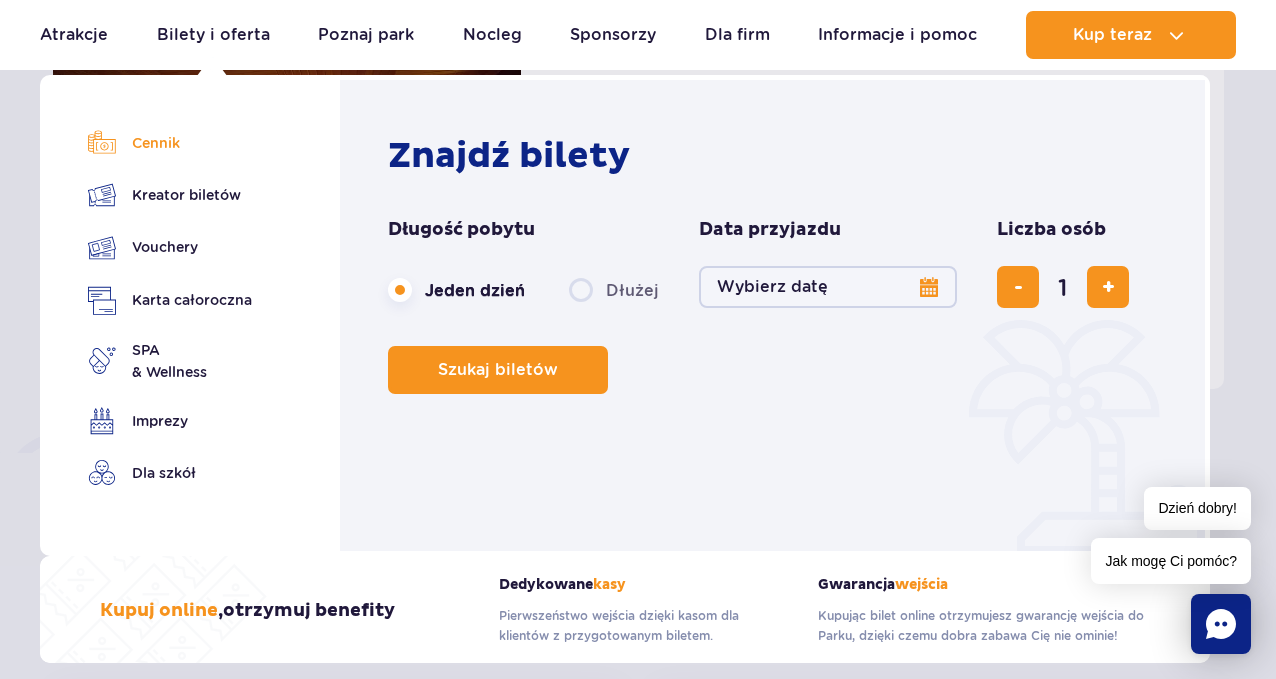 click on "Cennik" at bounding box center [170, 143] 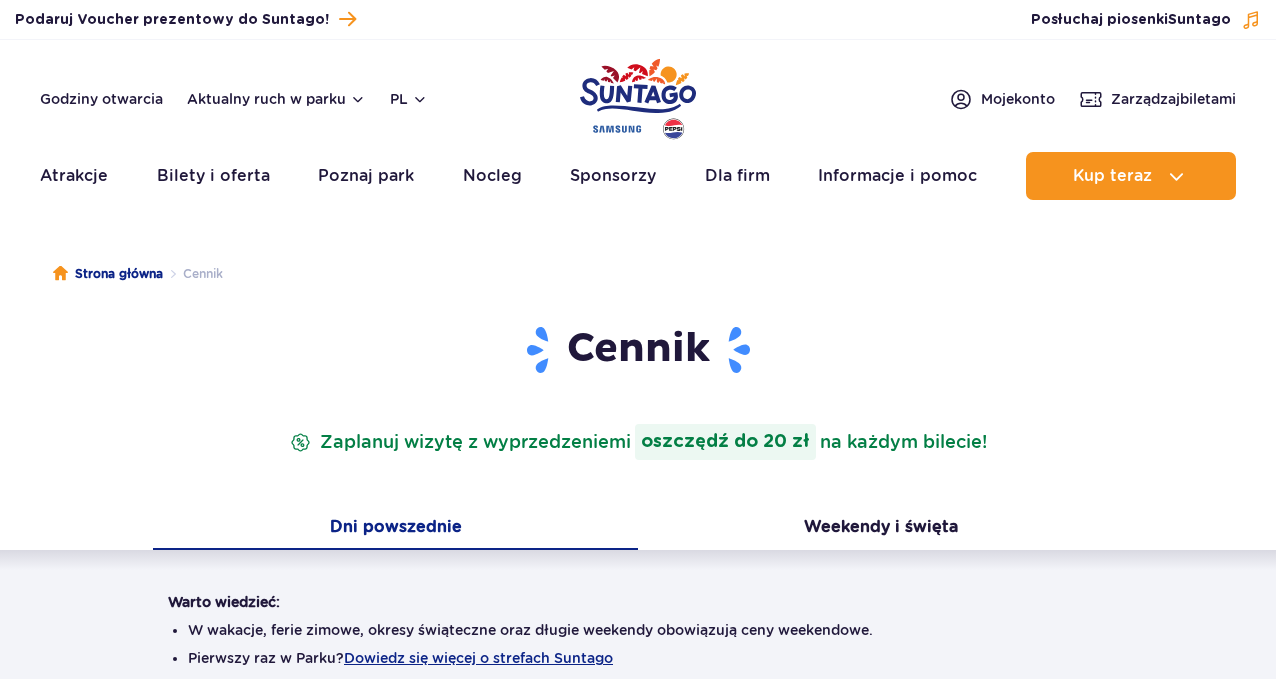scroll, scrollTop: 0, scrollLeft: 0, axis: both 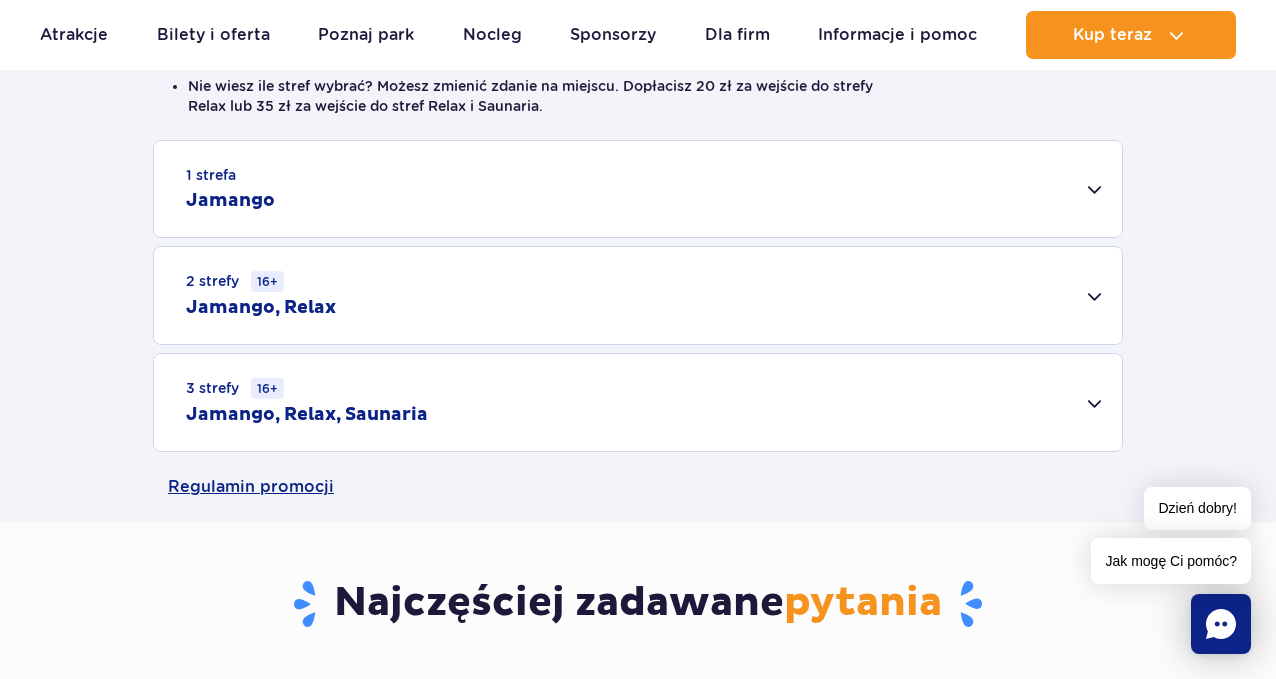 click on "1 strefa
Jamango" at bounding box center (638, 189) 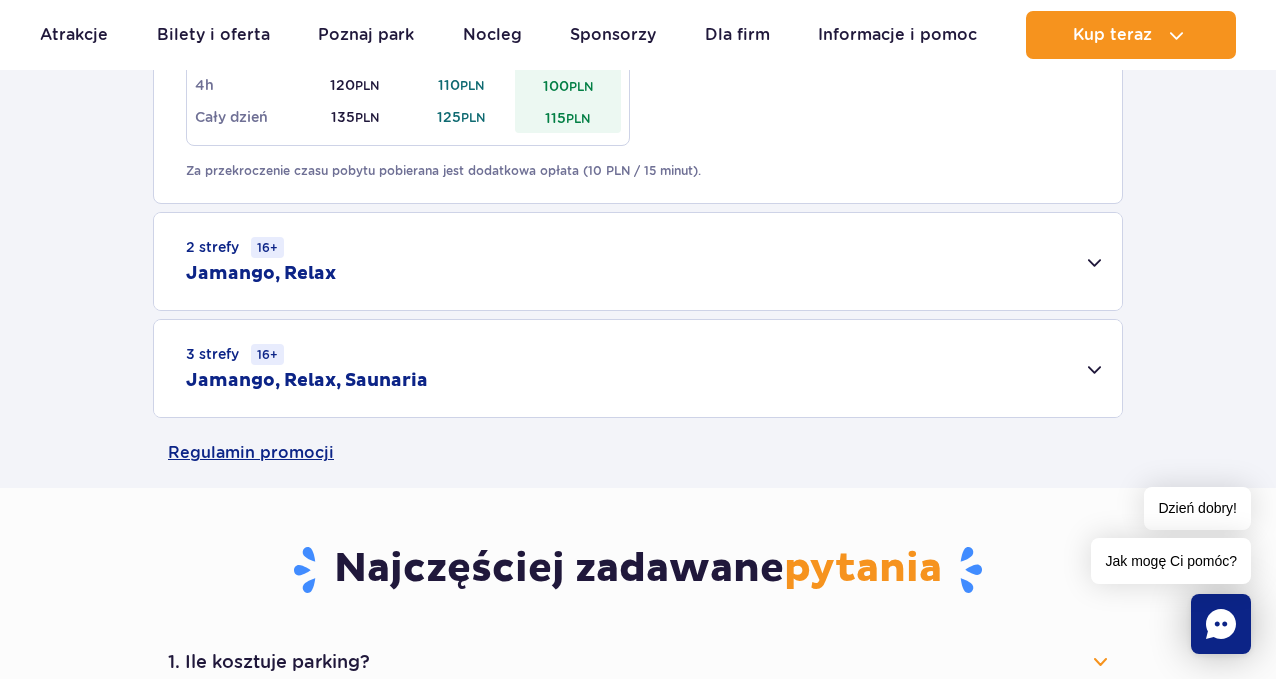 scroll, scrollTop: 1400, scrollLeft: 0, axis: vertical 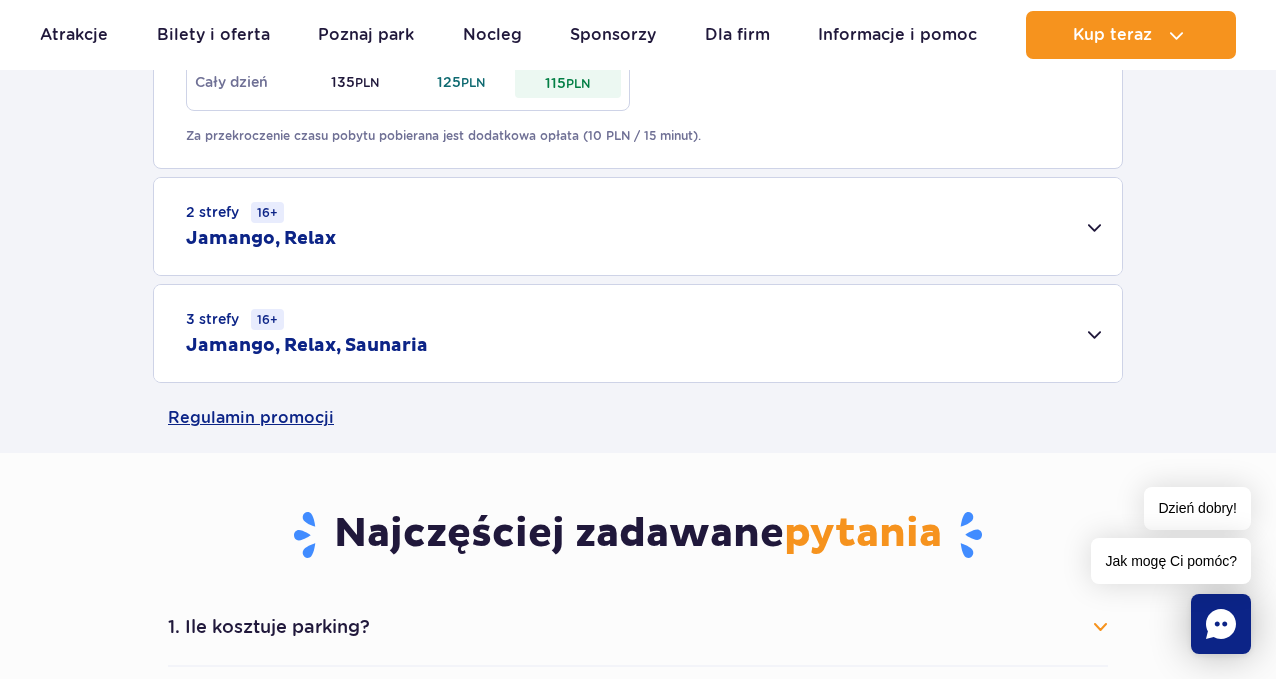 click on "2 strefy  16+
Jamango, Relax" at bounding box center [638, 226] 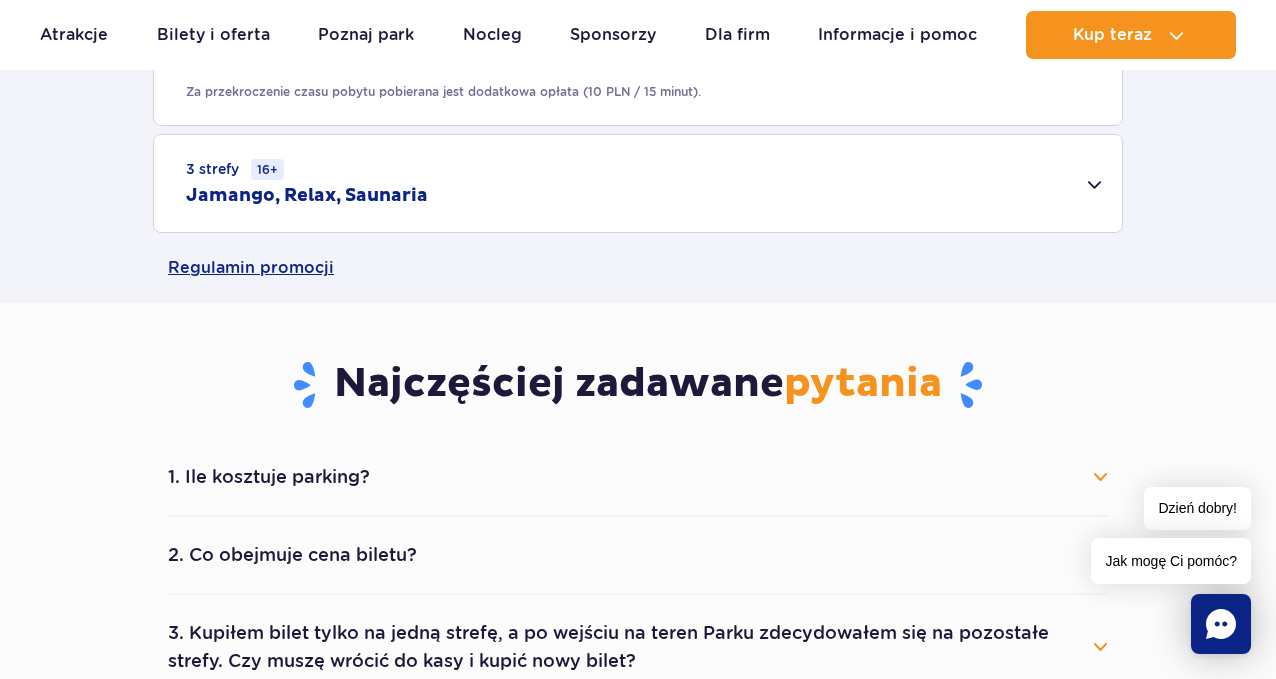 scroll, scrollTop: 1800, scrollLeft: 0, axis: vertical 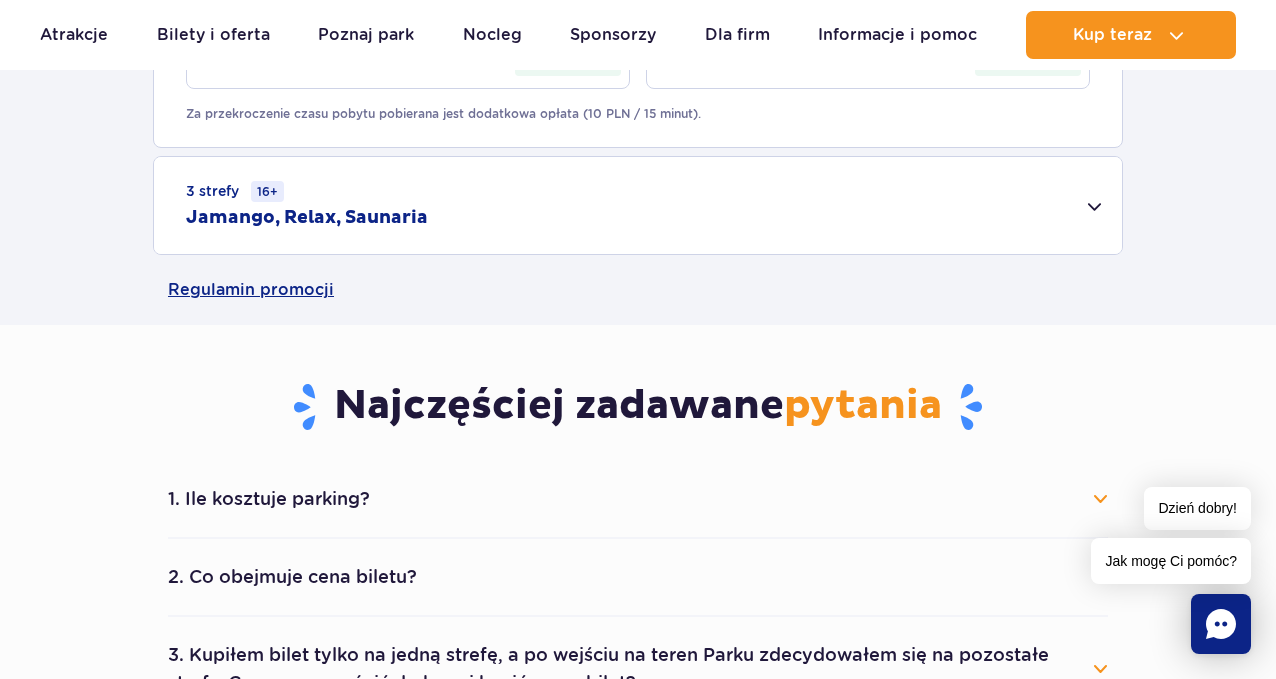 click on "3 strefy  16+
Jamango, Relax, Saunaria" at bounding box center (638, 205) 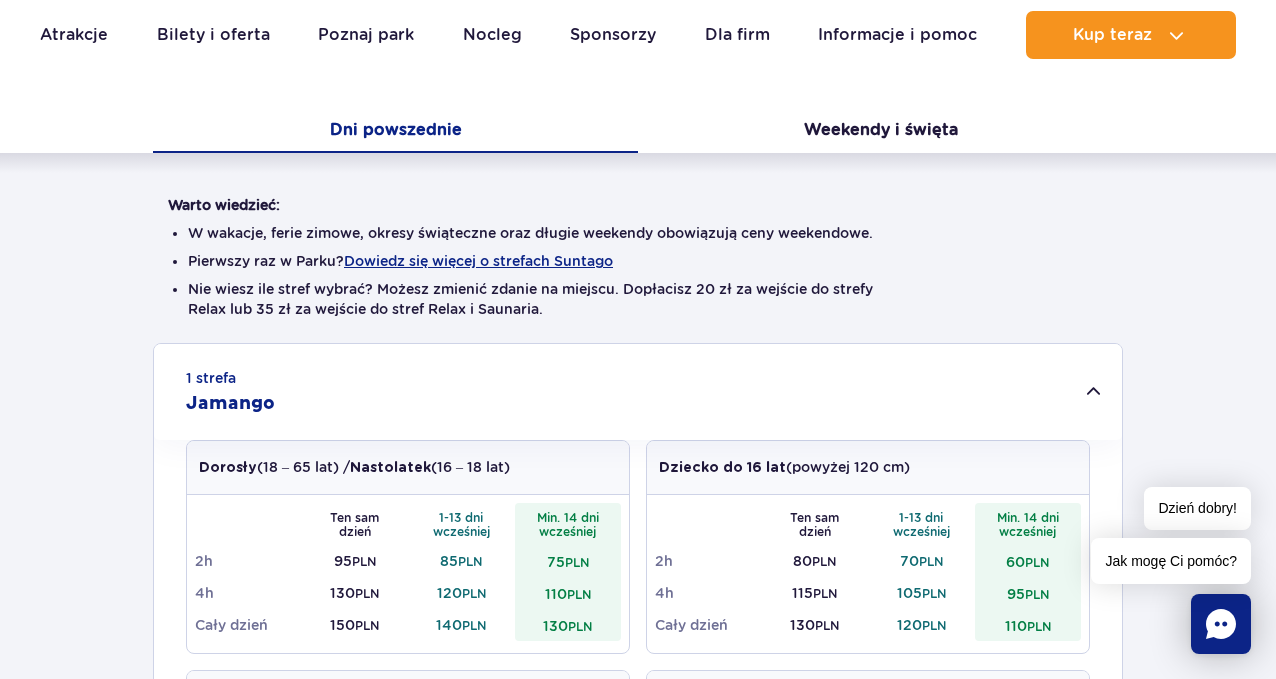 scroll, scrollTop: 400, scrollLeft: 0, axis: vertical 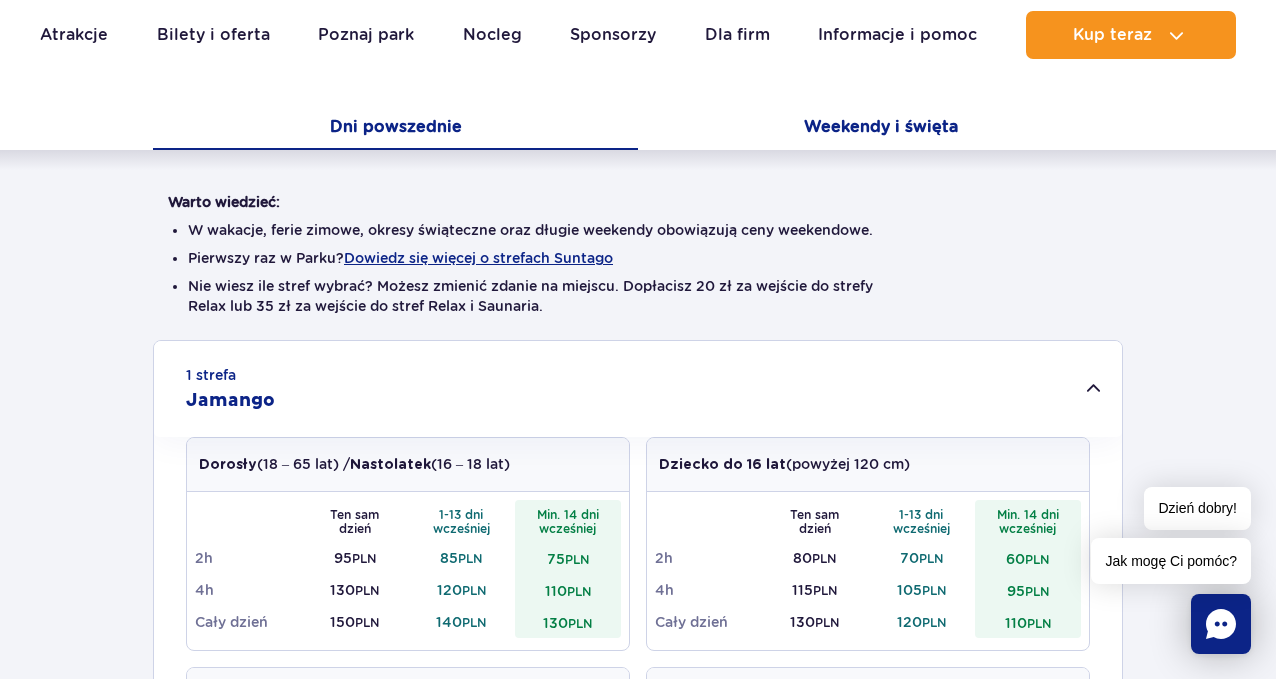 click on "Weekendy i święta" at bounding box center (880, 129) 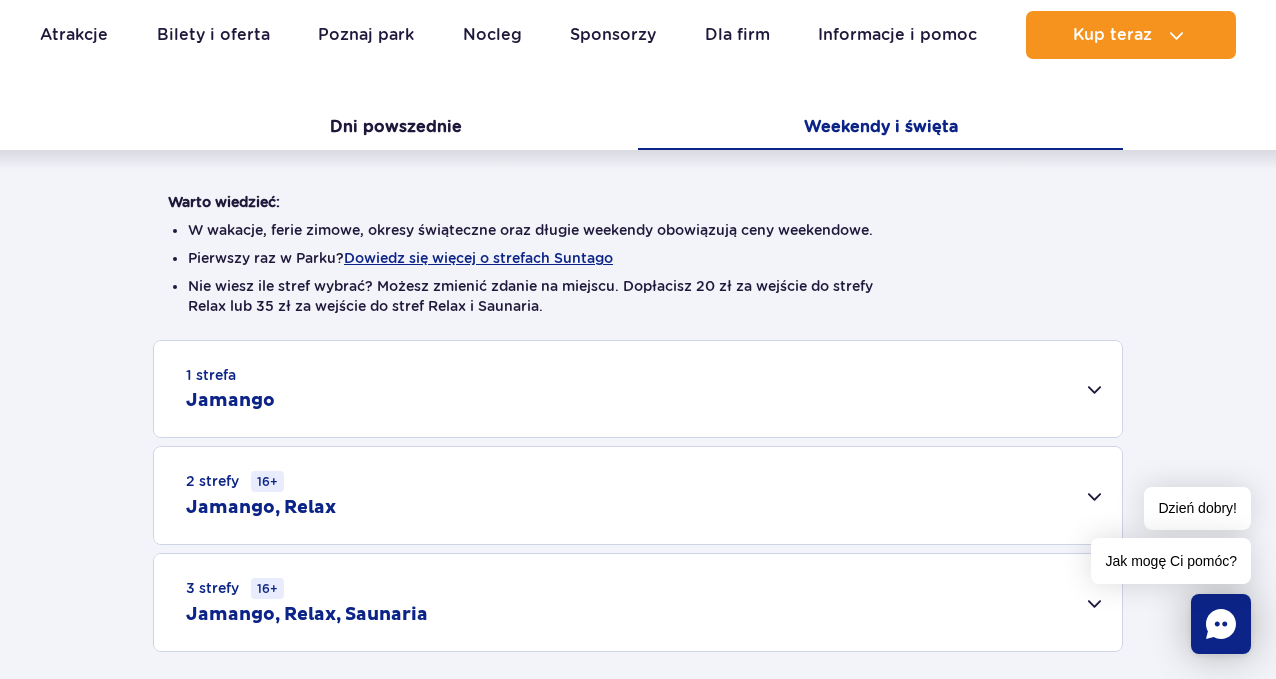 click on "1 strefa
Jamango" at bounding box center (638, 389) 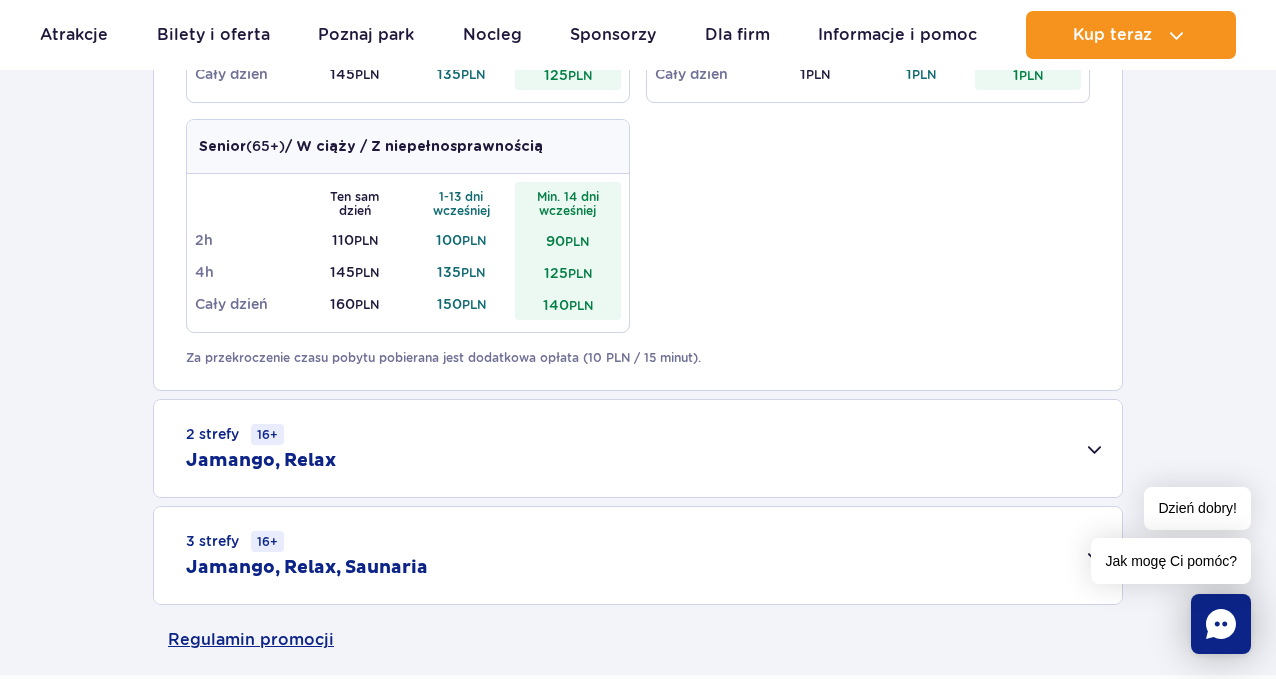 scroll, scrollTop: 1300, scrollLeft: 0, axis: vertical 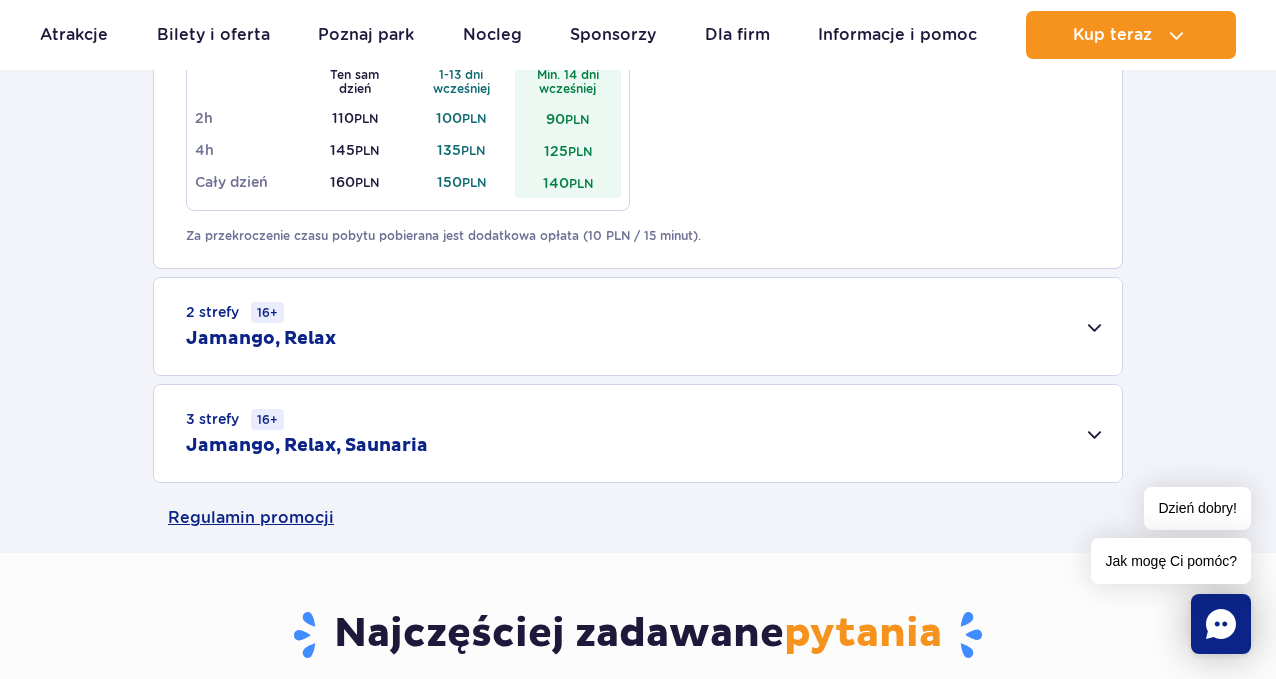 click on "2 strefy  16+
Jamango, Relax" at bounding box center (638, 326) 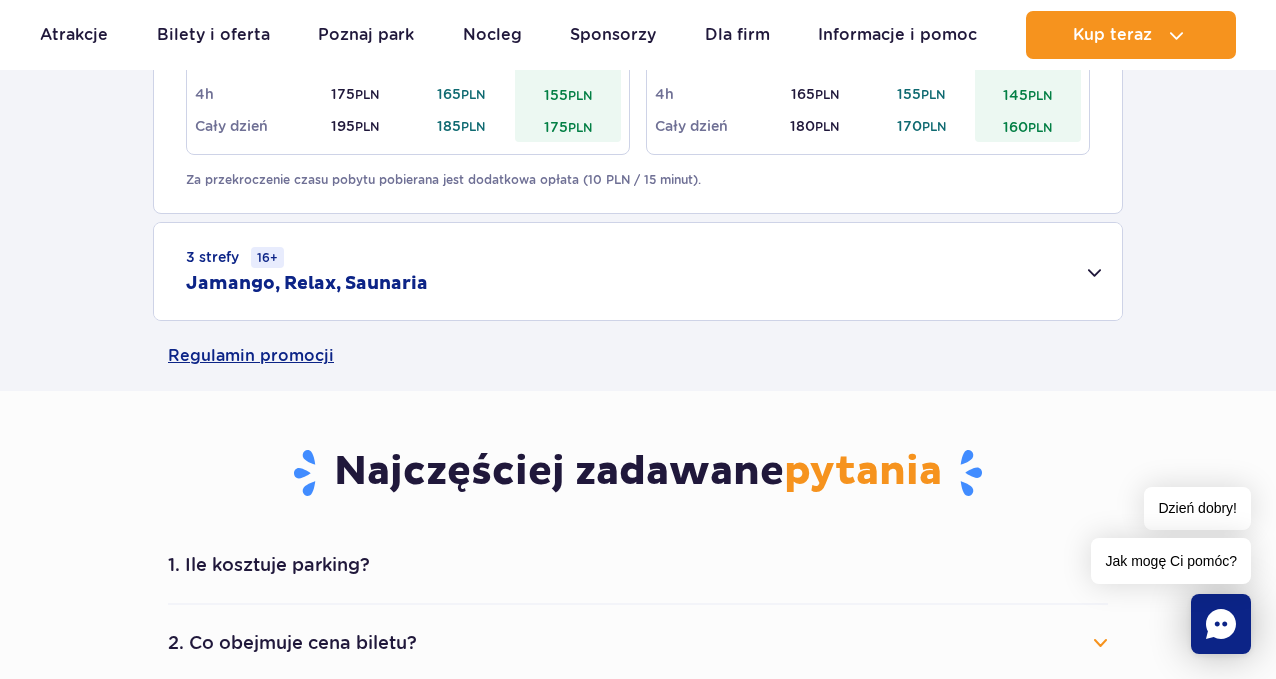 scroll, scrollTop: 1700, scrollLeft: 0, axis: vertical 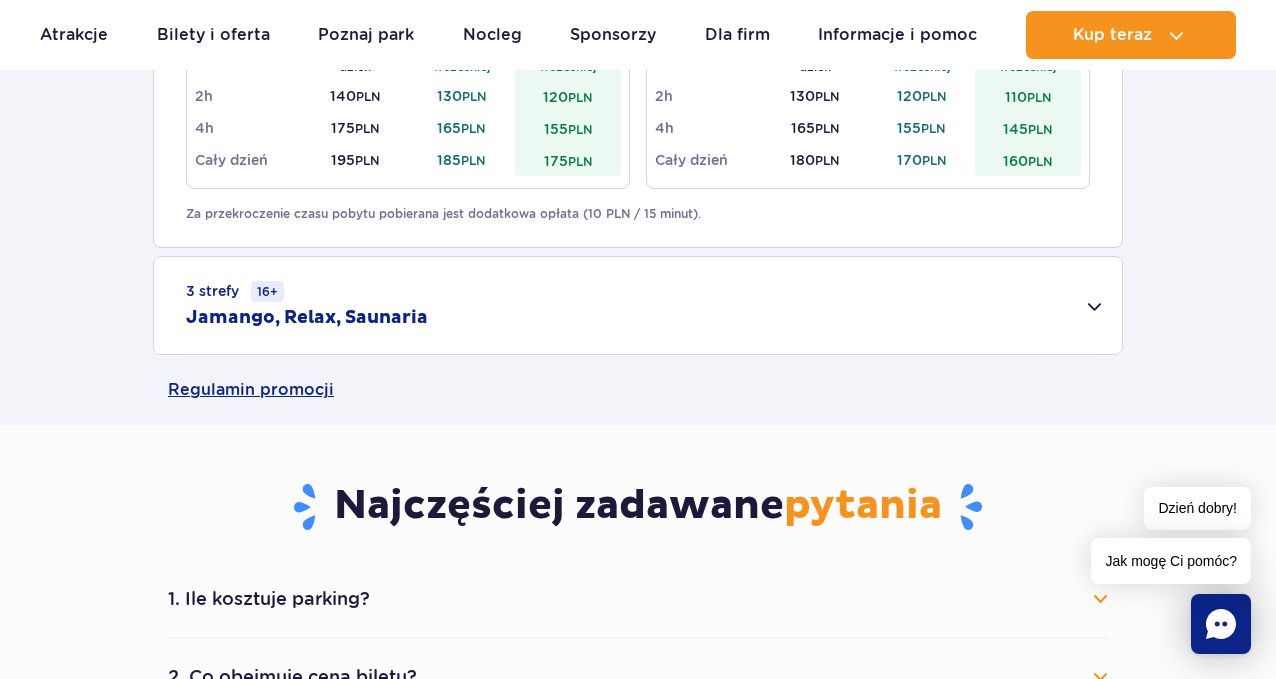 click on "3 strefy  16+
Jamango, Relax, Saunaria" at bounding box center (638, 305) 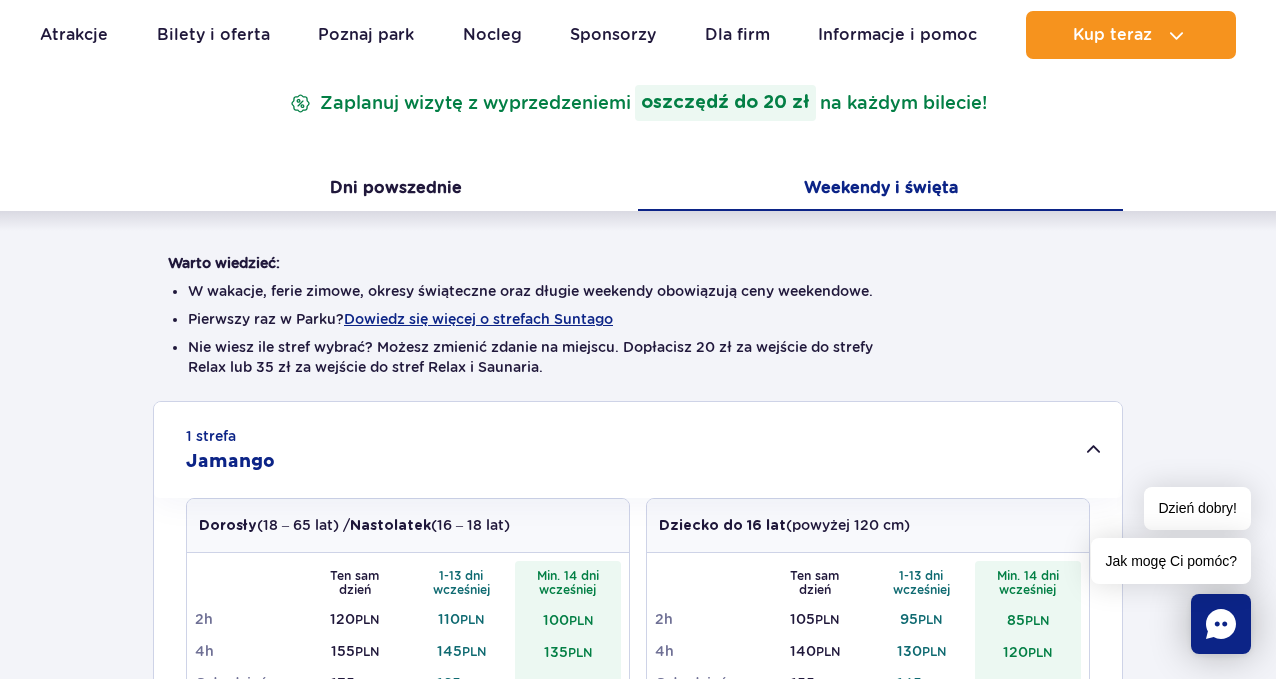 scroll, scrollTop: 400, scrollLeft: 0, axis: vertical 